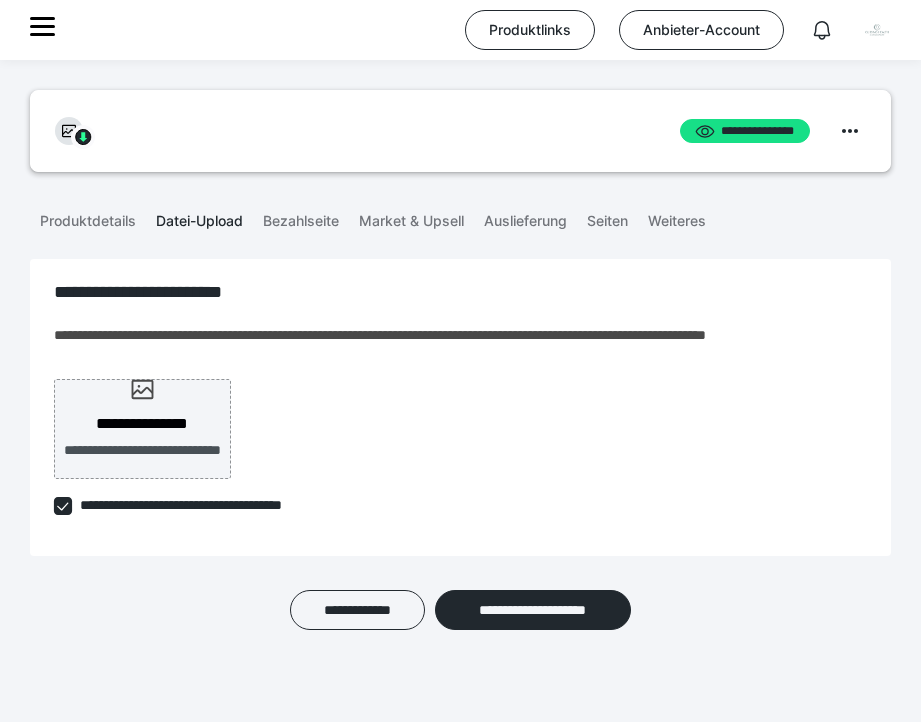 scroll, scrollTop: 0, scrollLeft: 0, axis: both 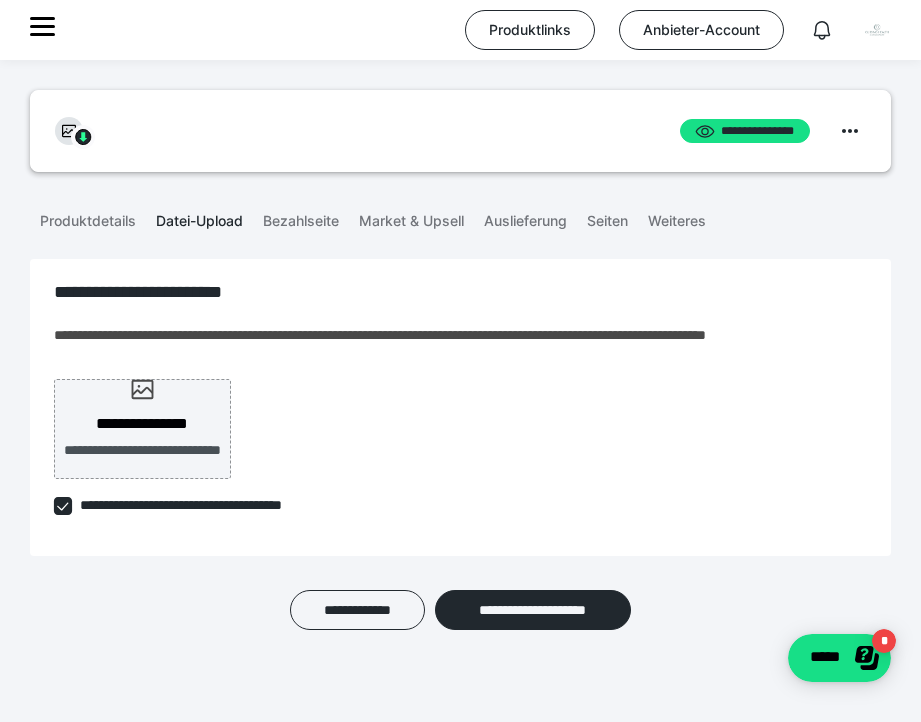 click 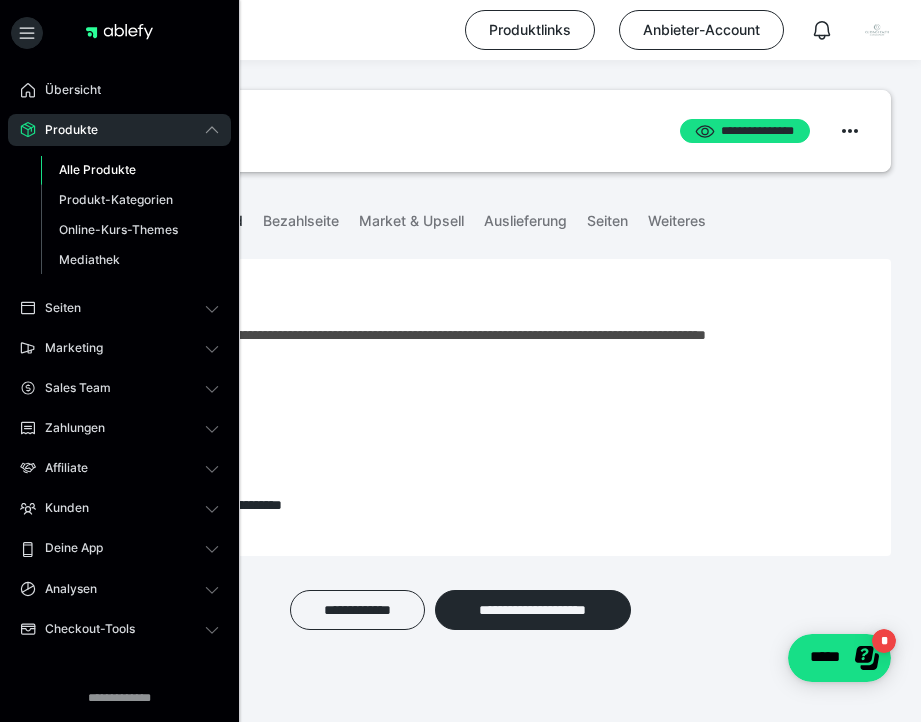 click on "Alle Produkte" at bounding box center [97, 169] 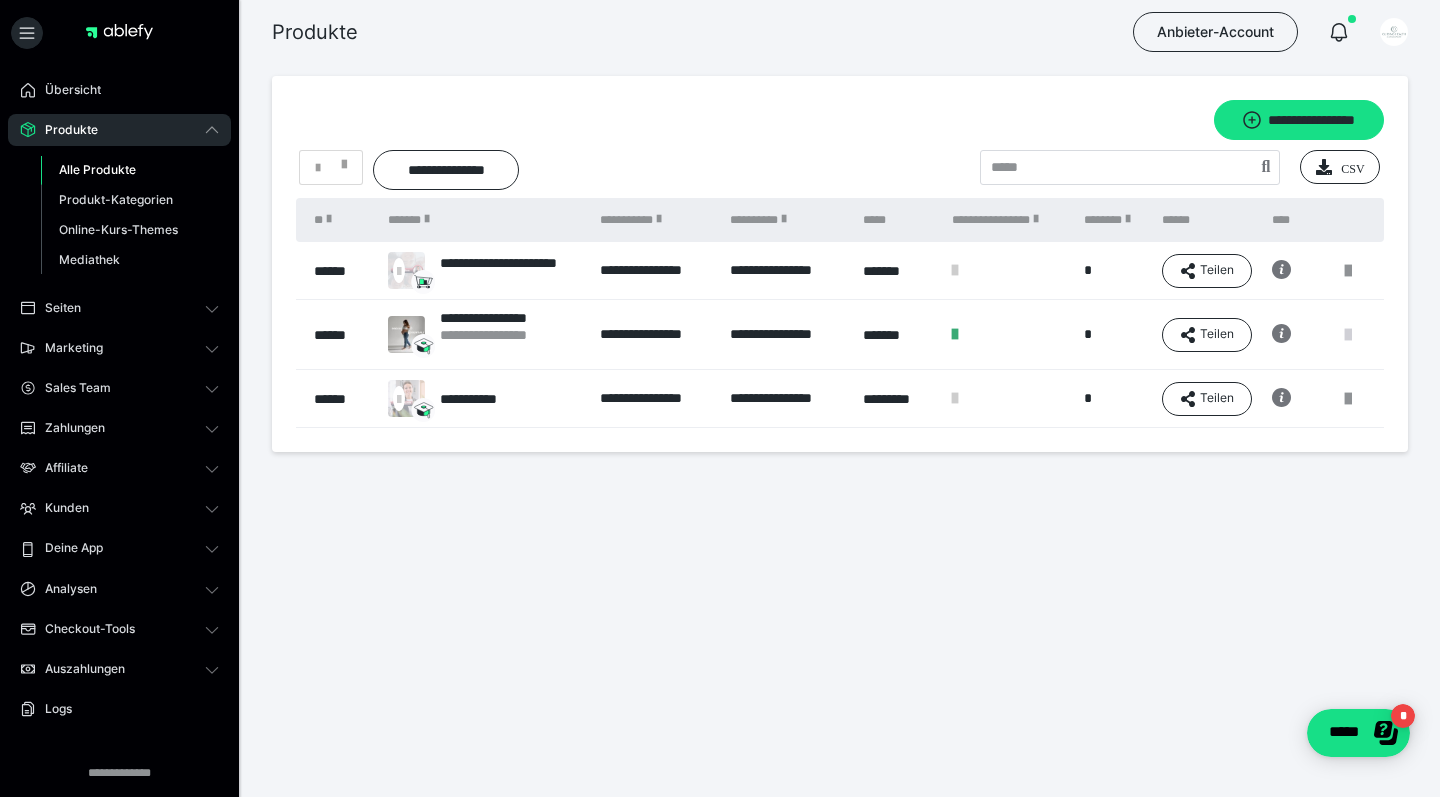 click at bounding box center (1348, 335) 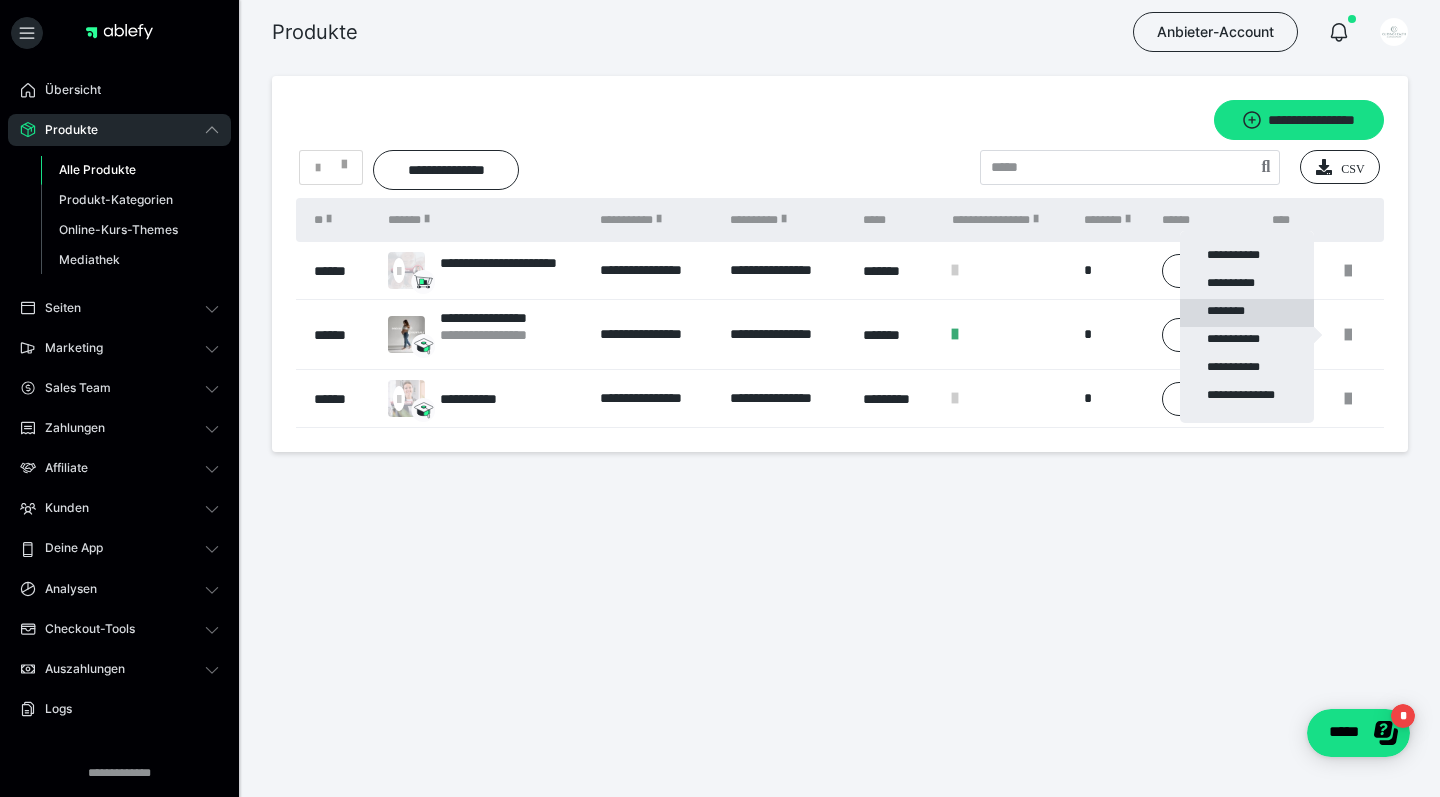 click on "********" at bounding box center (1247, 313) 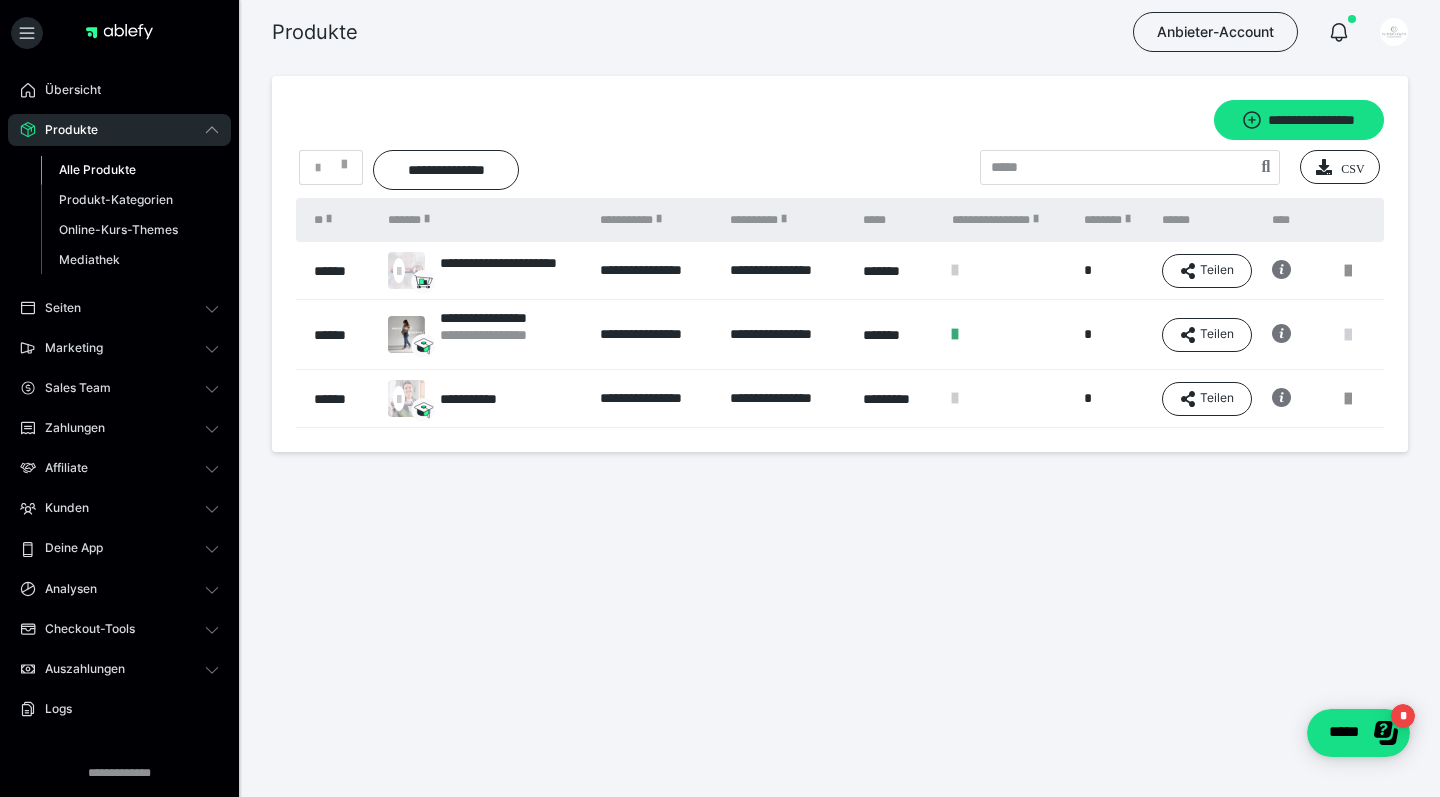 click at bounding box center [1348, 335] 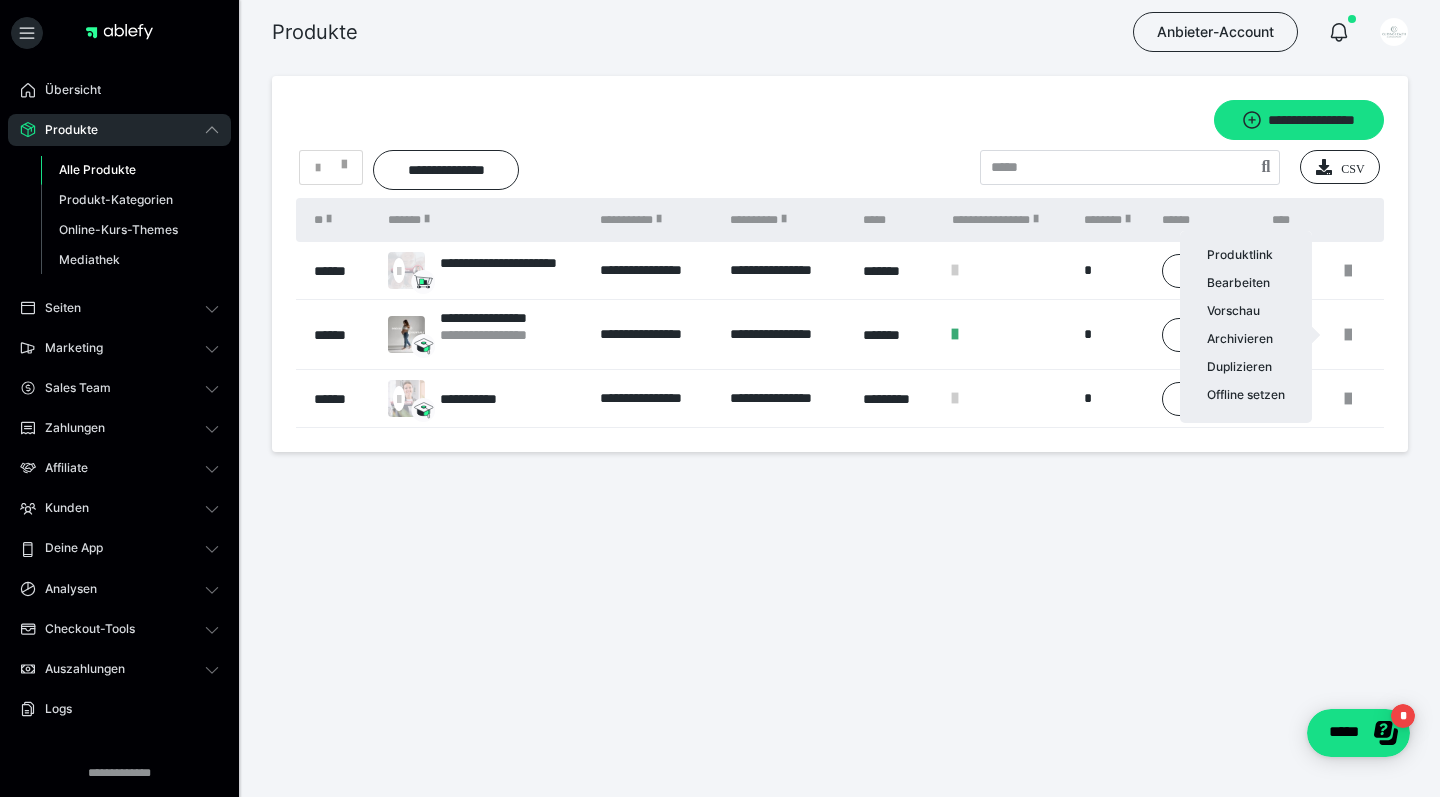 click at bounding box center [720, 398] 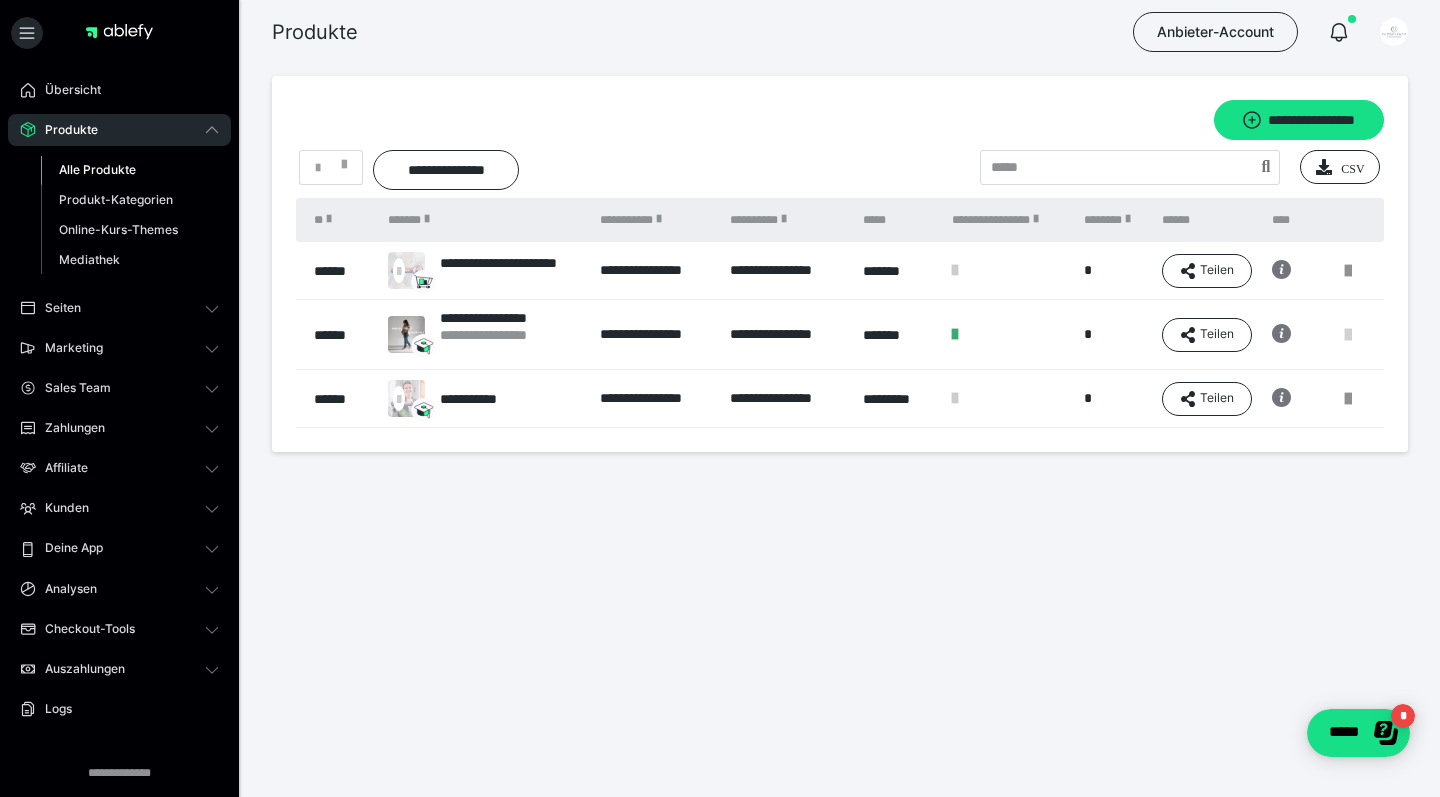 click at bounding box center (1348, 335) 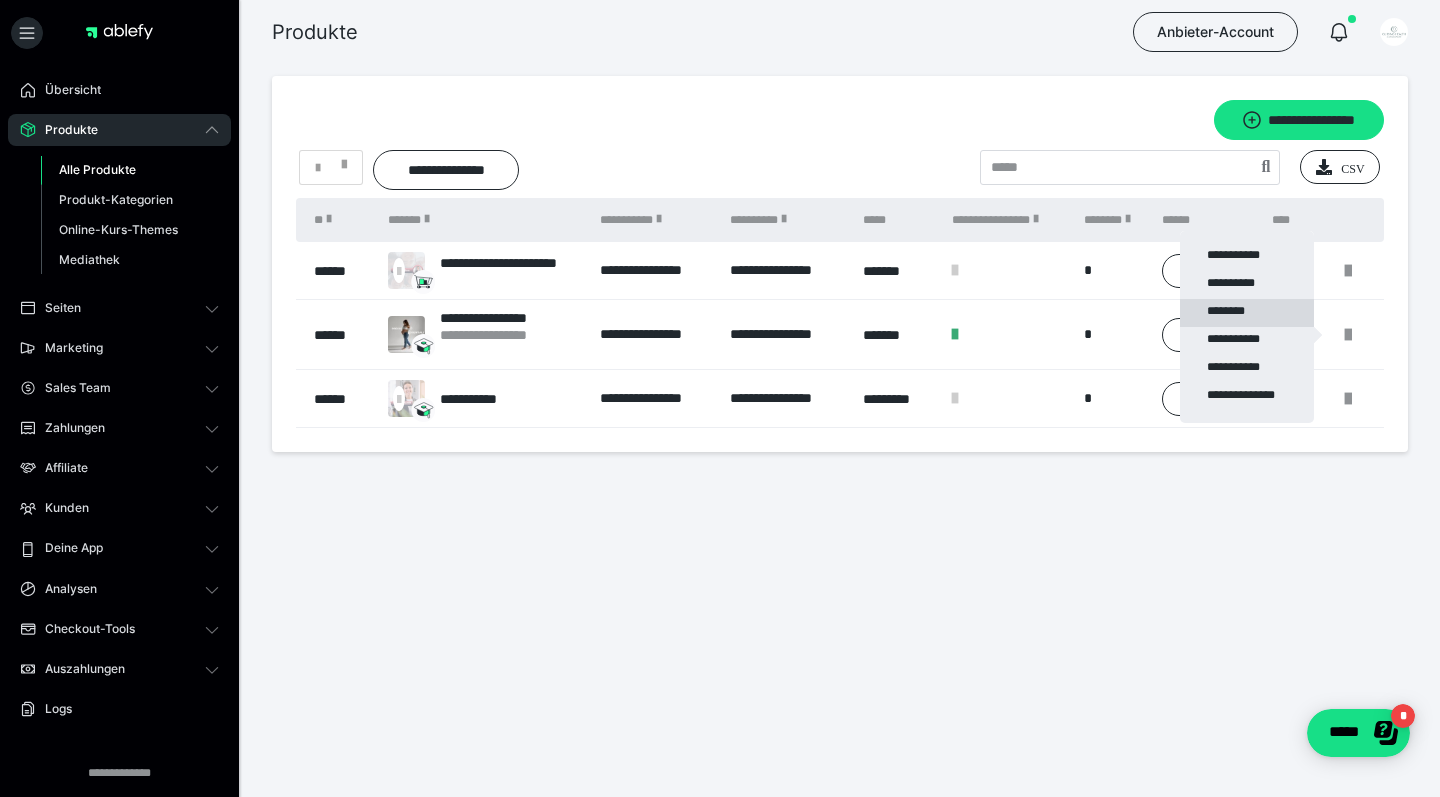 click on "********" at bounding box center [1247, 313] 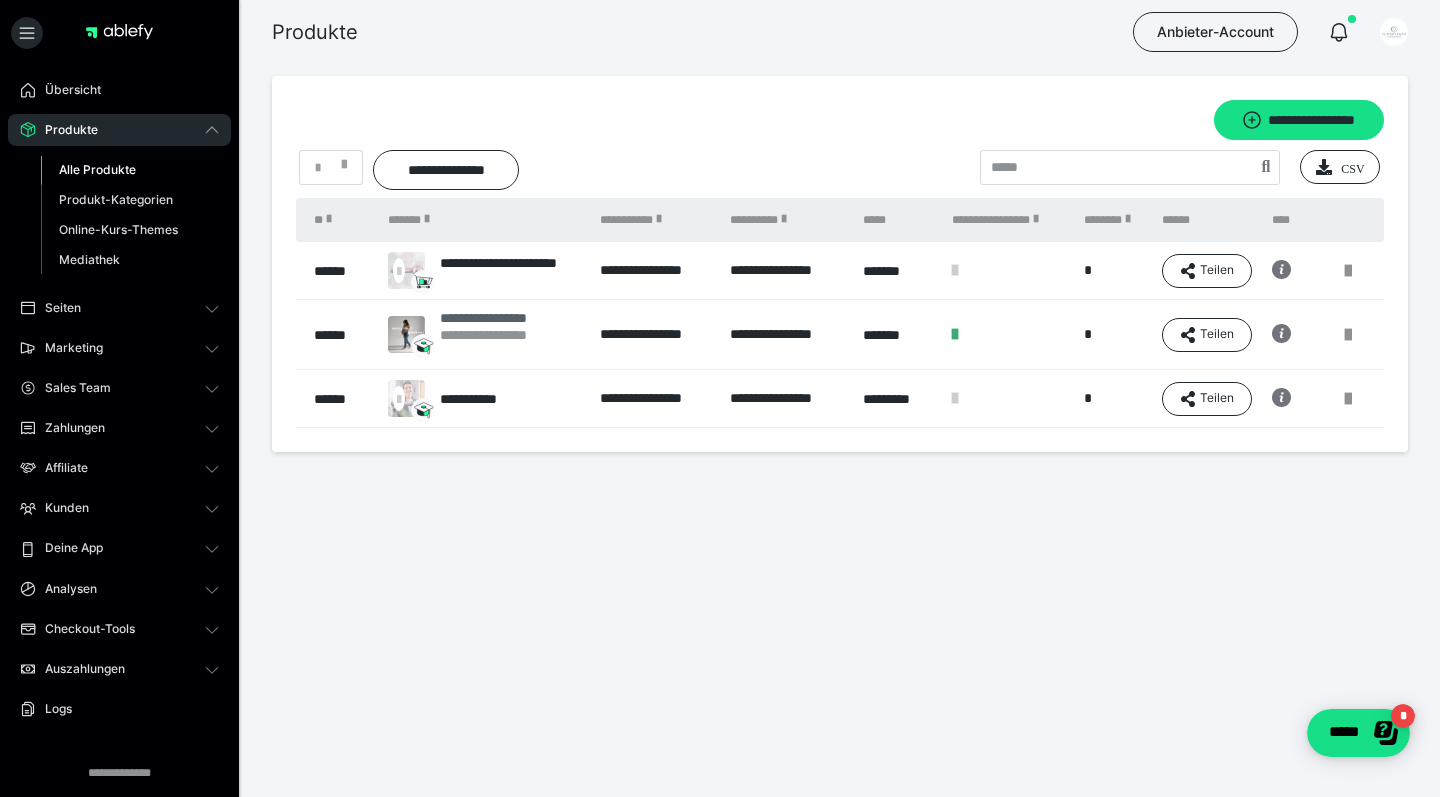 click on "**********" at bounding box center [510, 318] 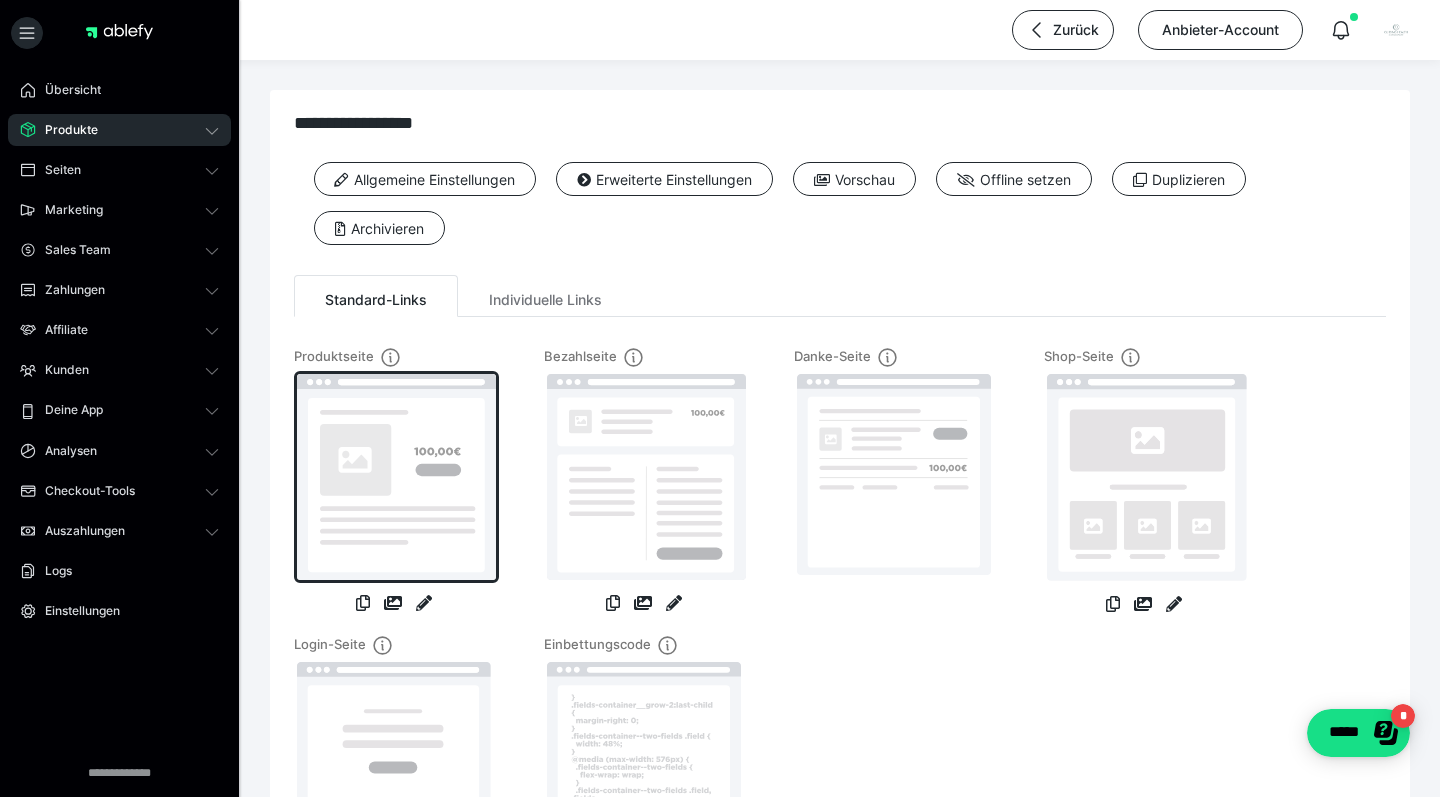 click at bounding box center (396, 477) 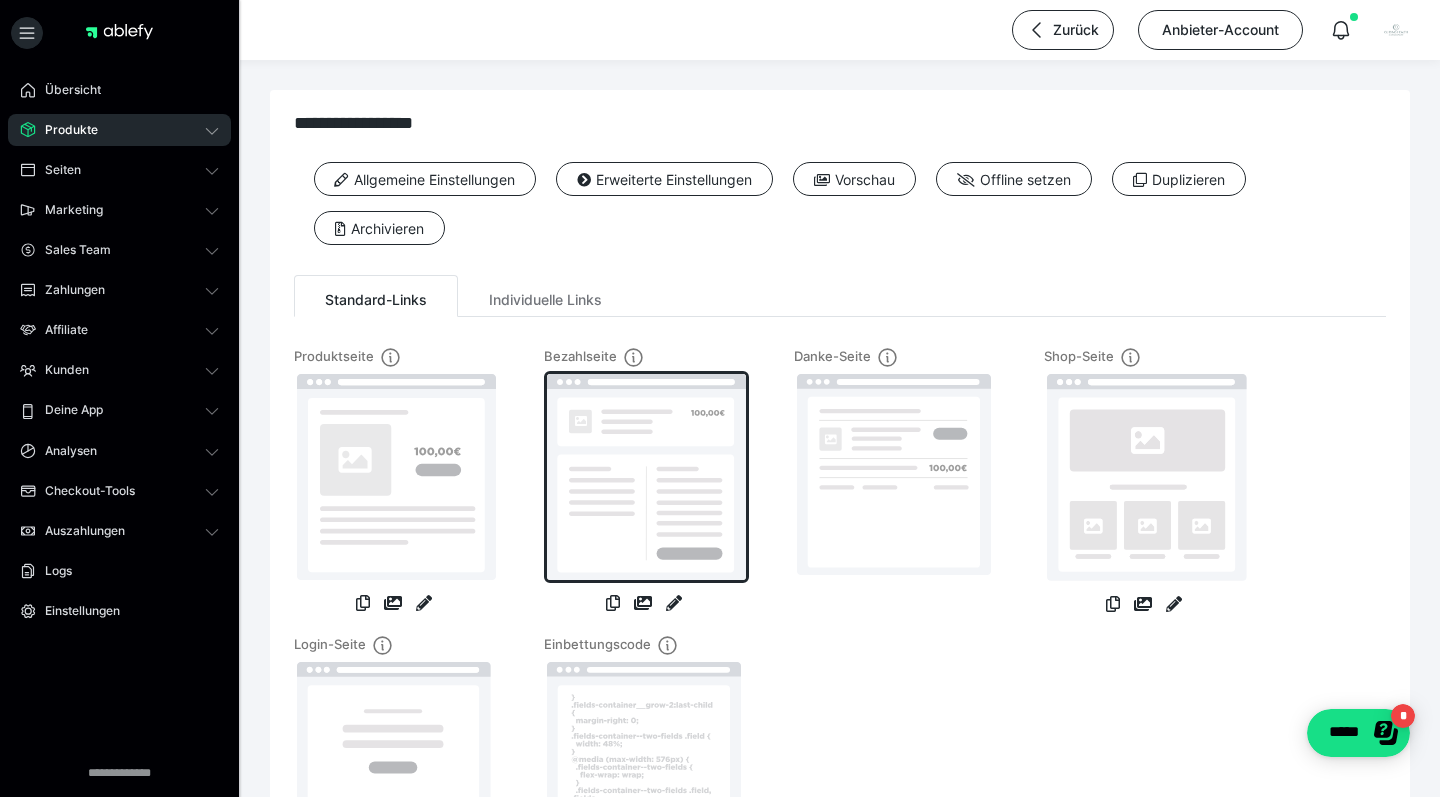 click at bounding box center [646, 477] 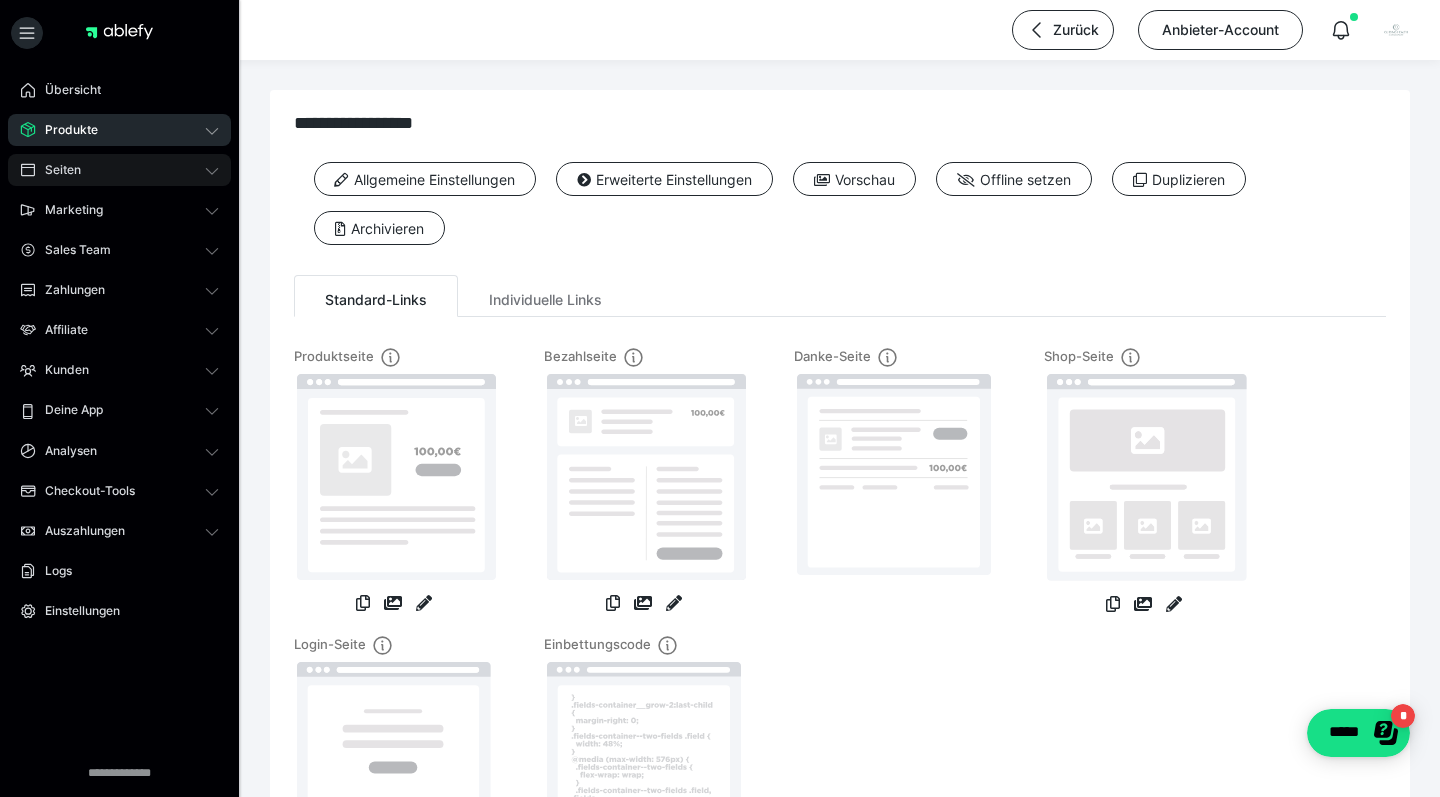 click on "Seiten" at bounding box center (119, 170) 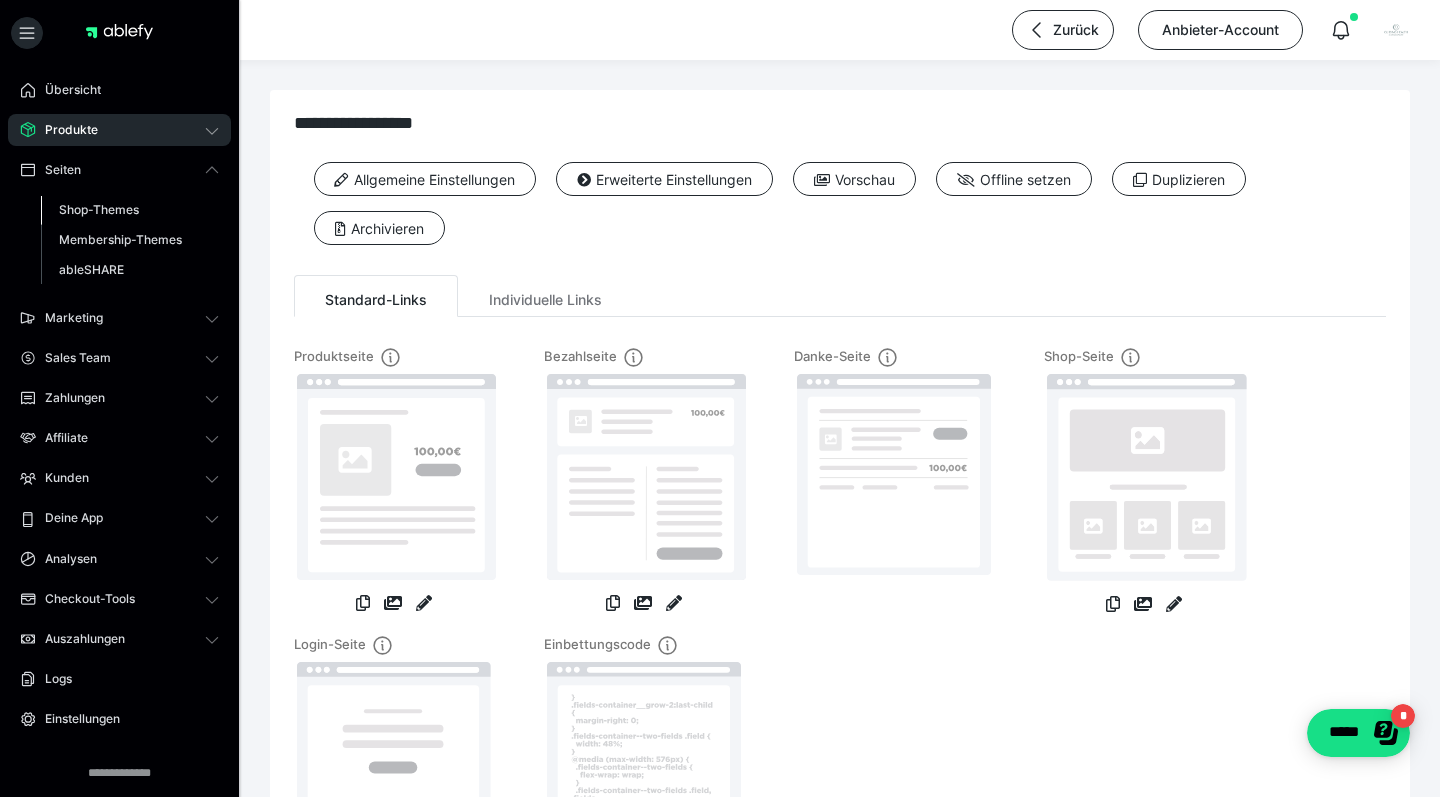 click on "Shop-Themes" at bounding box center [99, 209] 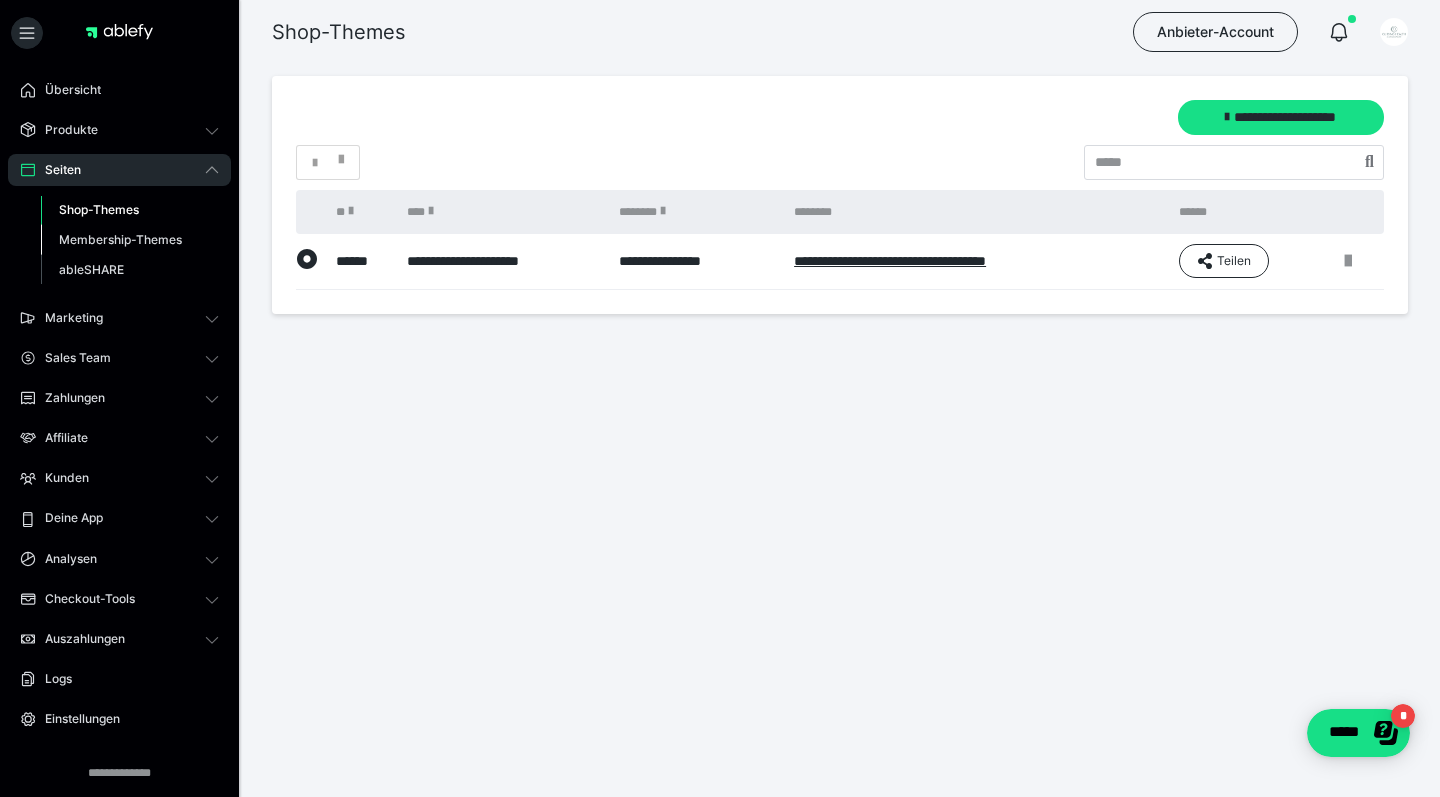 click on "Membership-Themes" at bounding box center (120, 239) 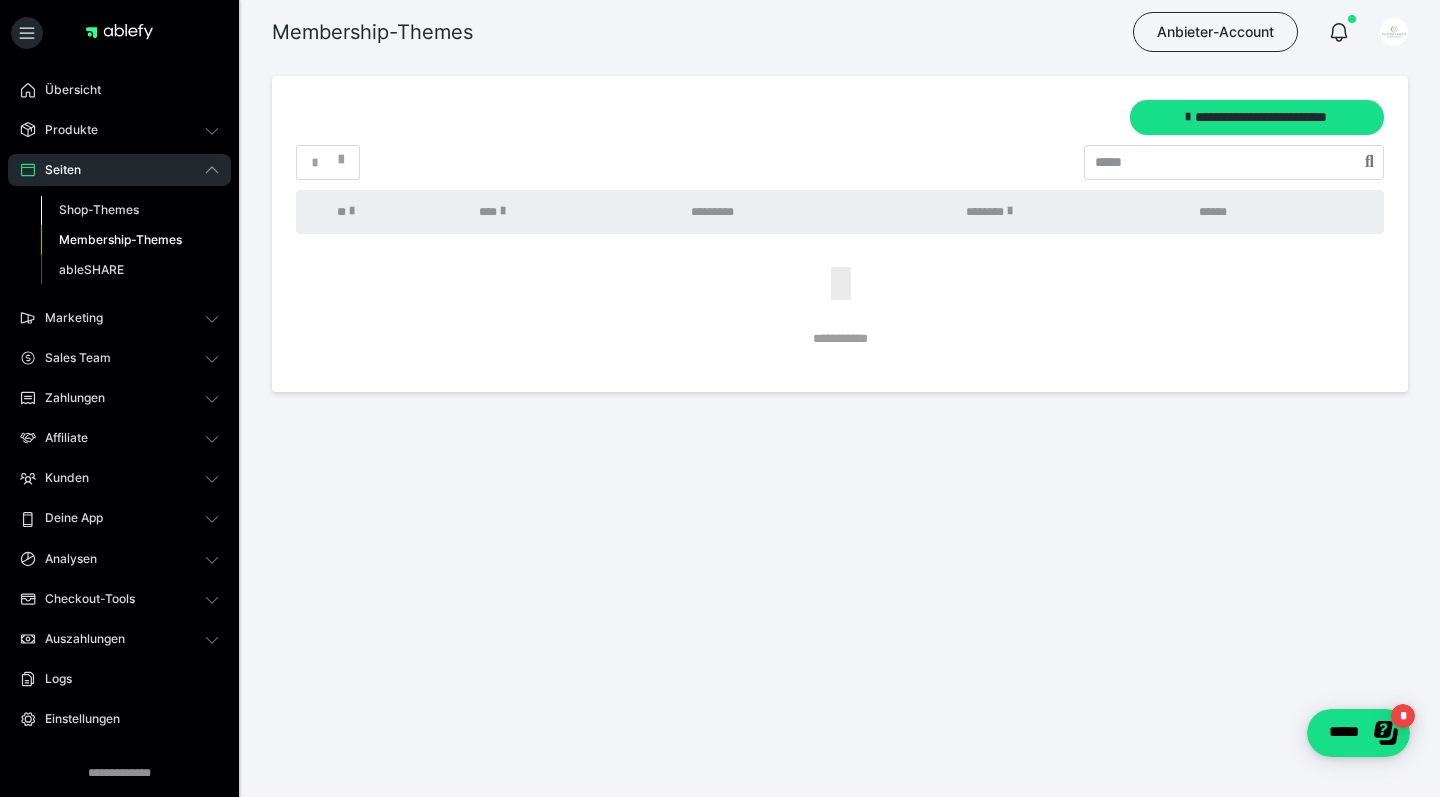 click on "Shop-Themes" at bounding box center [130, 210] 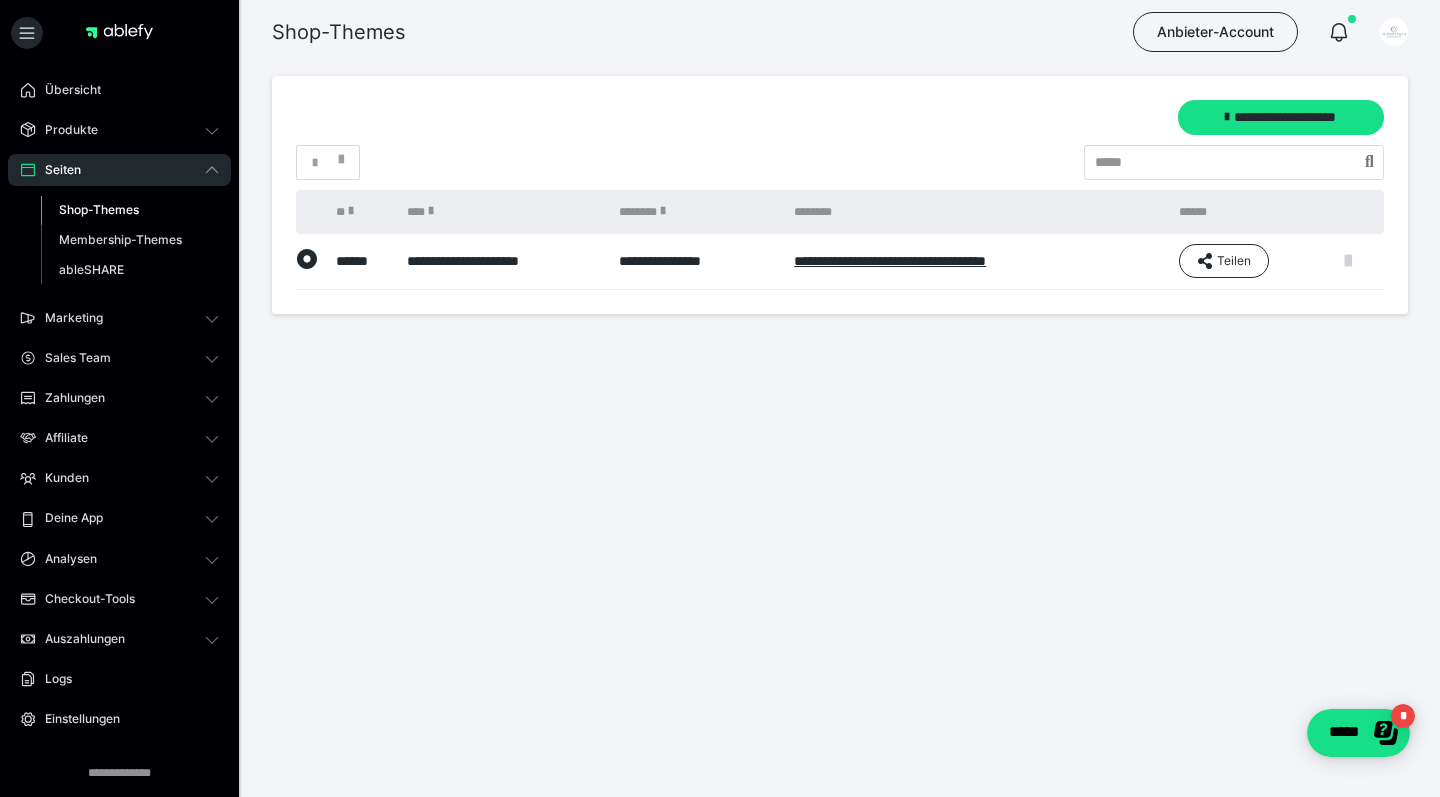 click at bounding box center [1348, 261] 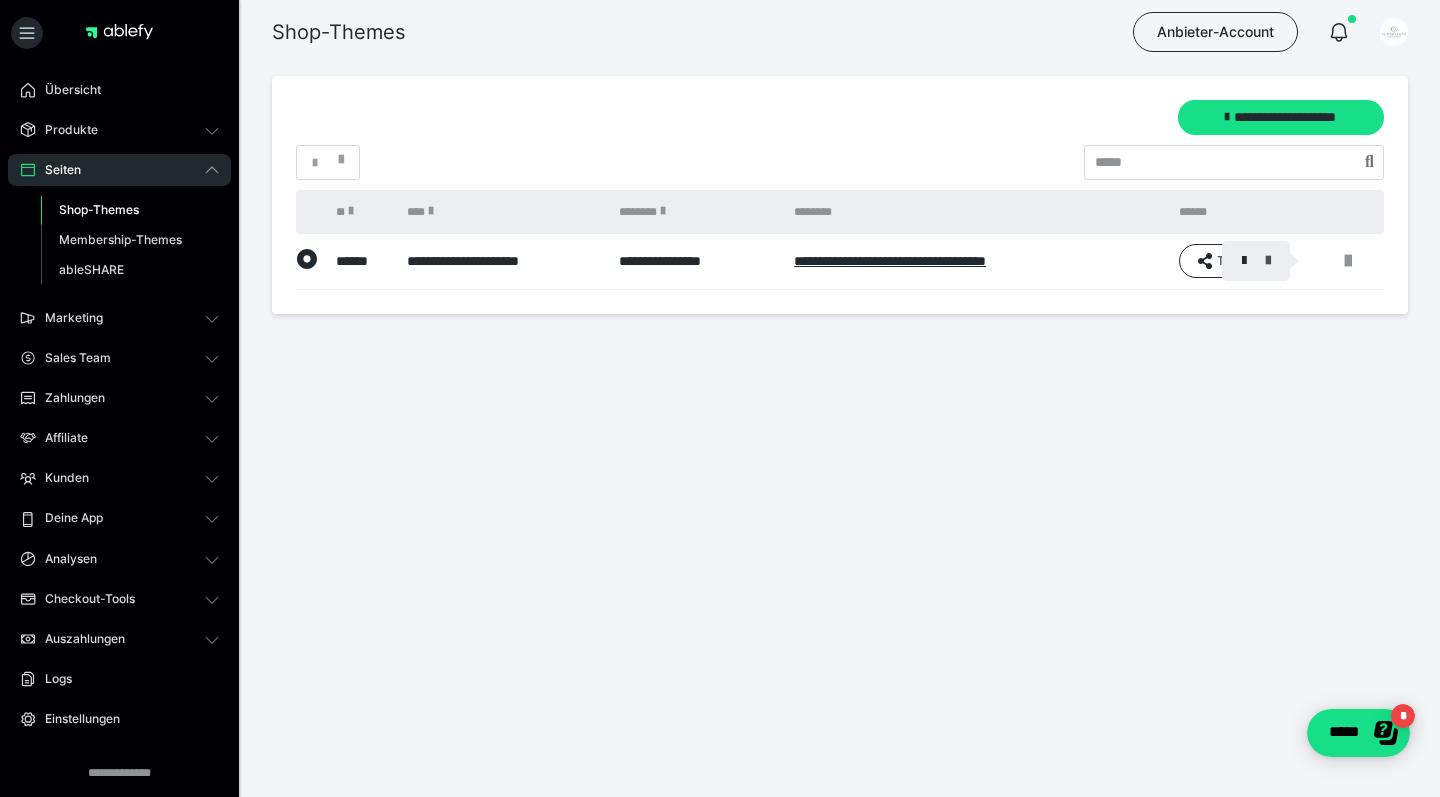 click at bounding box center [1268, 261] 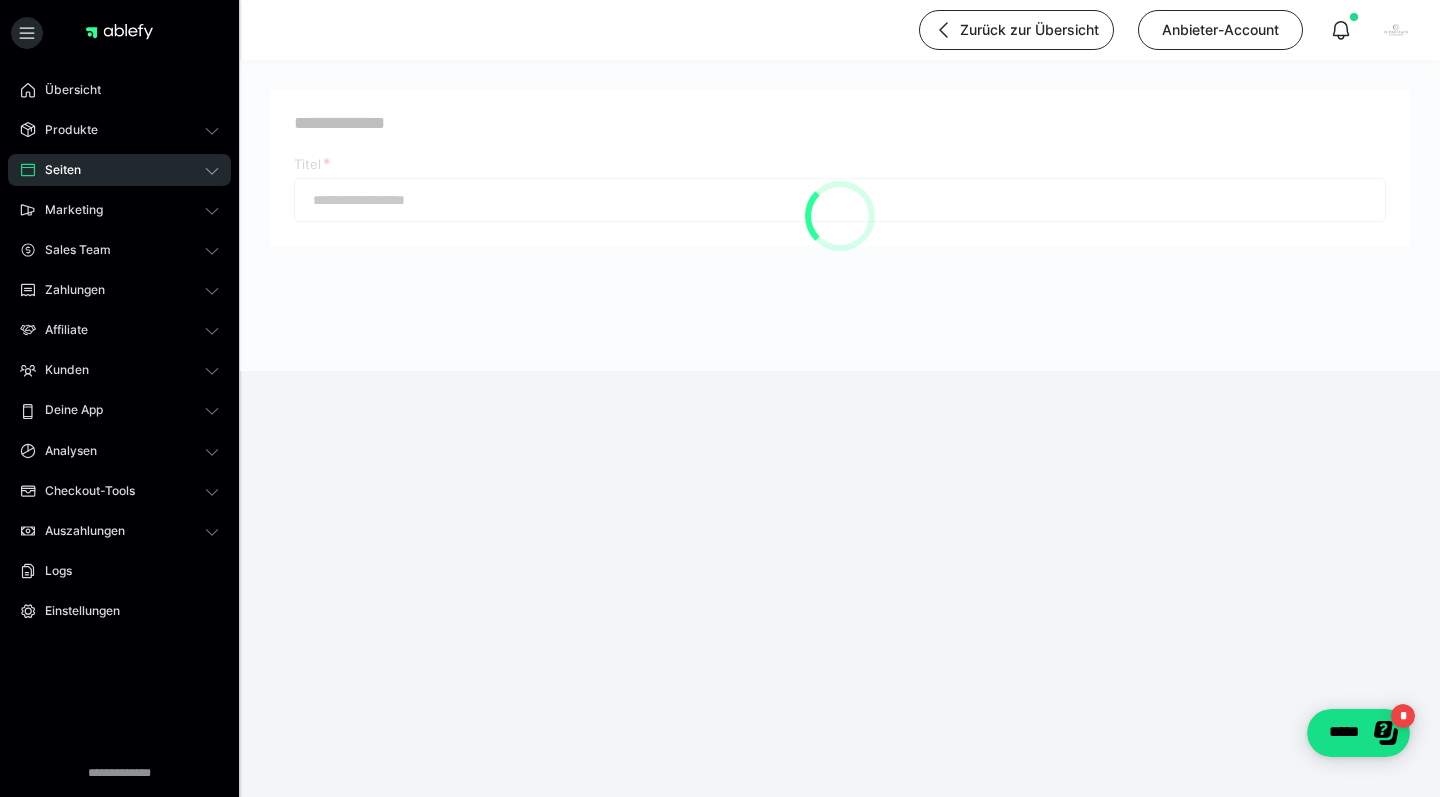 type on "**********" 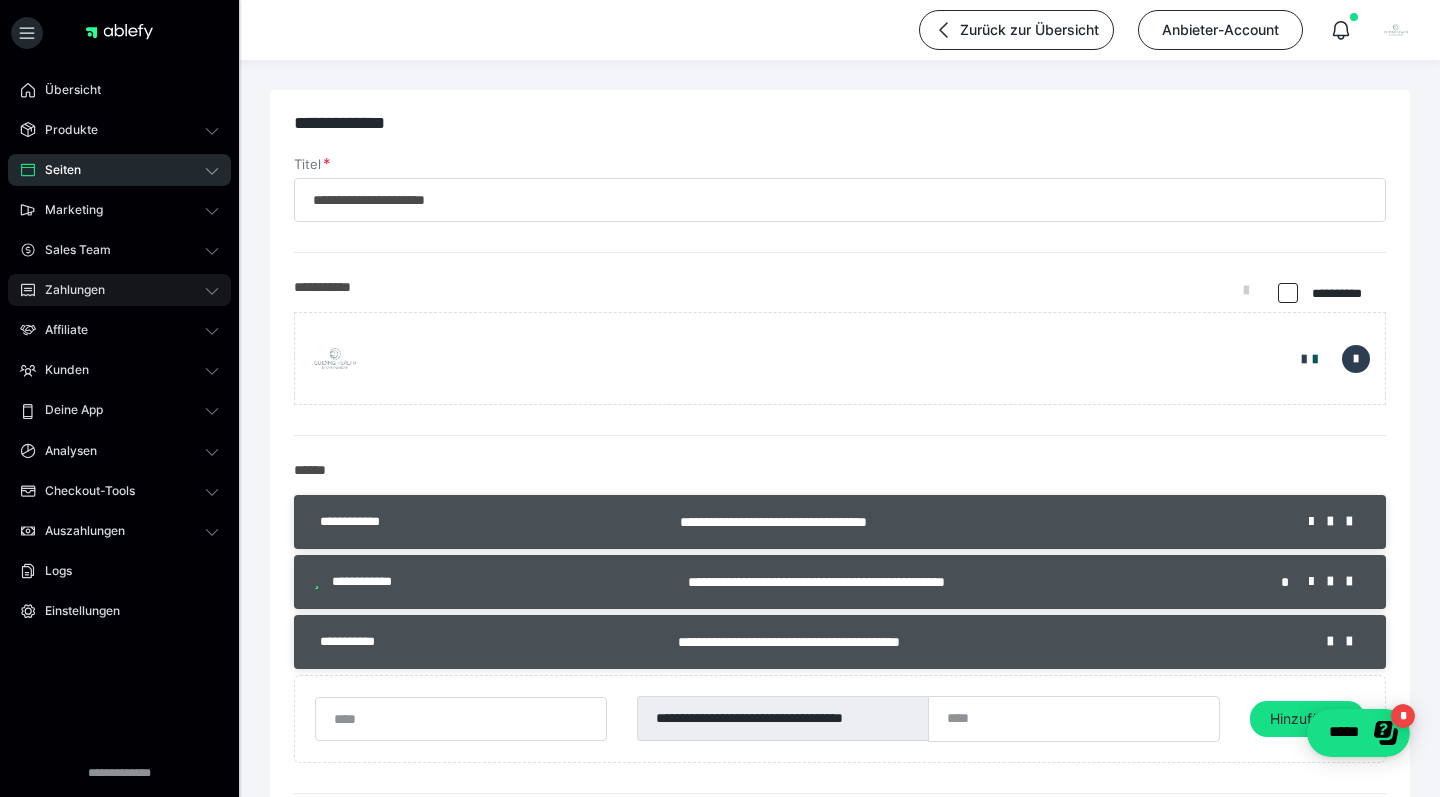 scroll, scrollTop: 0, scrollLeft: 0, axis: both 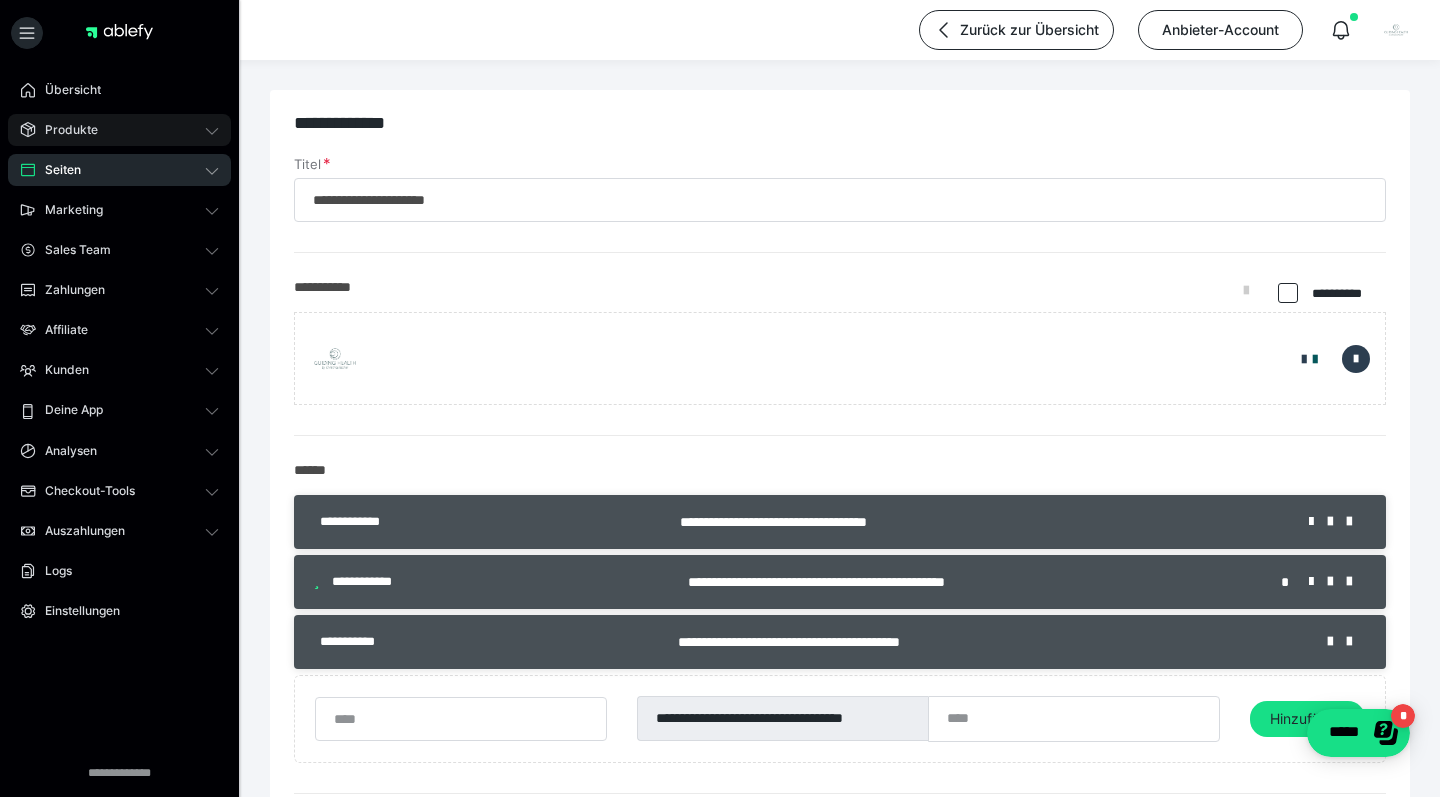 click 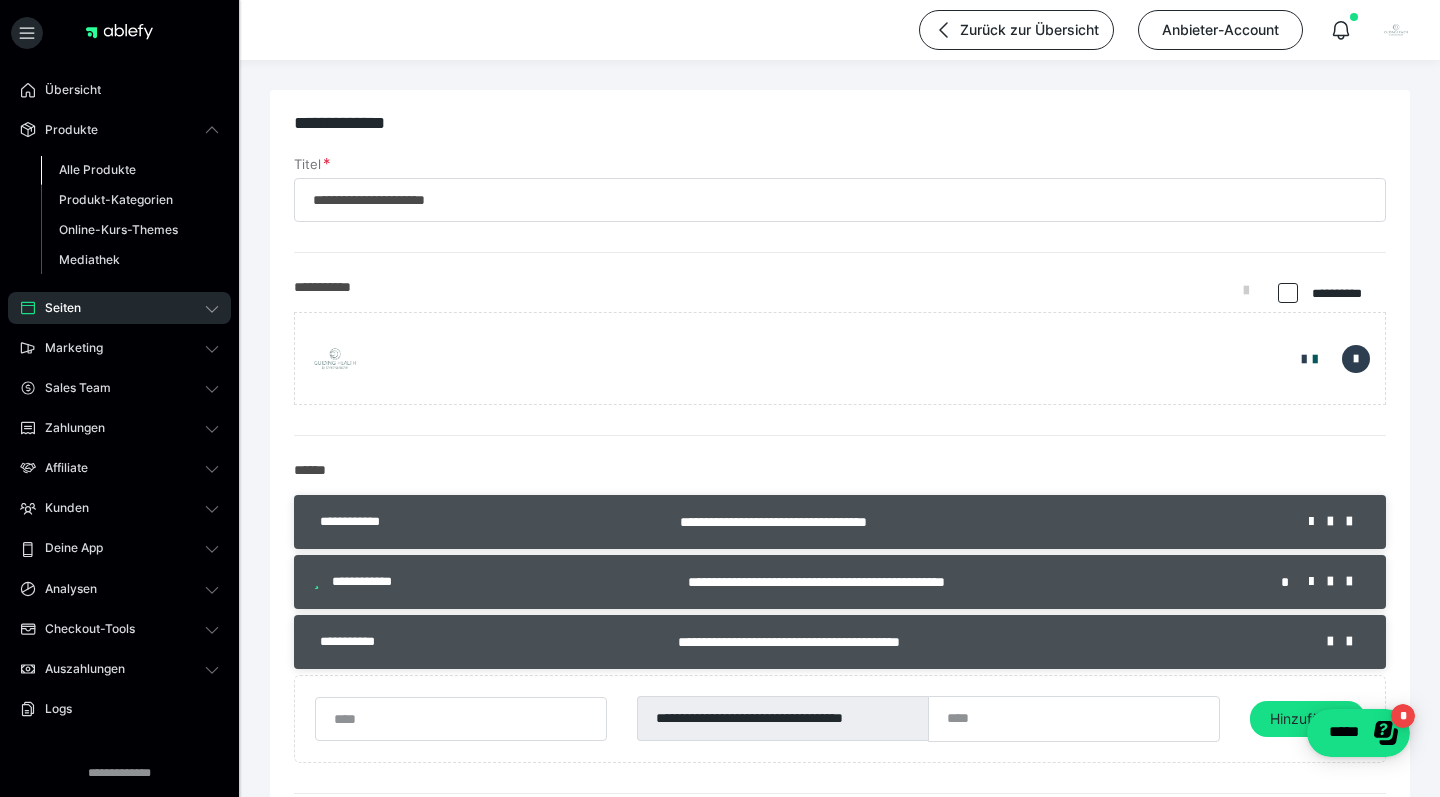 click on "Alle Produkte" at bounding box center (130, 170) 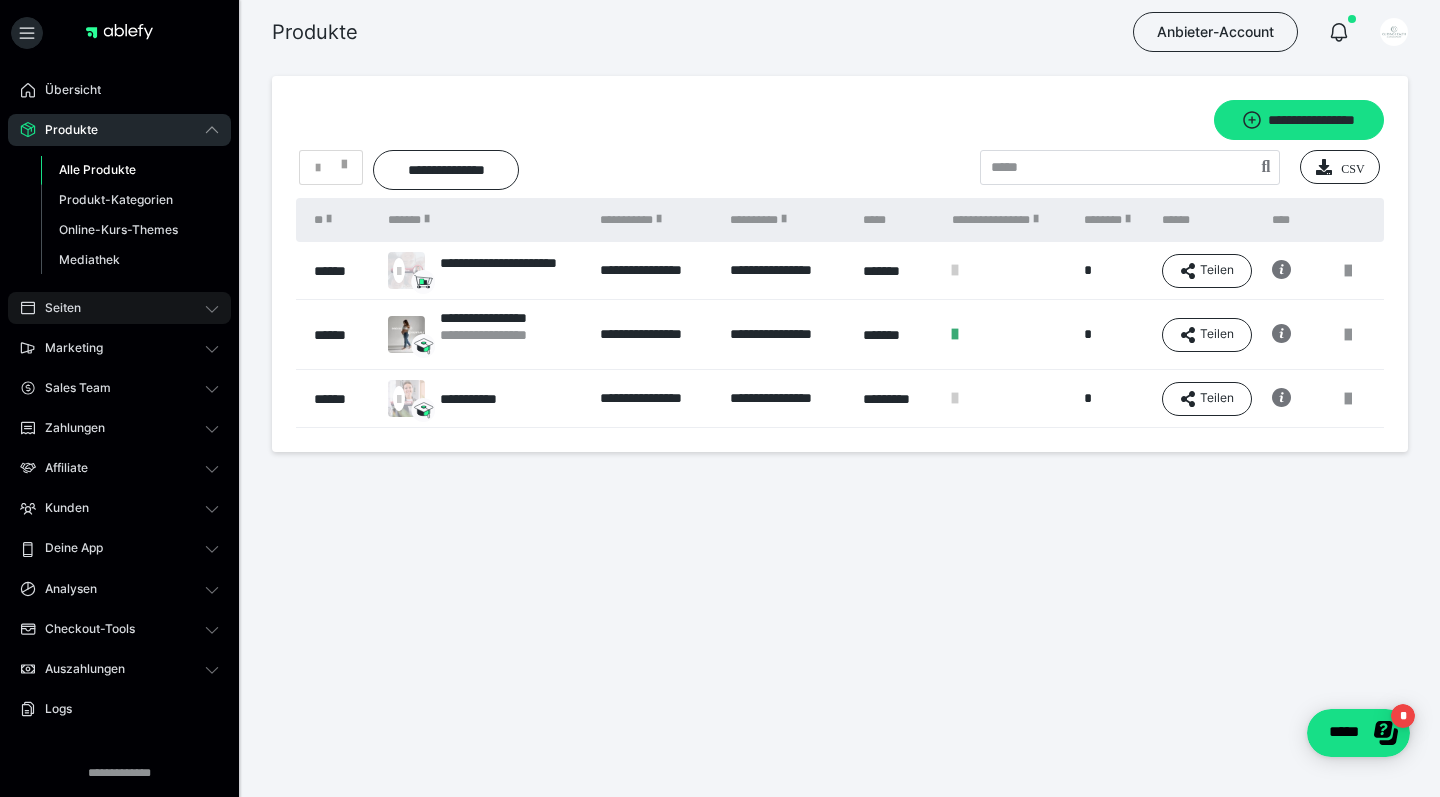 click 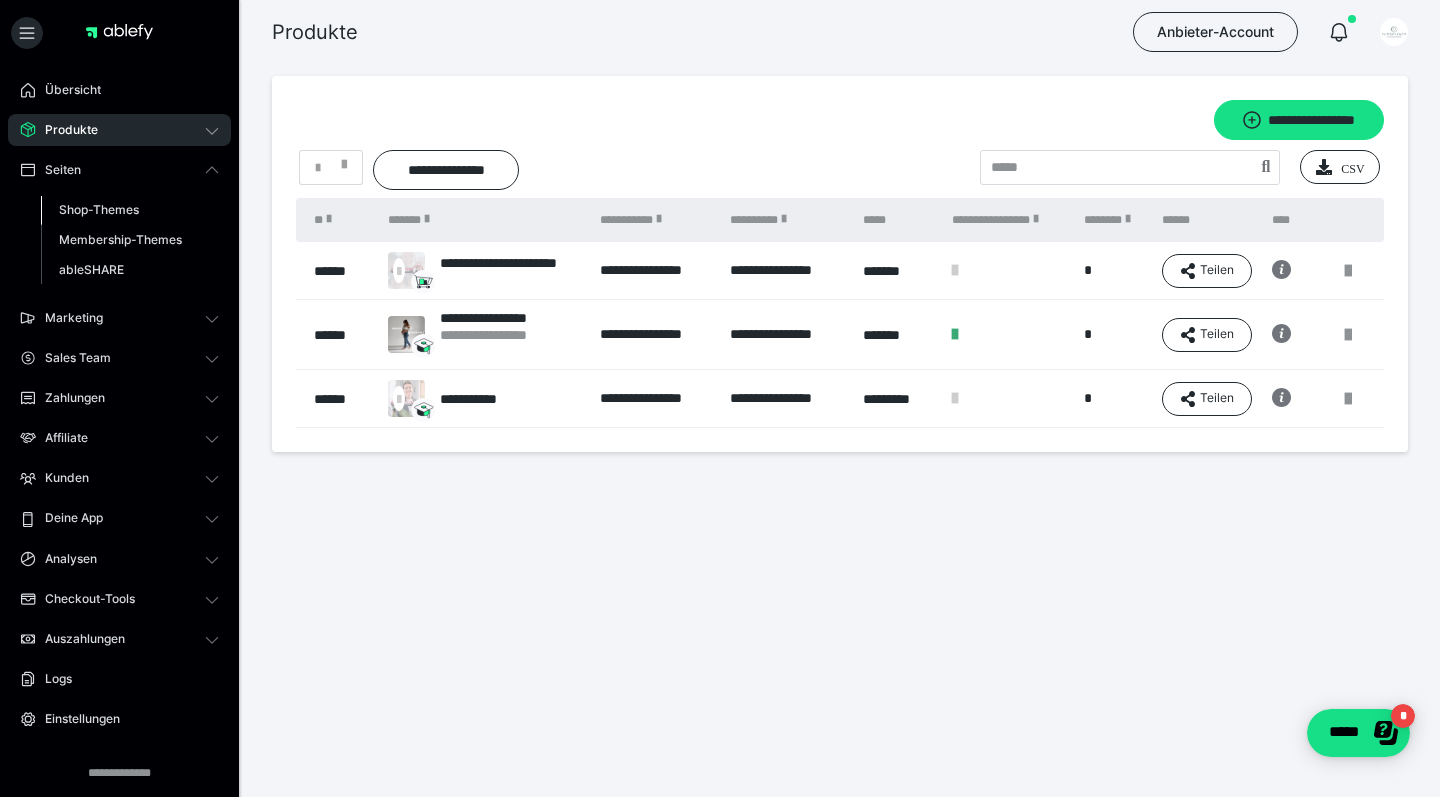 click on "Shop-Themes" at bounding box center (99, 209) 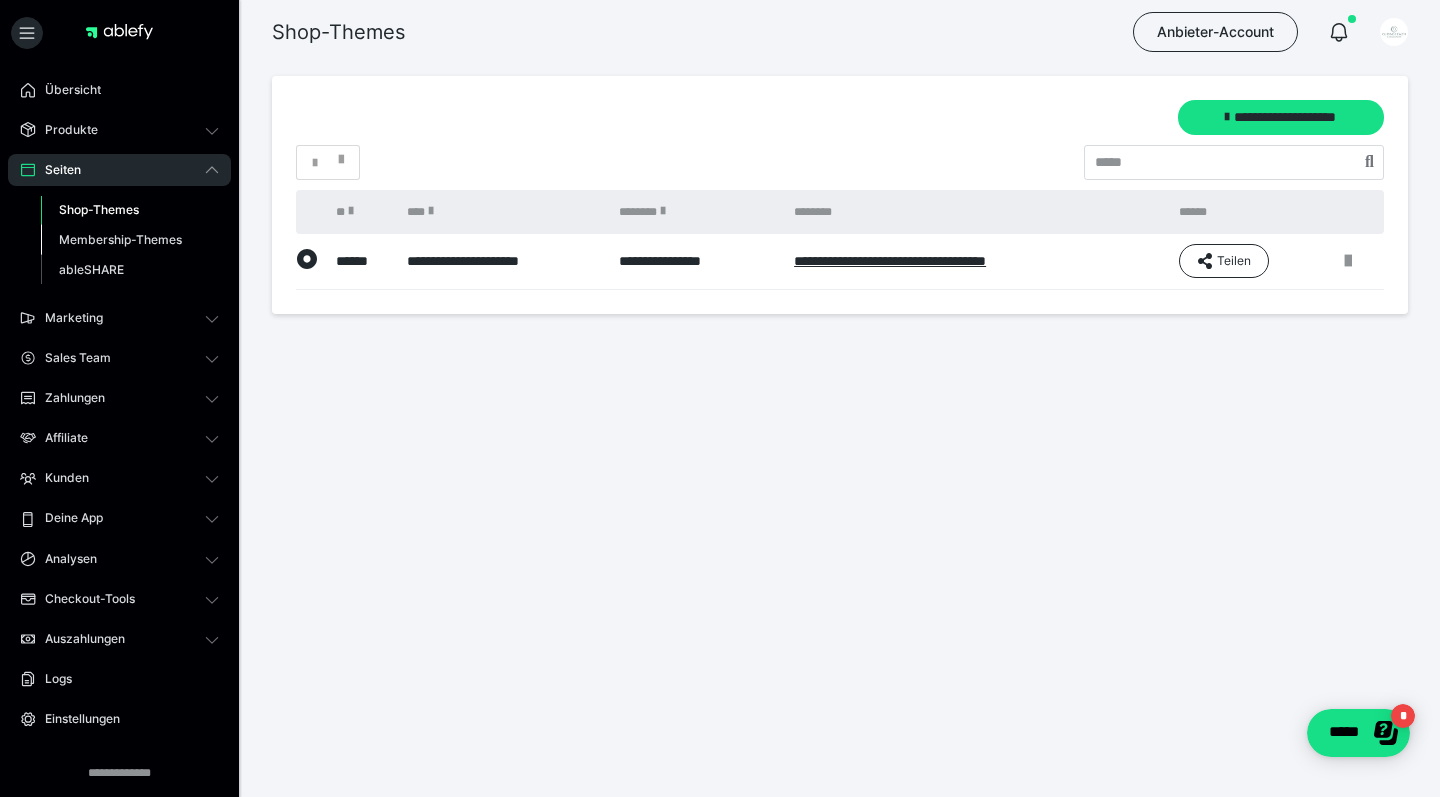 click on "Membership-Themes" at bounding box center [120, 239] 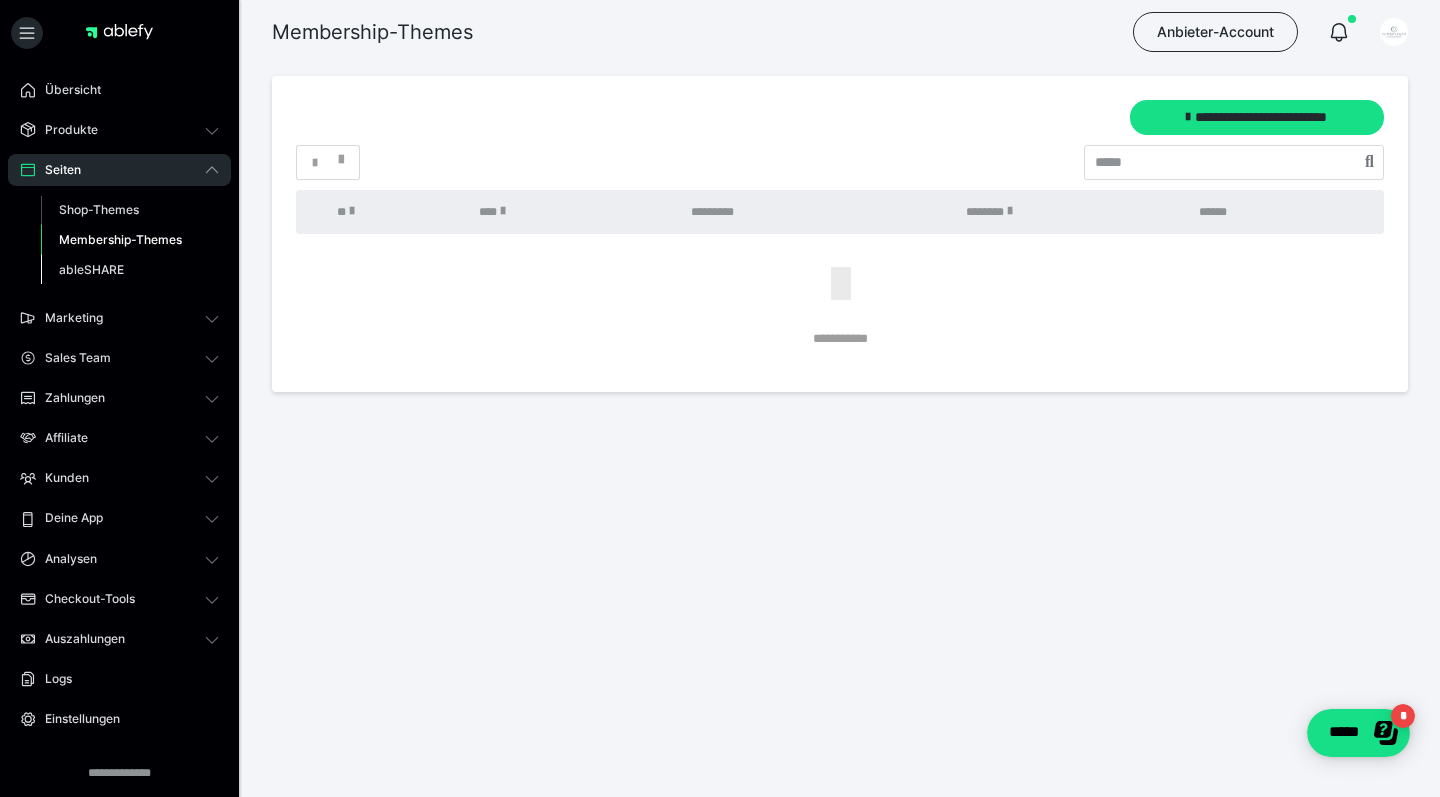 click on "ableSHARE" at bounding box center (91, 269) 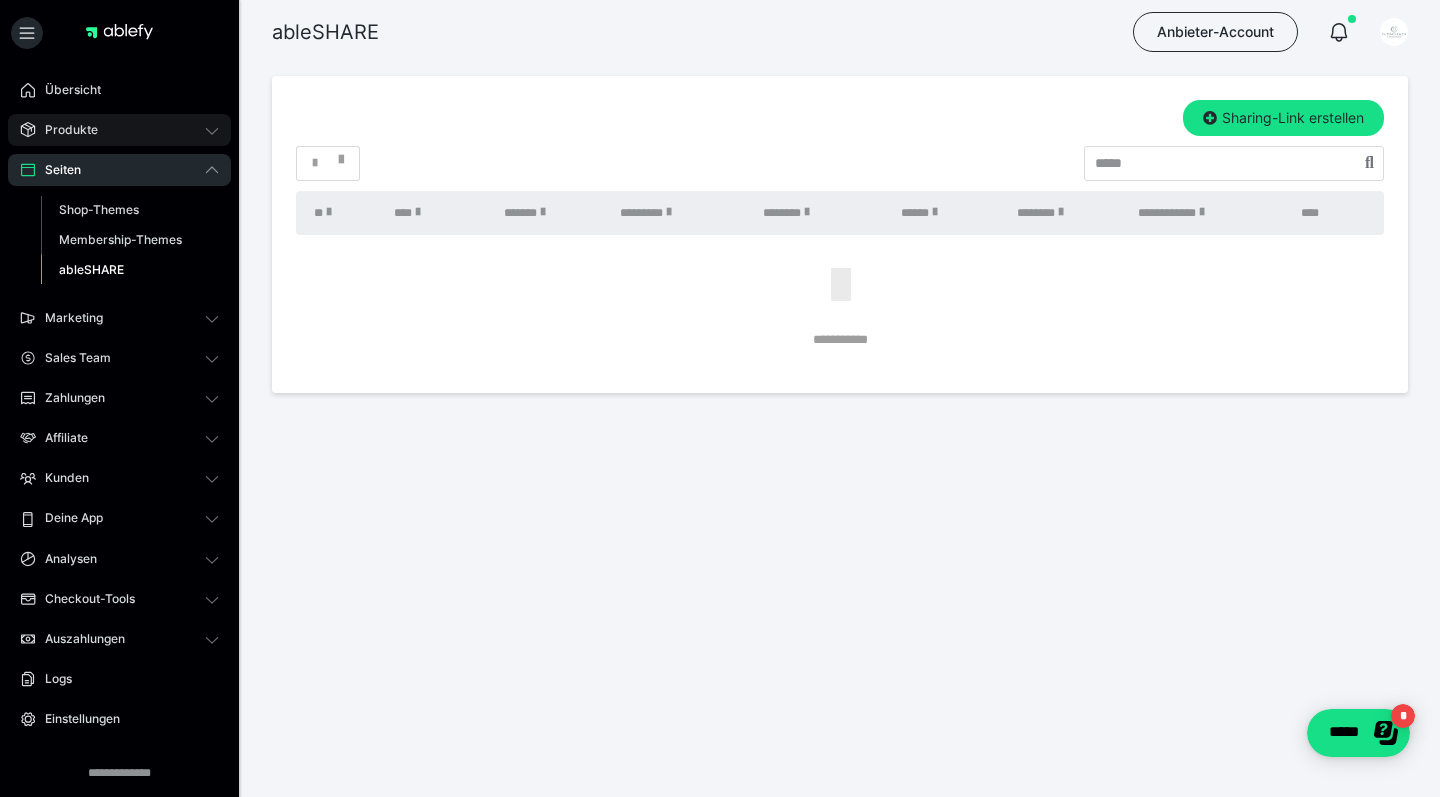 click on "Produkte" at bounding box center [119, 130] 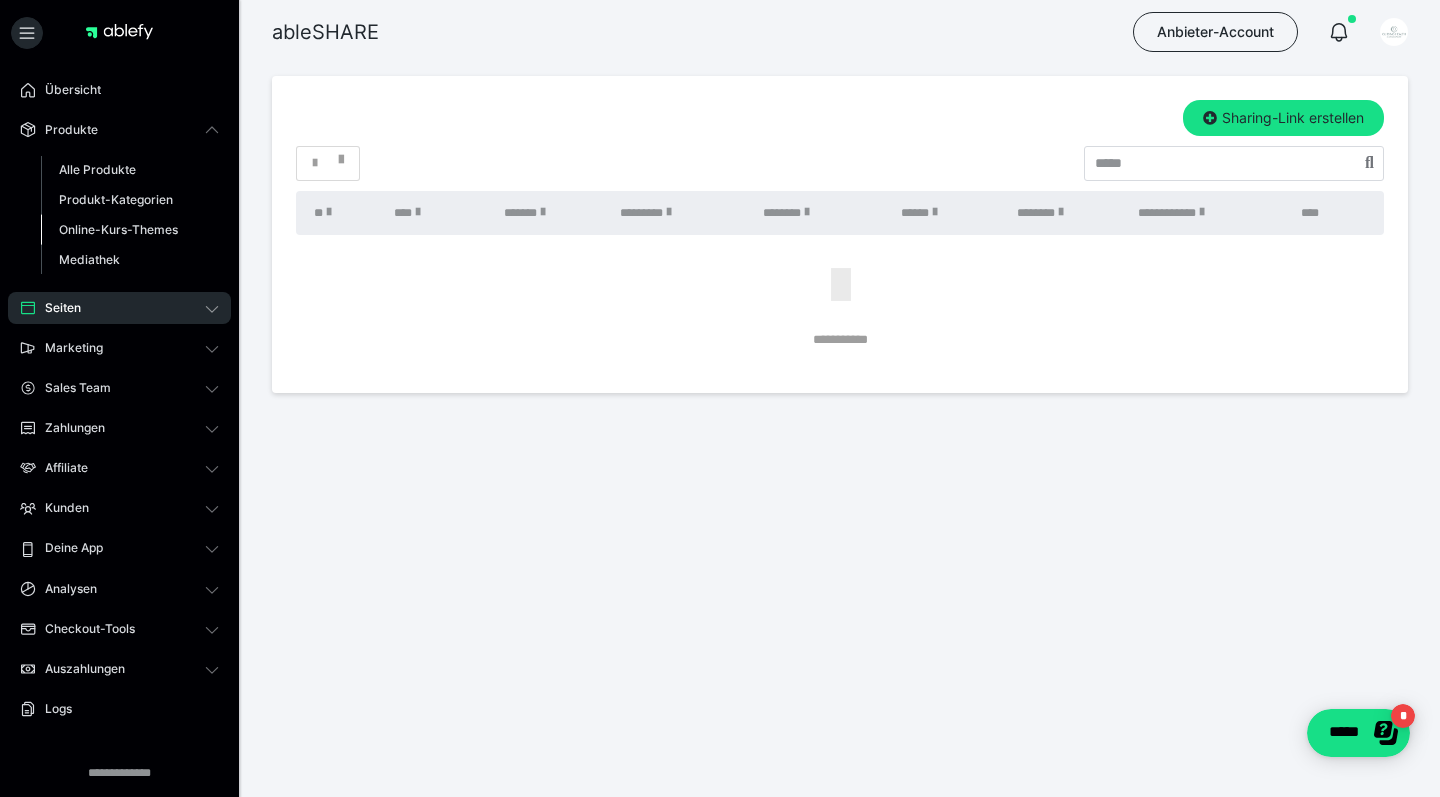 click on "Online-Kurs-Themes" at bounding box center [118, 229] 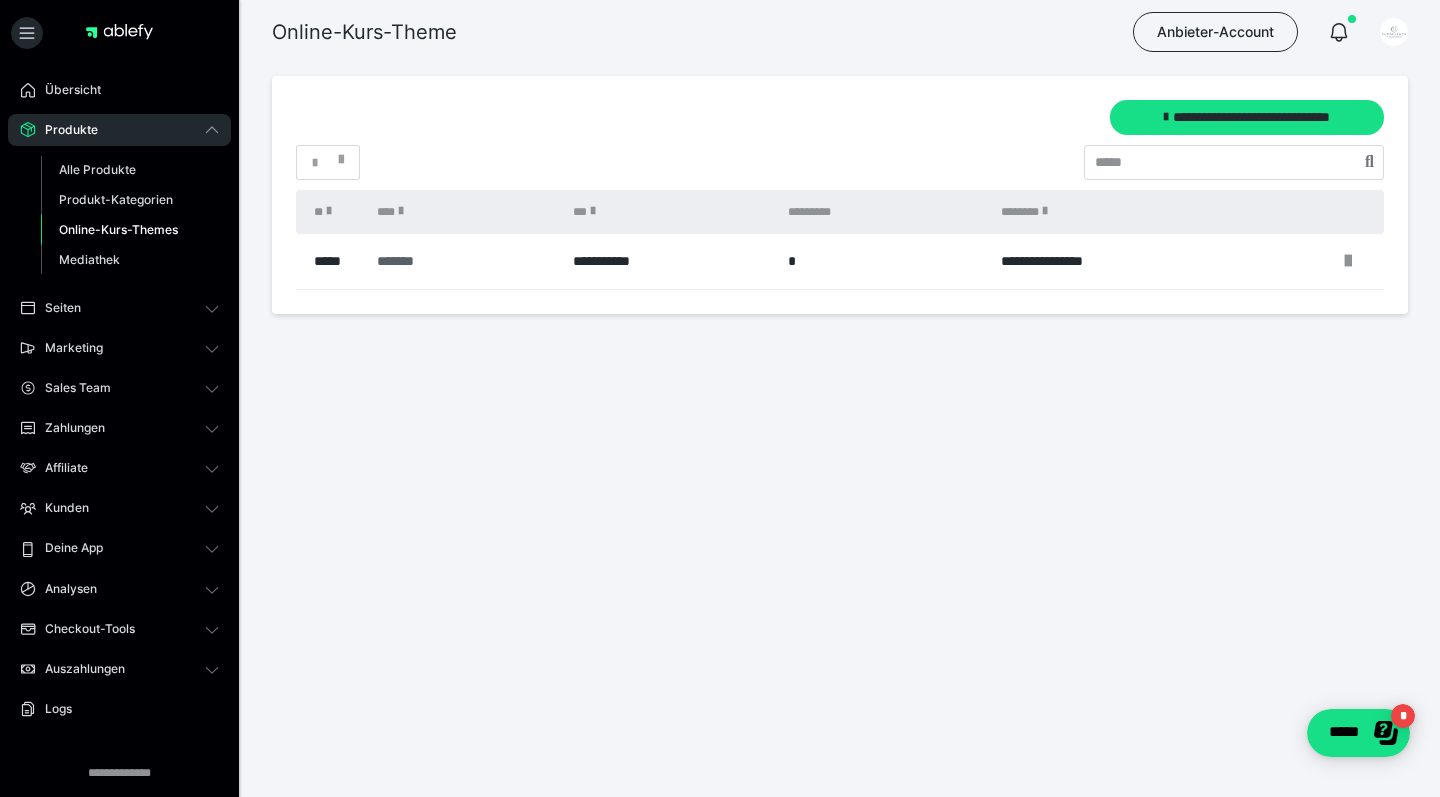 click on "*******" at bounding box center [456, 261] 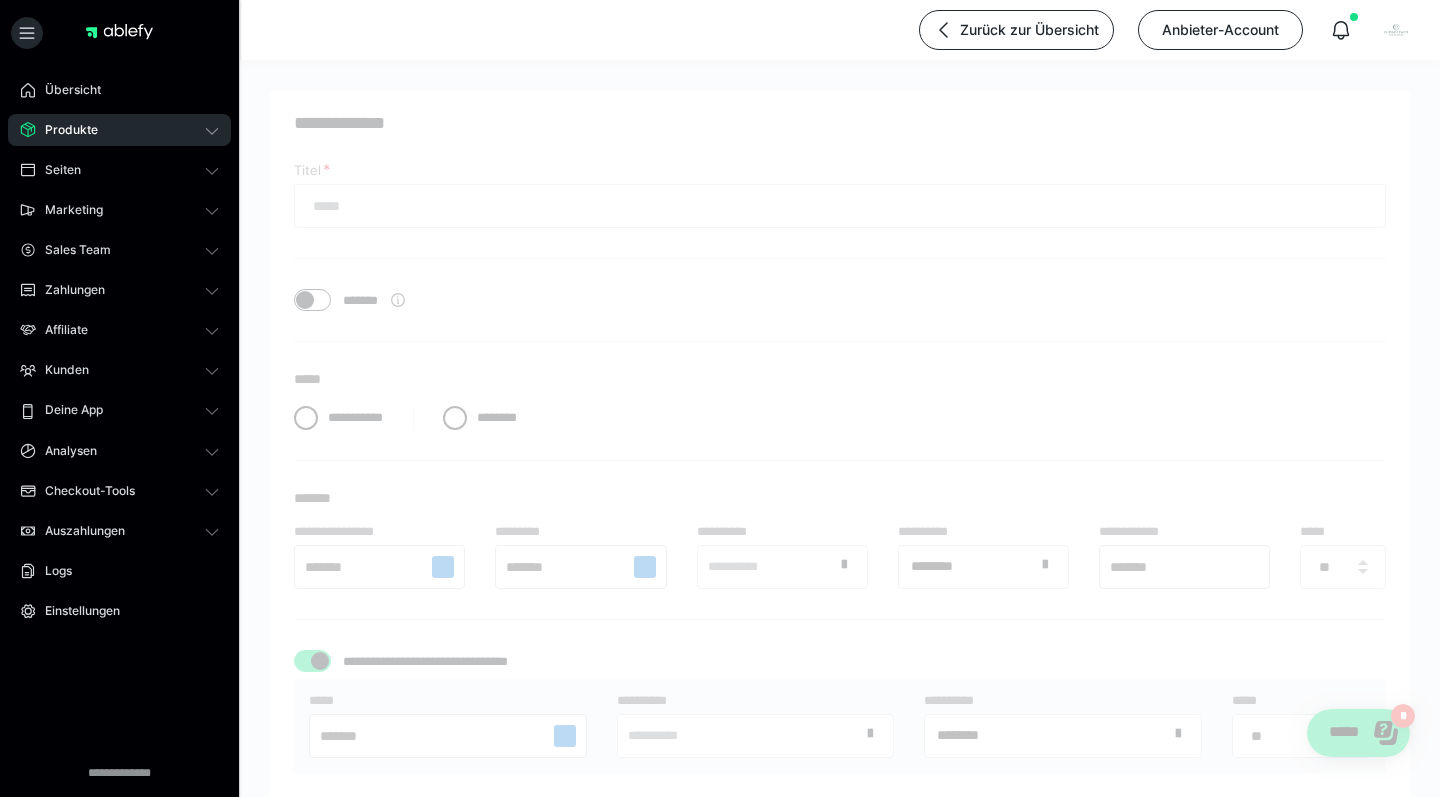 type on "*******" 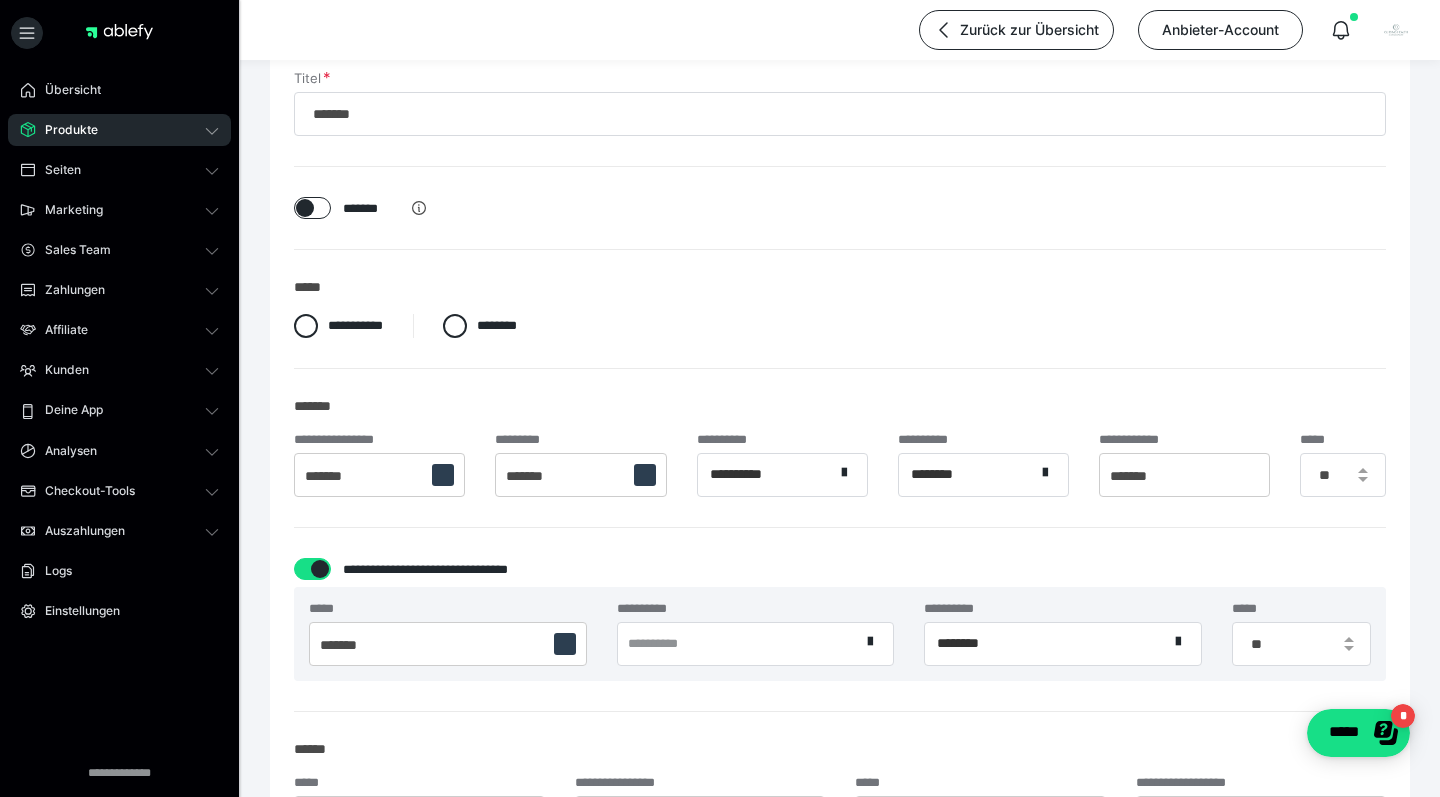 scroll, scrollTop: 92, scrollLeft: 0, axis: vertical 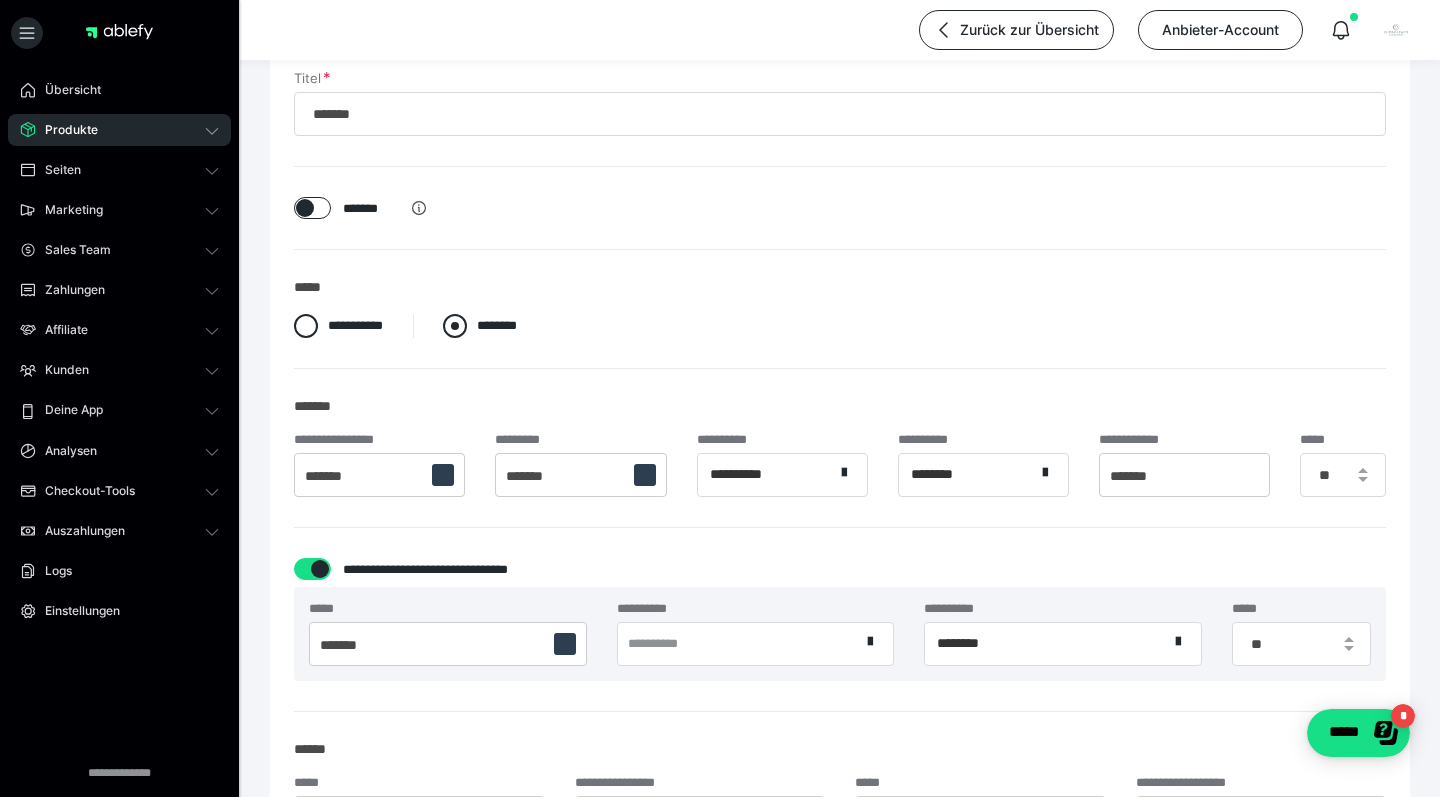 click on "********" at bounding box center [480, 326] 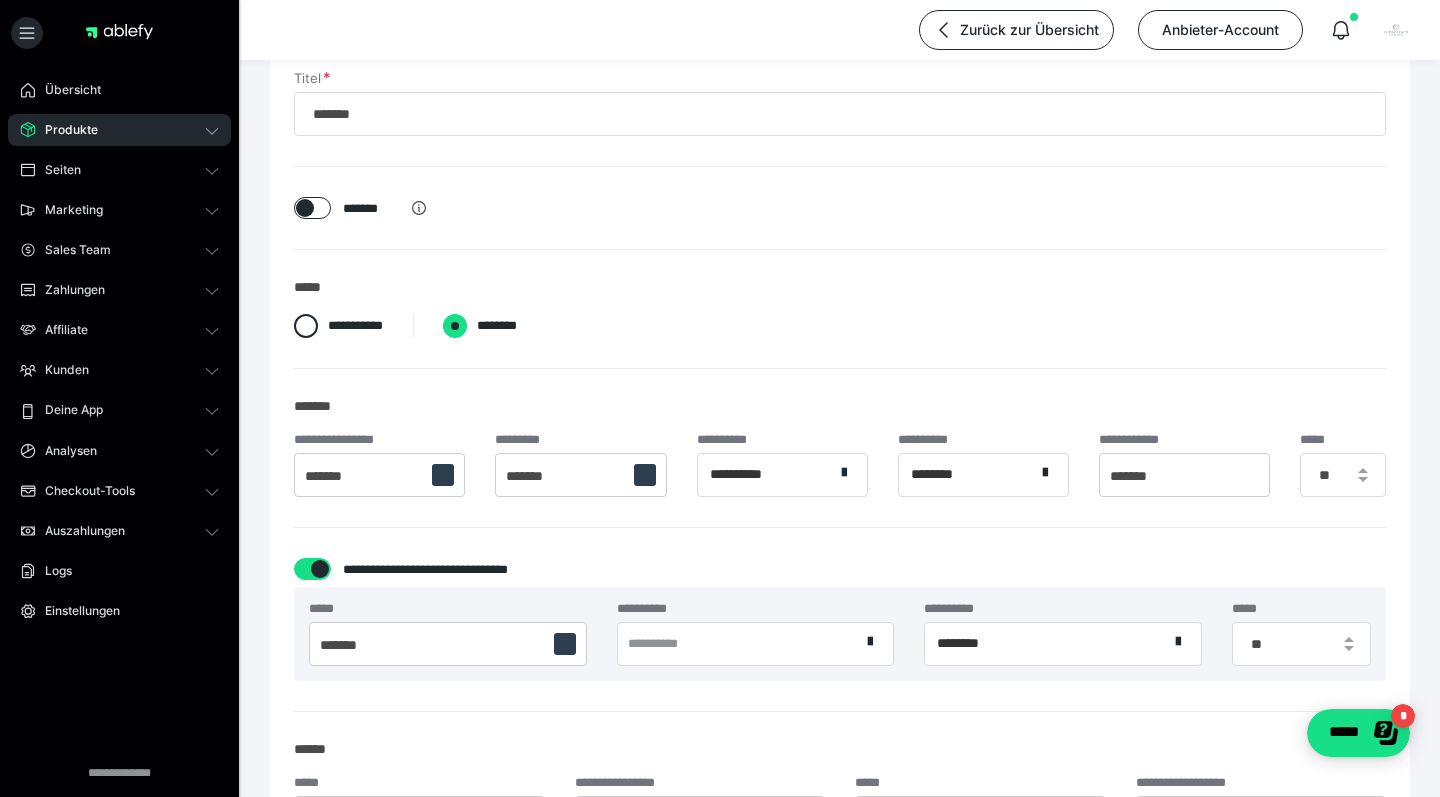radio on "****" 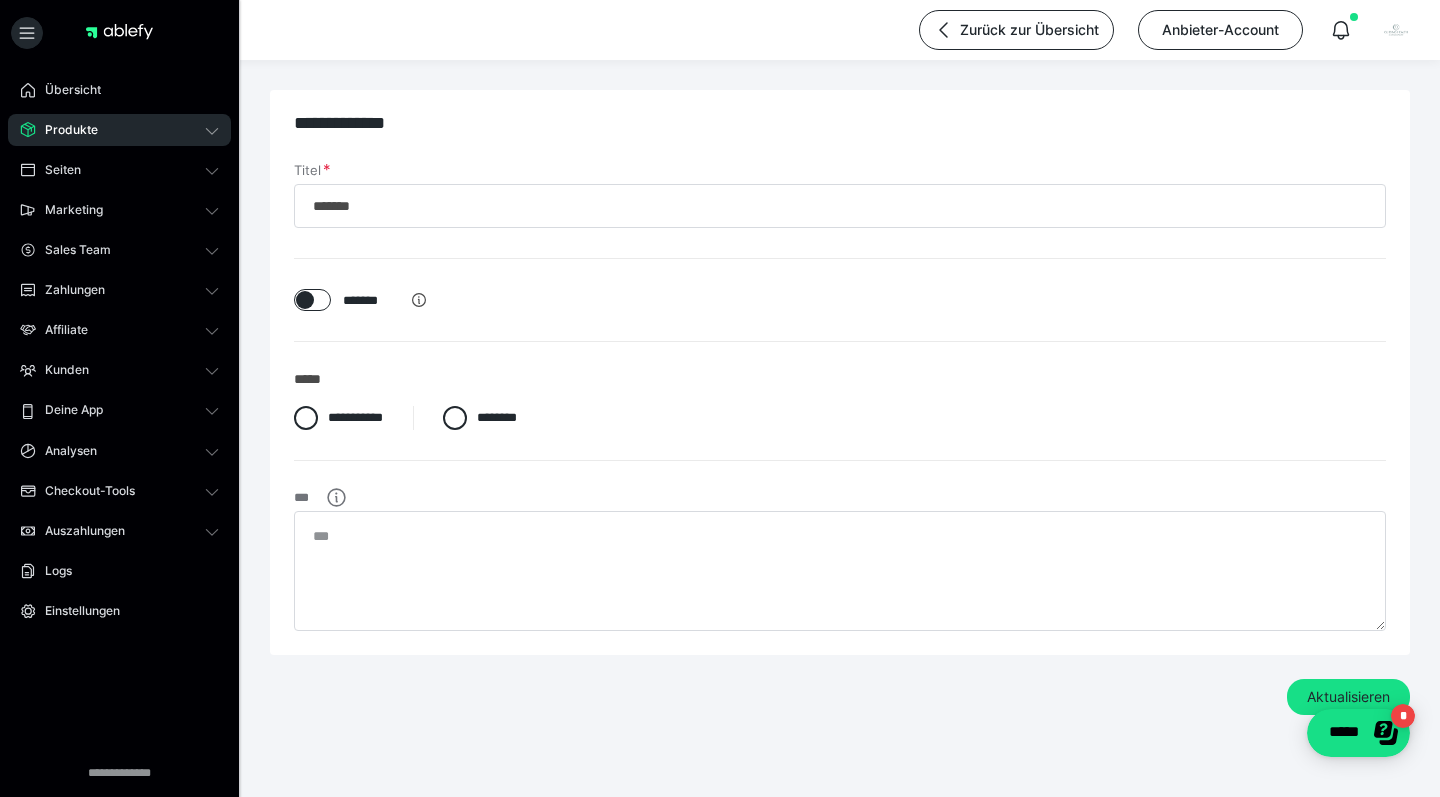 scroll, scrollTop: 0, scrollLeft: 0, axis: both 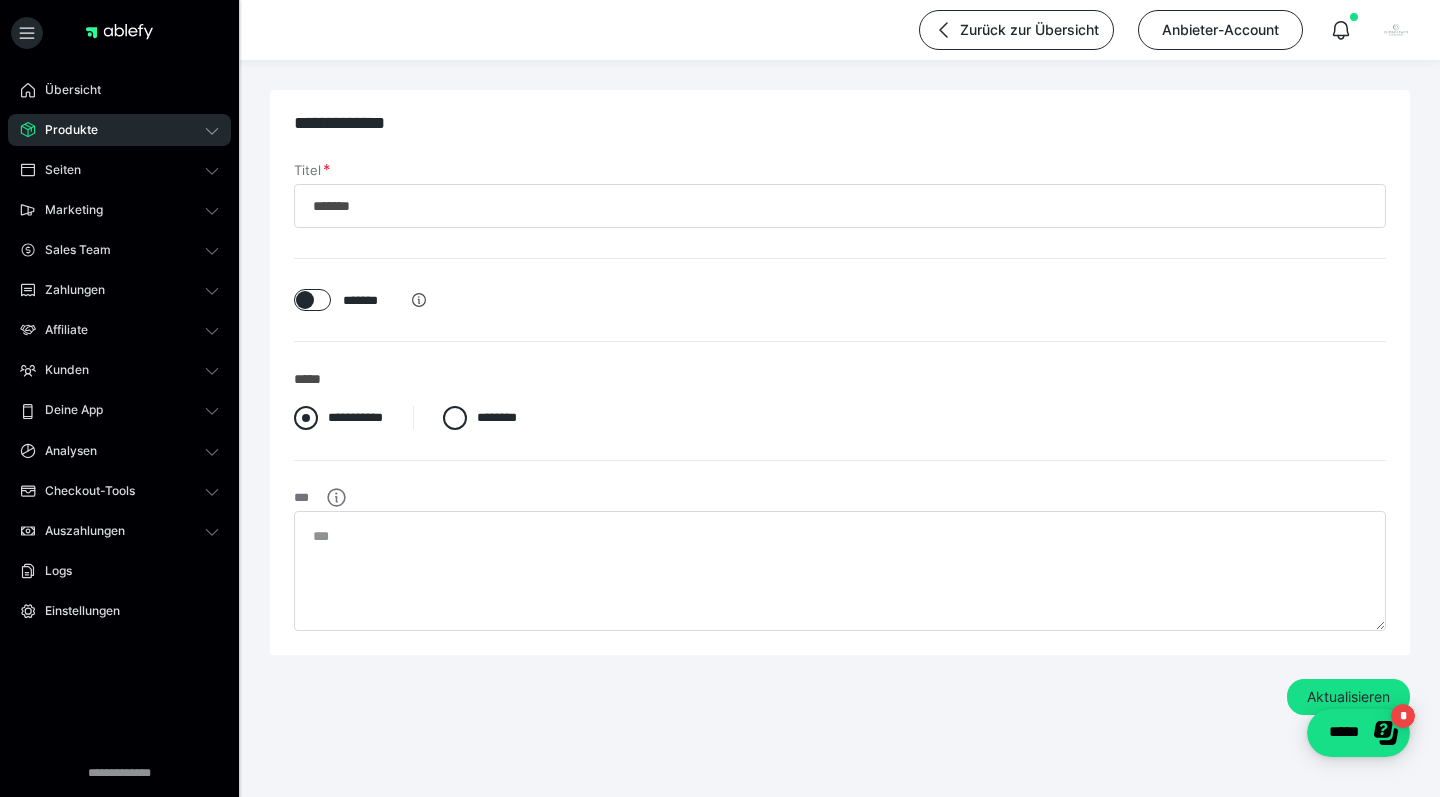click at bounding box center [306, 418] 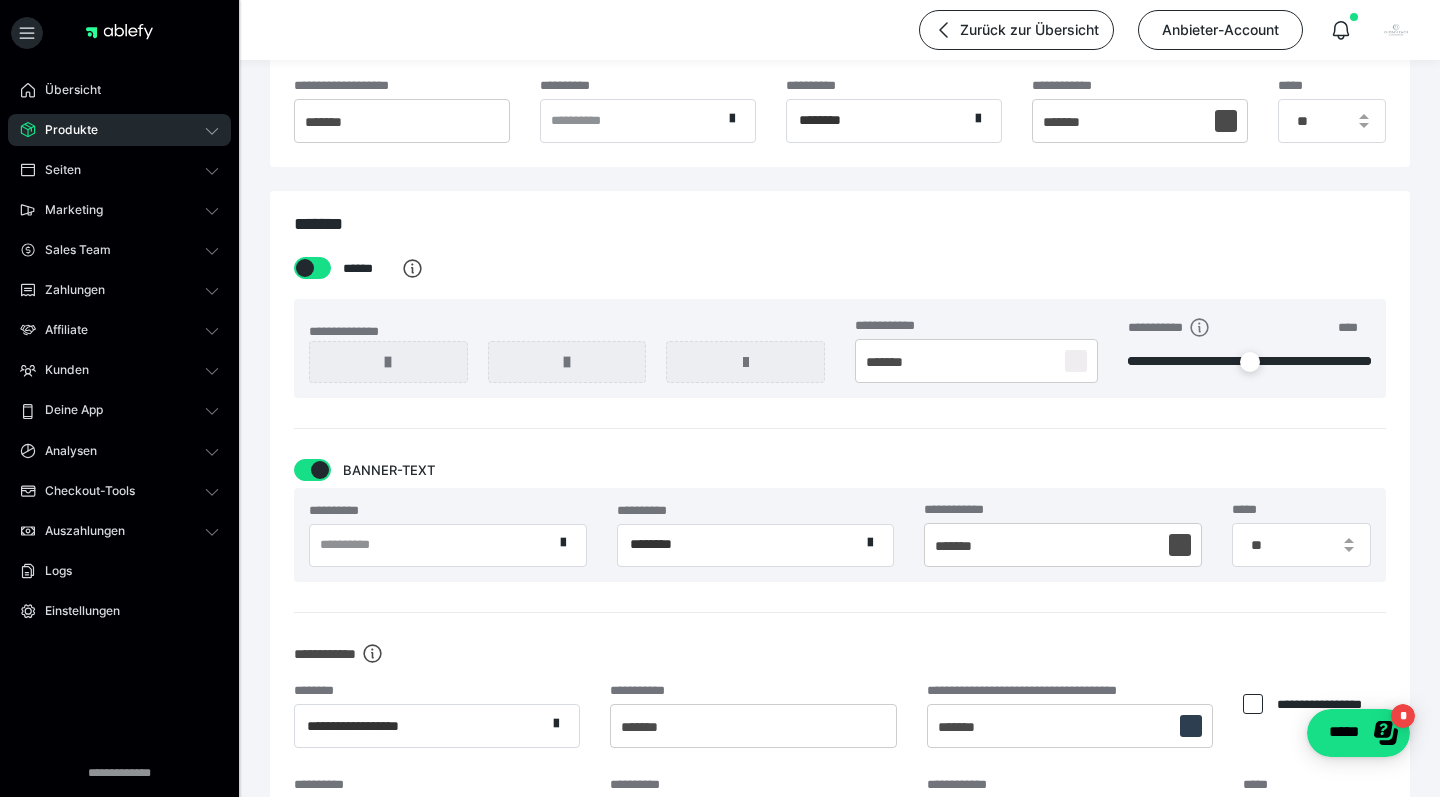 scroll, scrollTop: 1982, scrollLeft: 0, axis: vertical 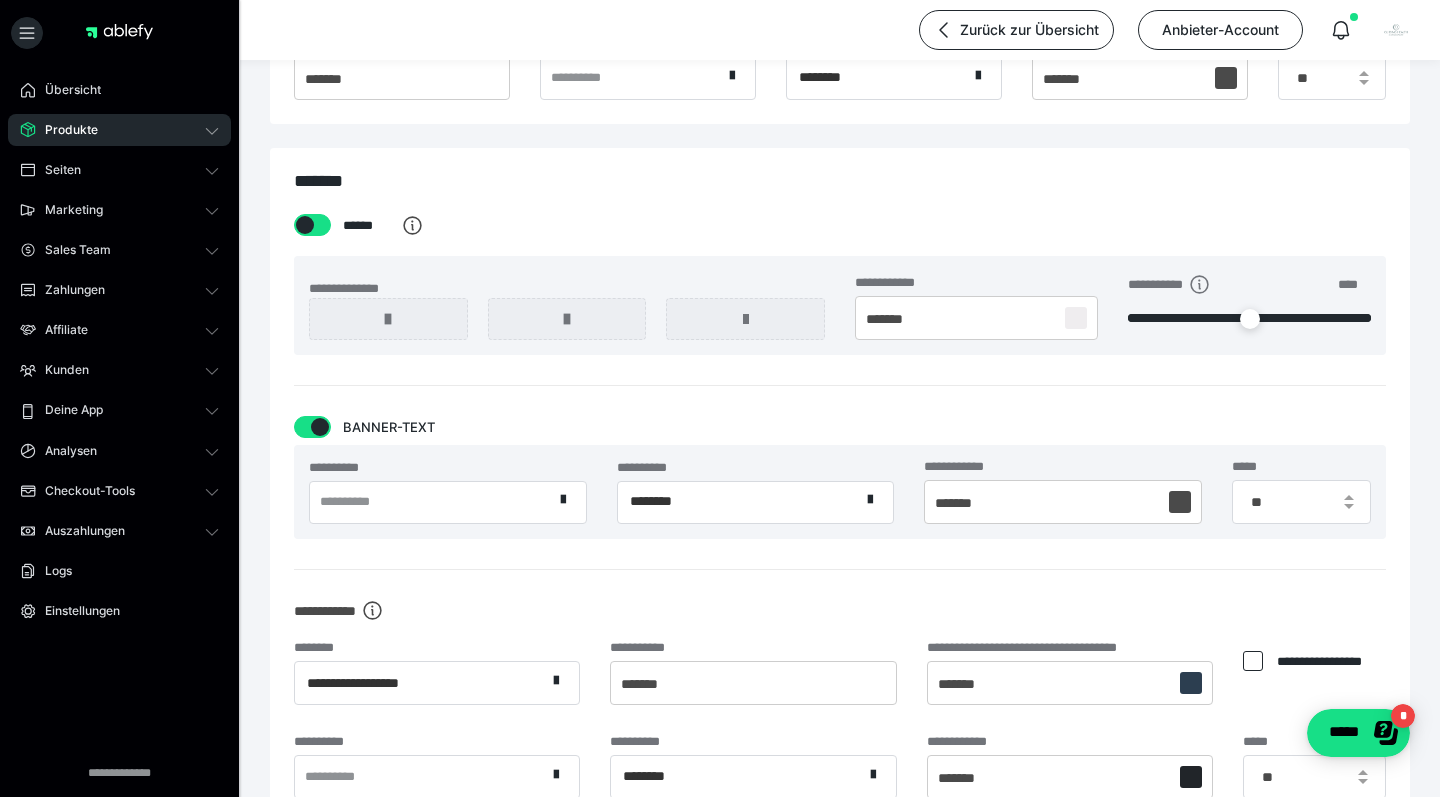 click on "*******" at bounding box center [976, 318] 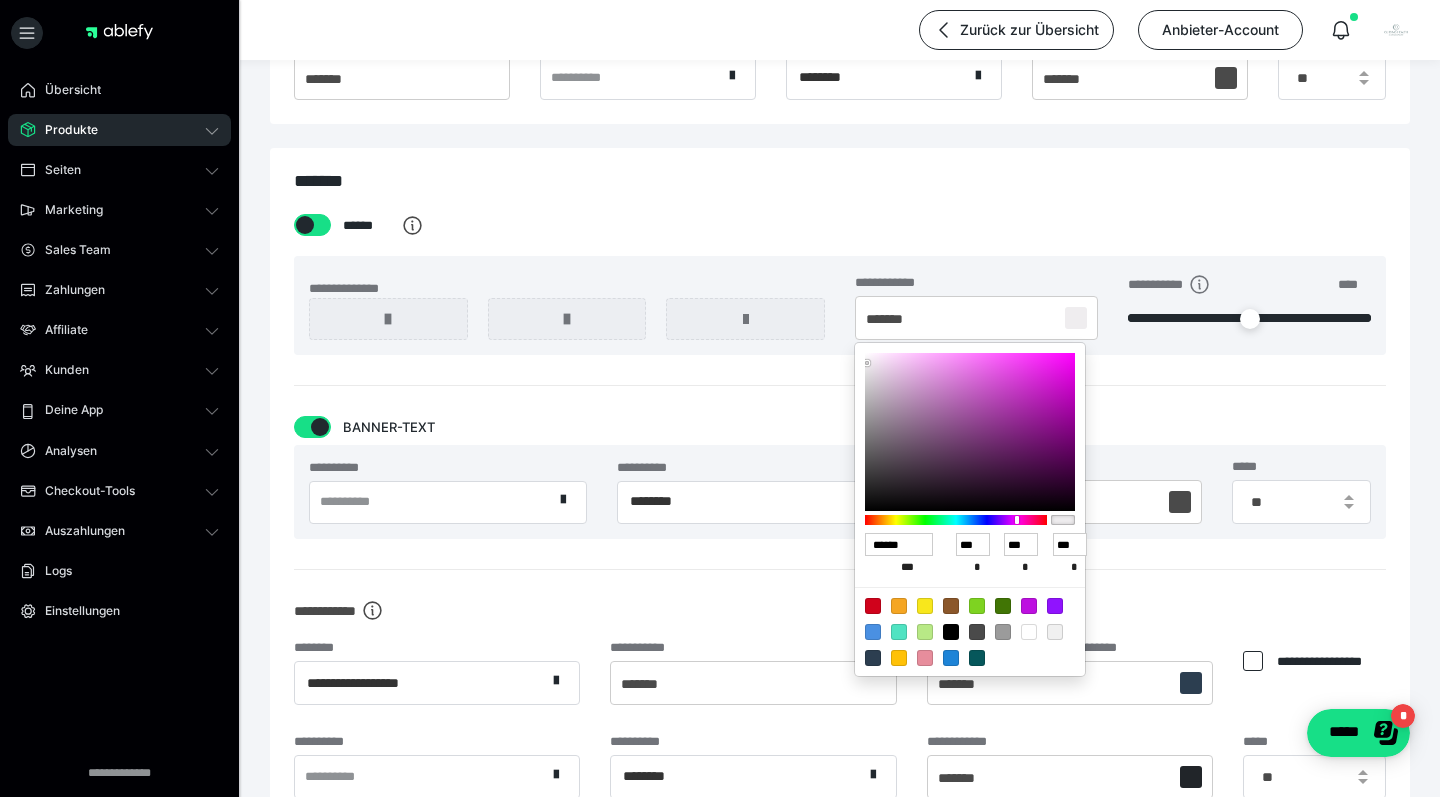 click at bounding box center (873, 658) 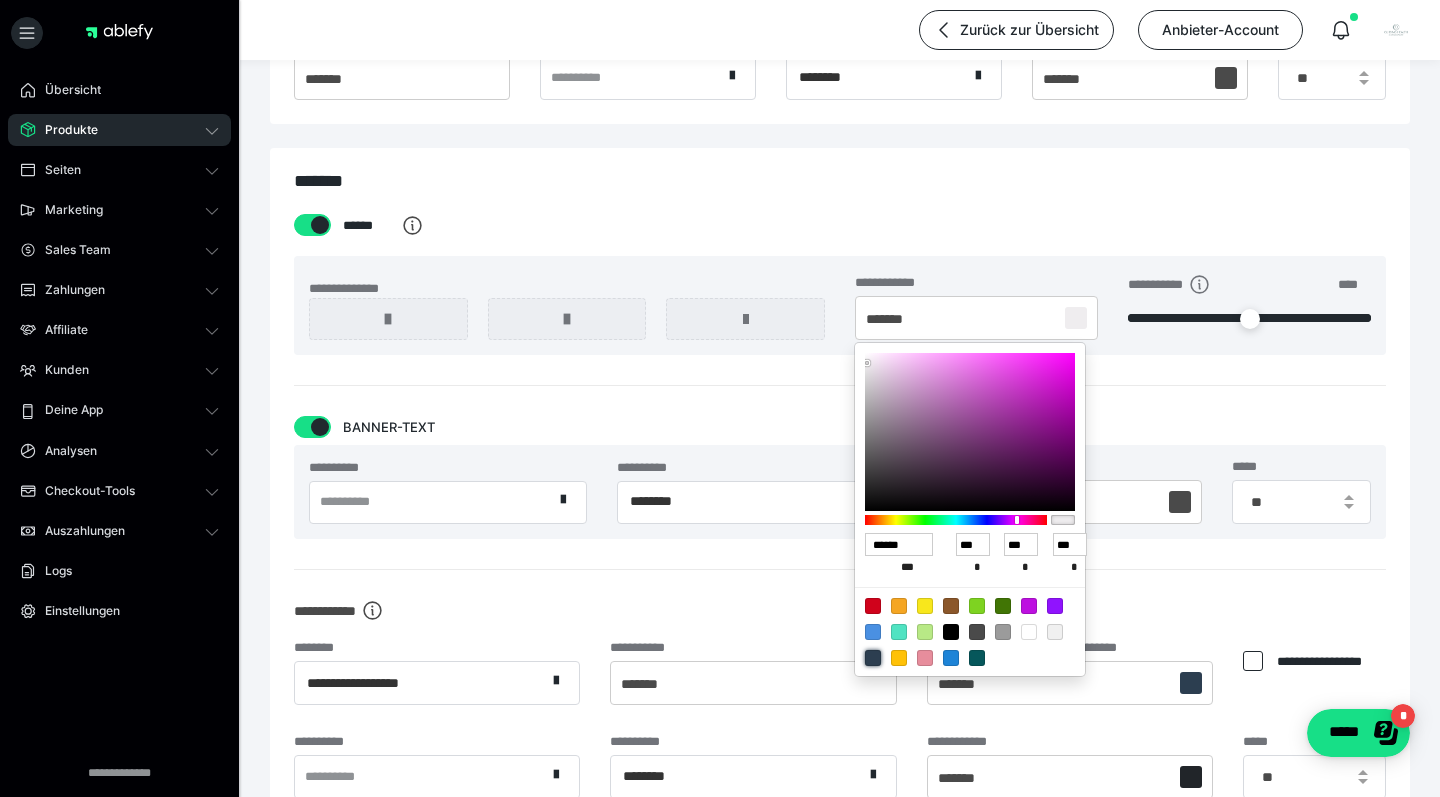 type on "******" 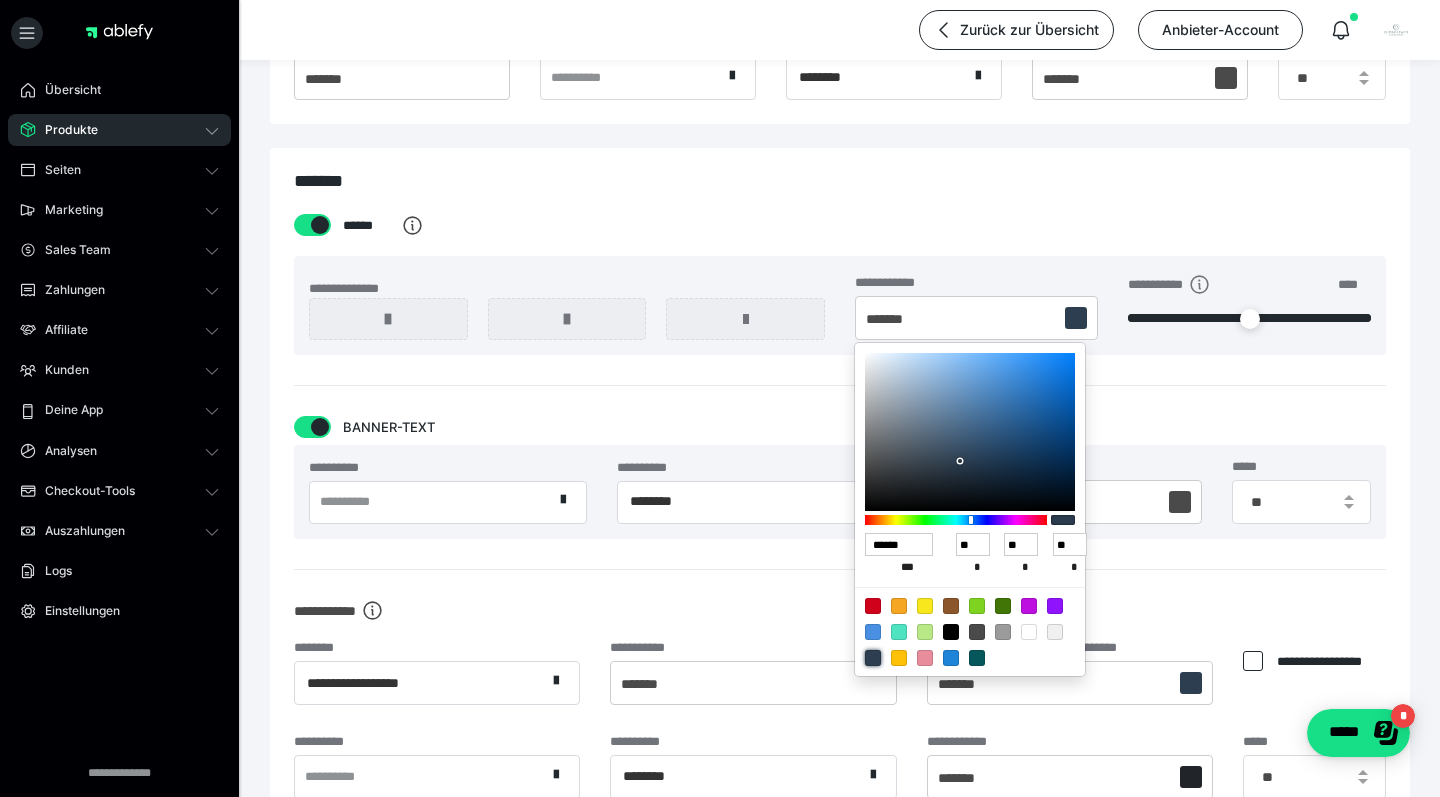 click at bounding box center [720, 398] 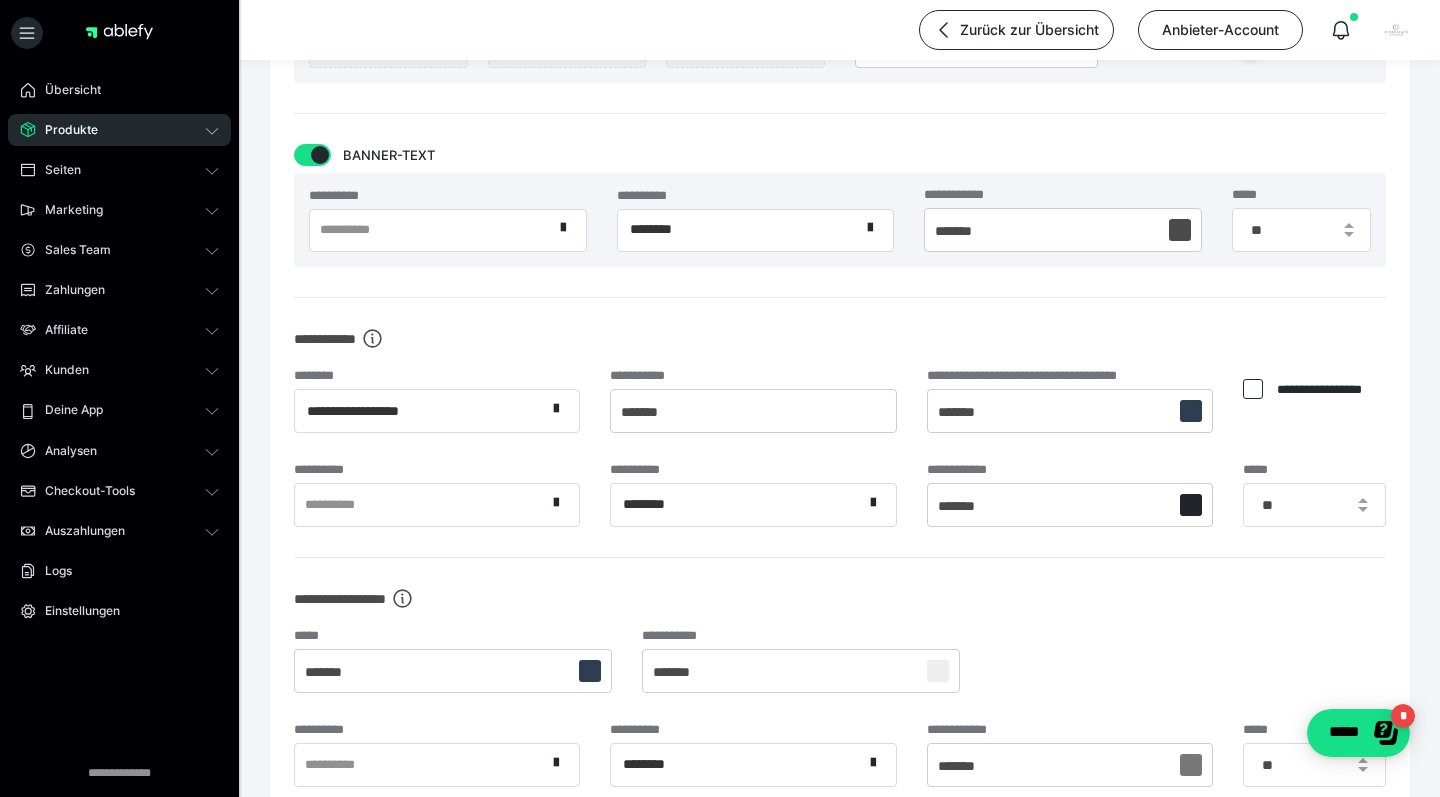 scroll, scrollTop: 2252, scrollLeft: 0, axis: vertical 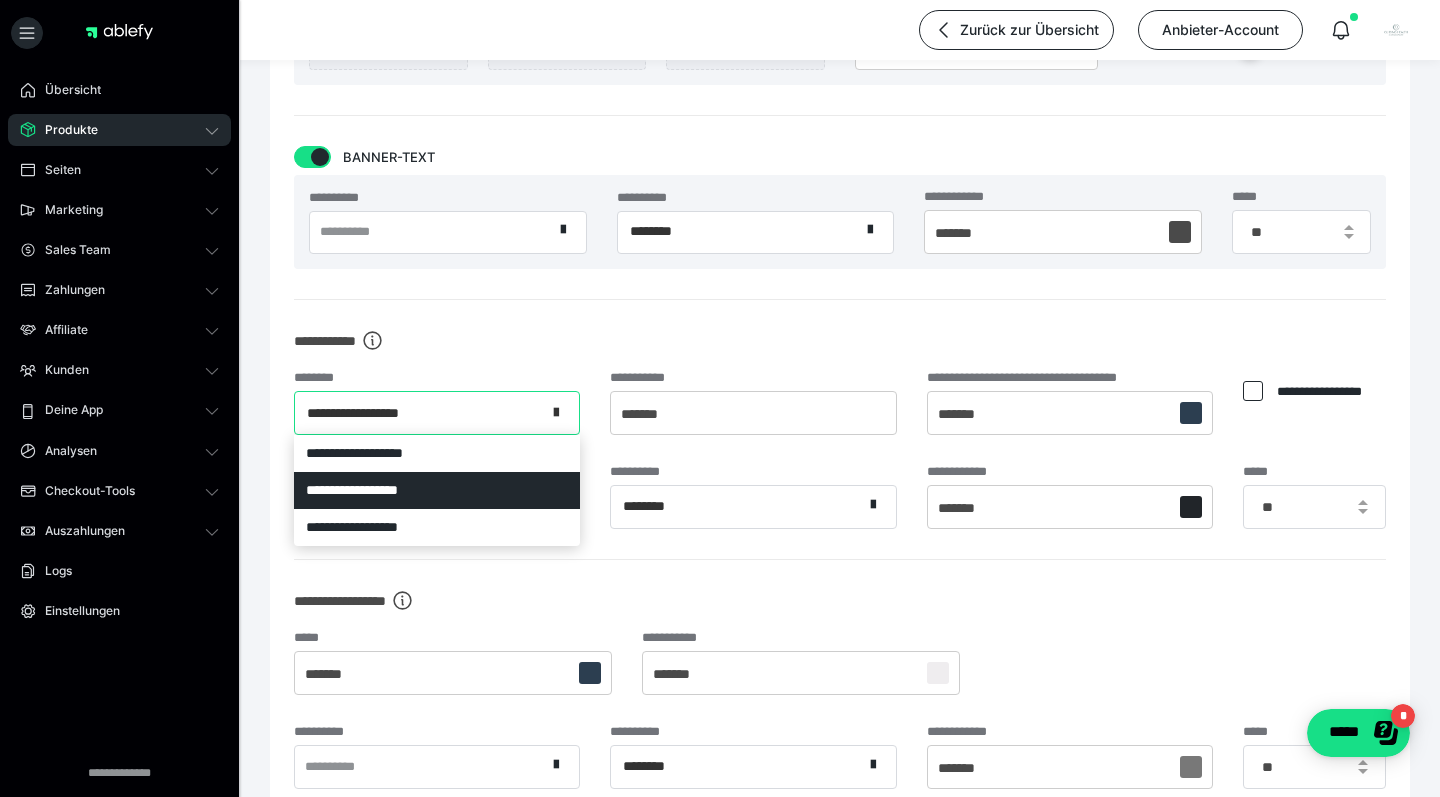 click at bounding box center [556, 409] 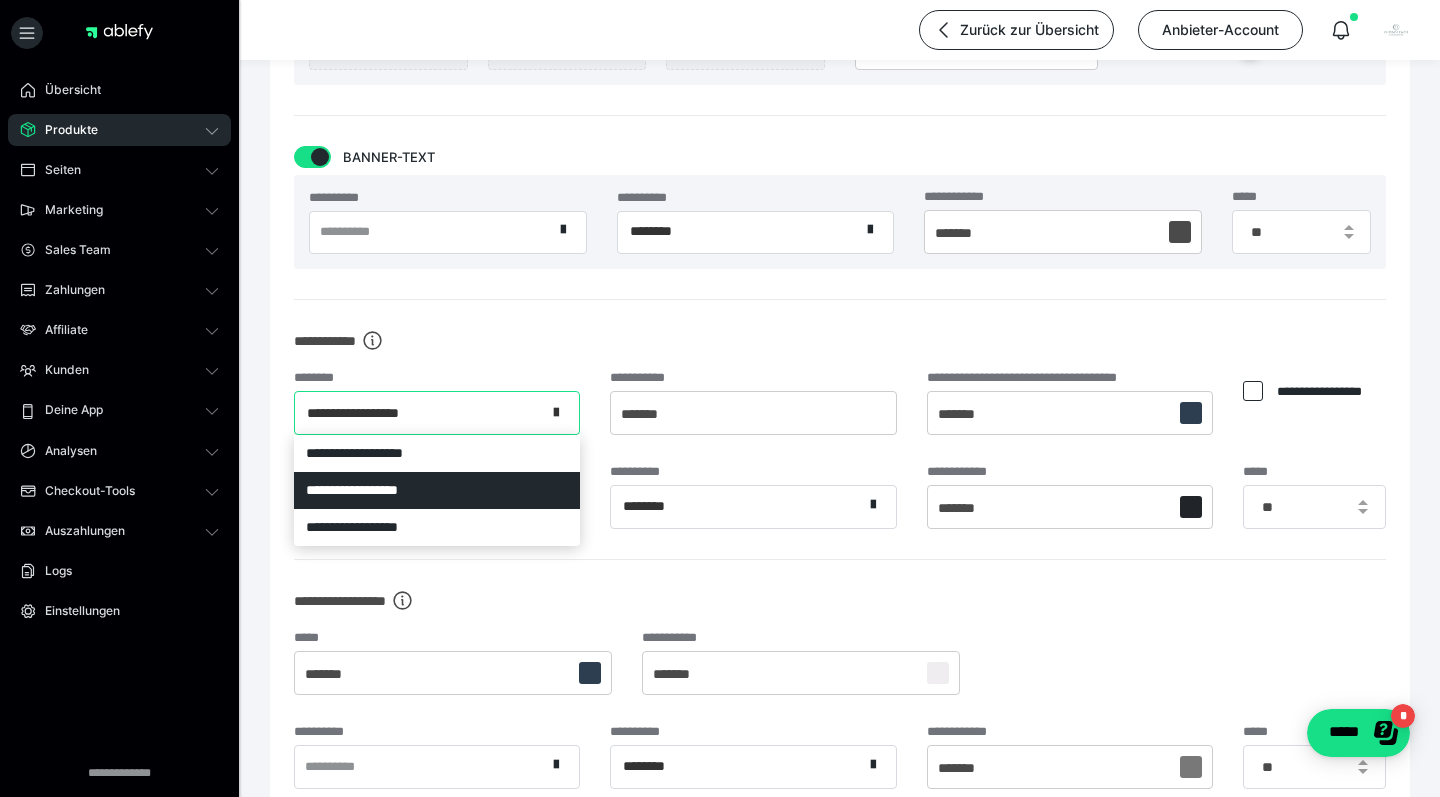 click at bounding box center (556, 409) 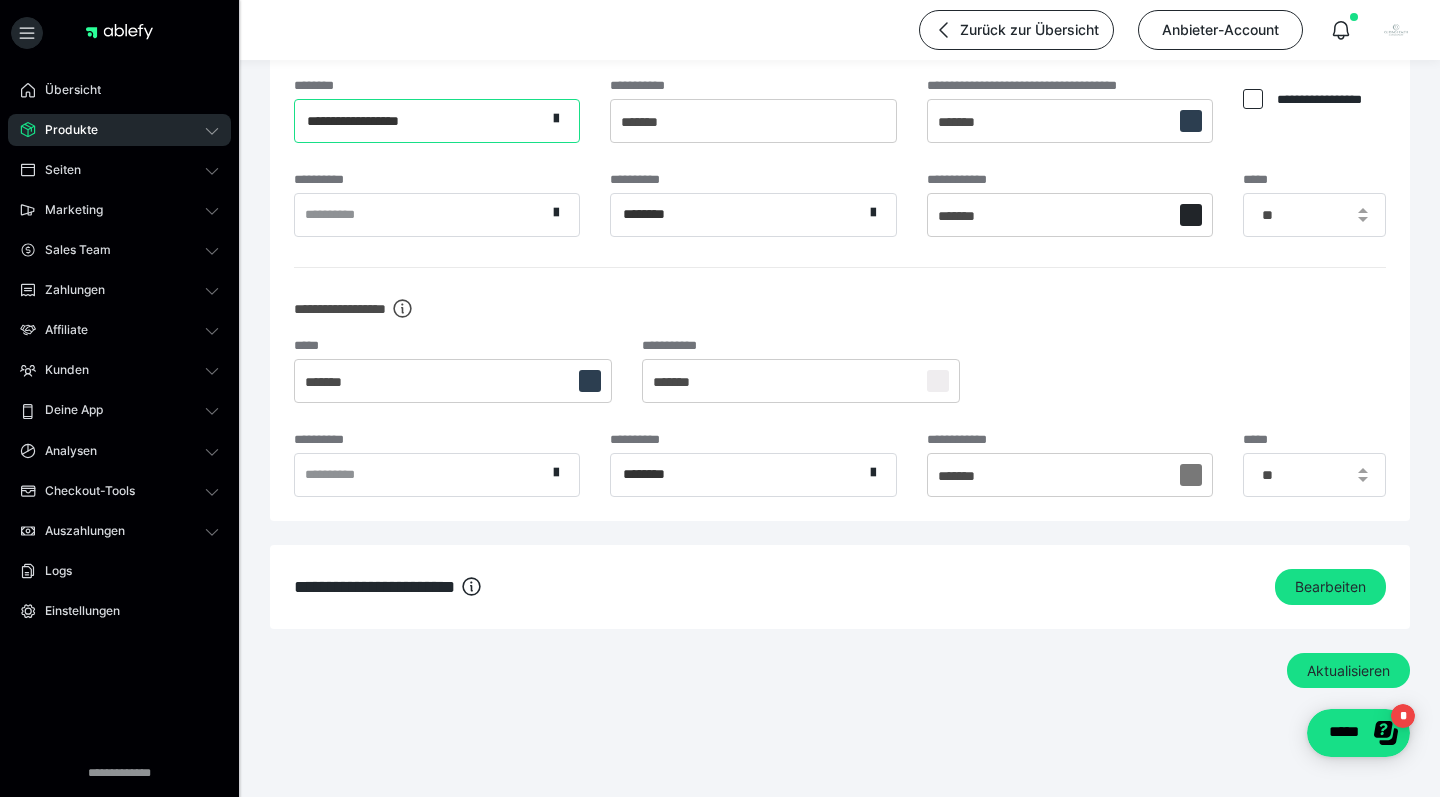 scroll, scrollTop: 2544, scrollLeft: 0, axis: vertical 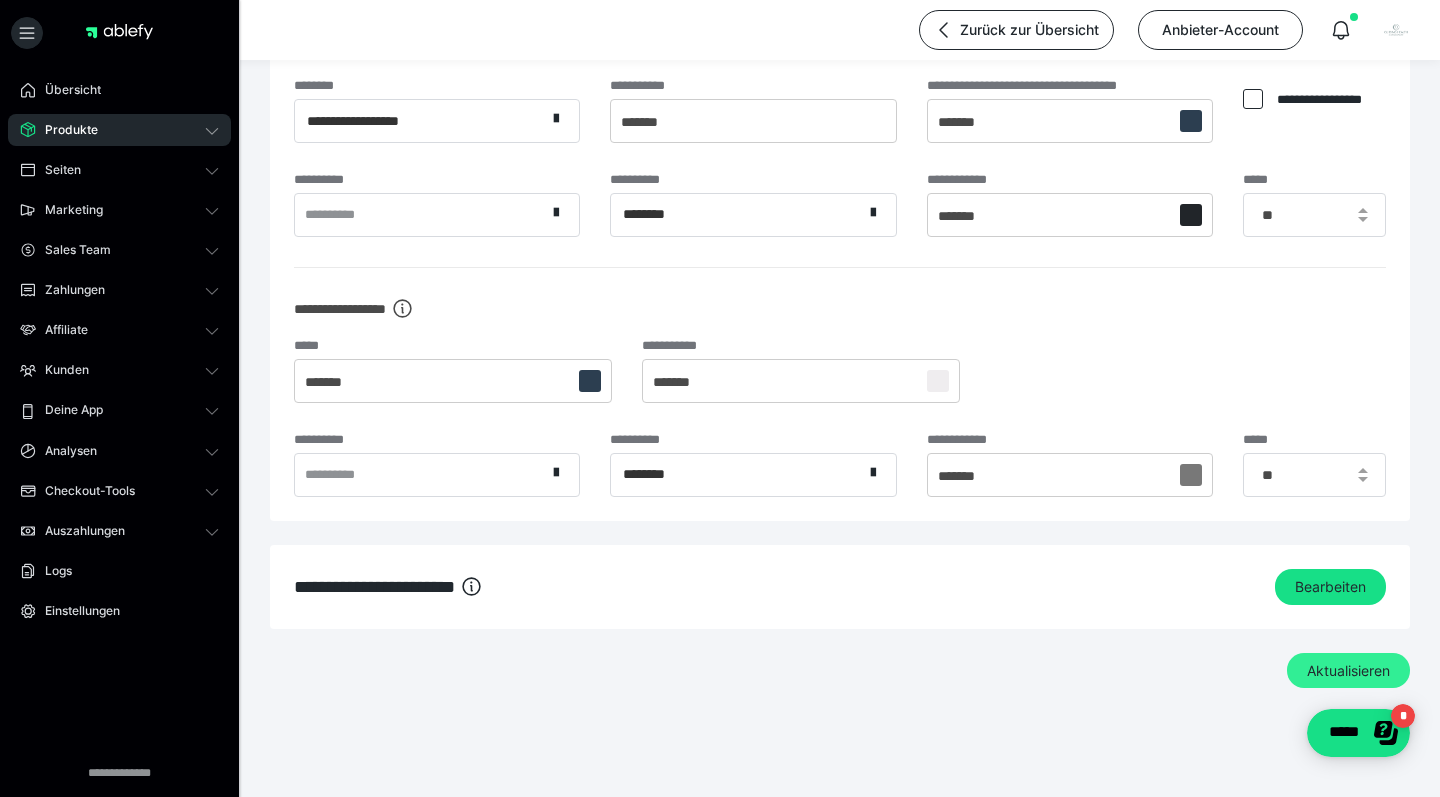click on "Aktualisieren" at bounding box center [1348, 671] 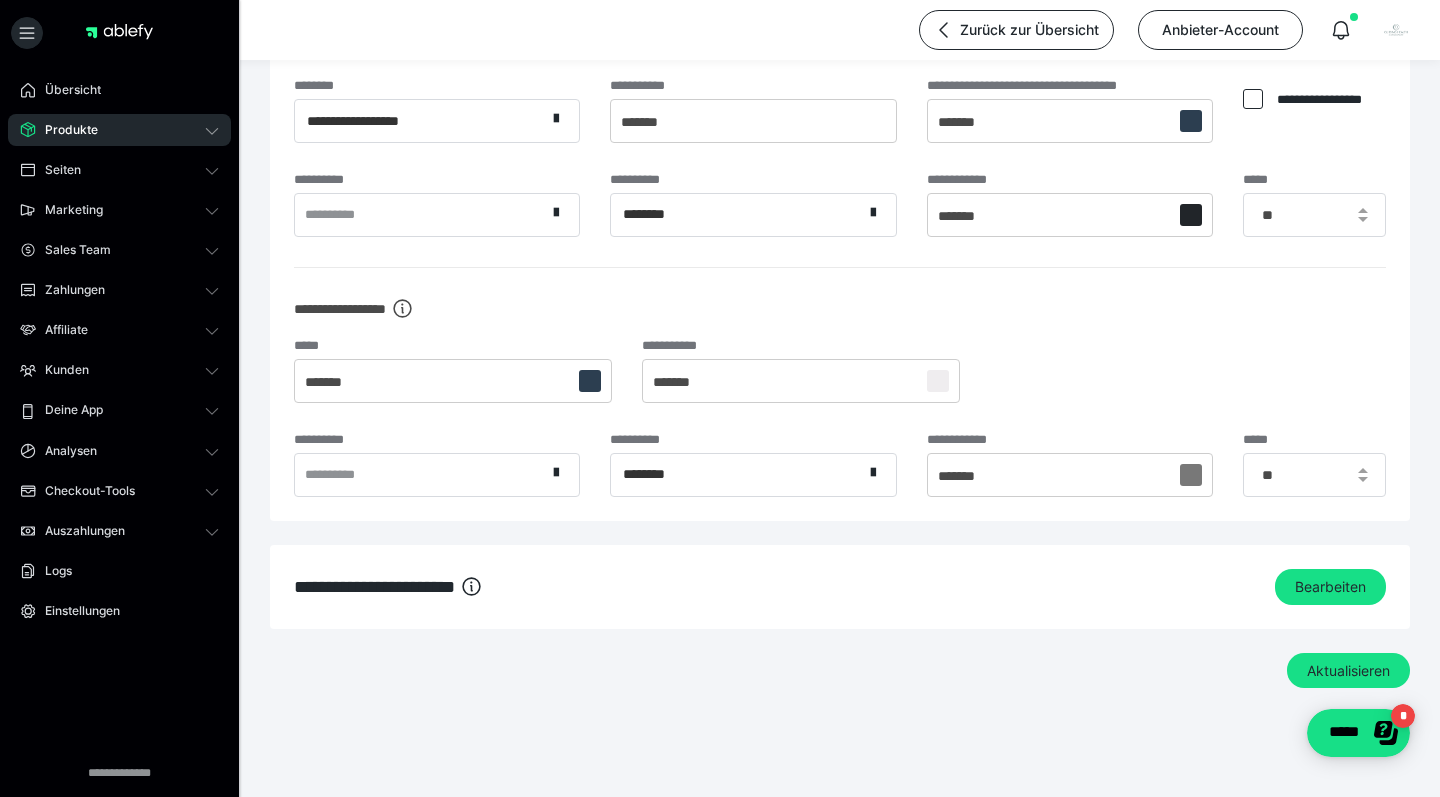 click 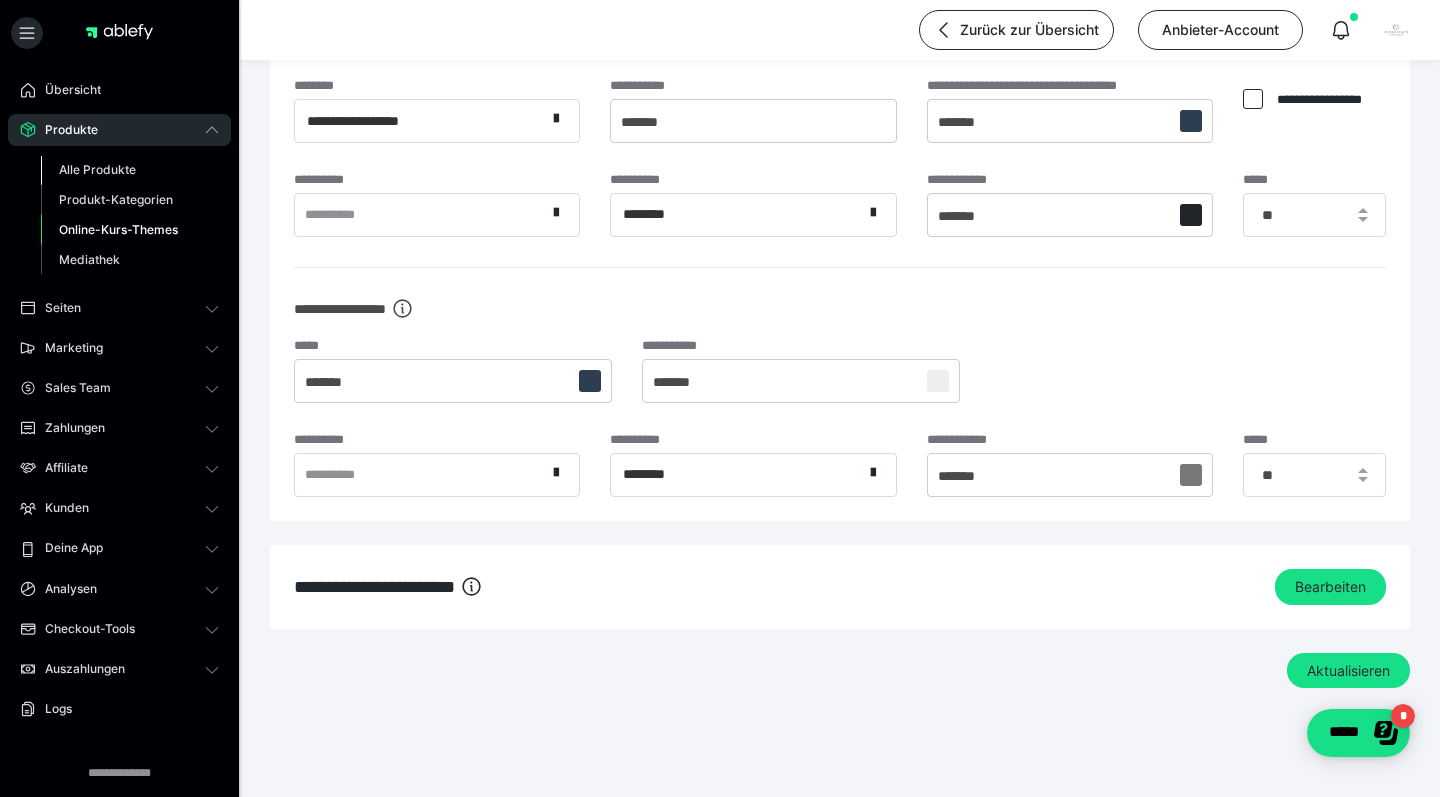click on "Alle Produkte" at bounding box center (130, 170) 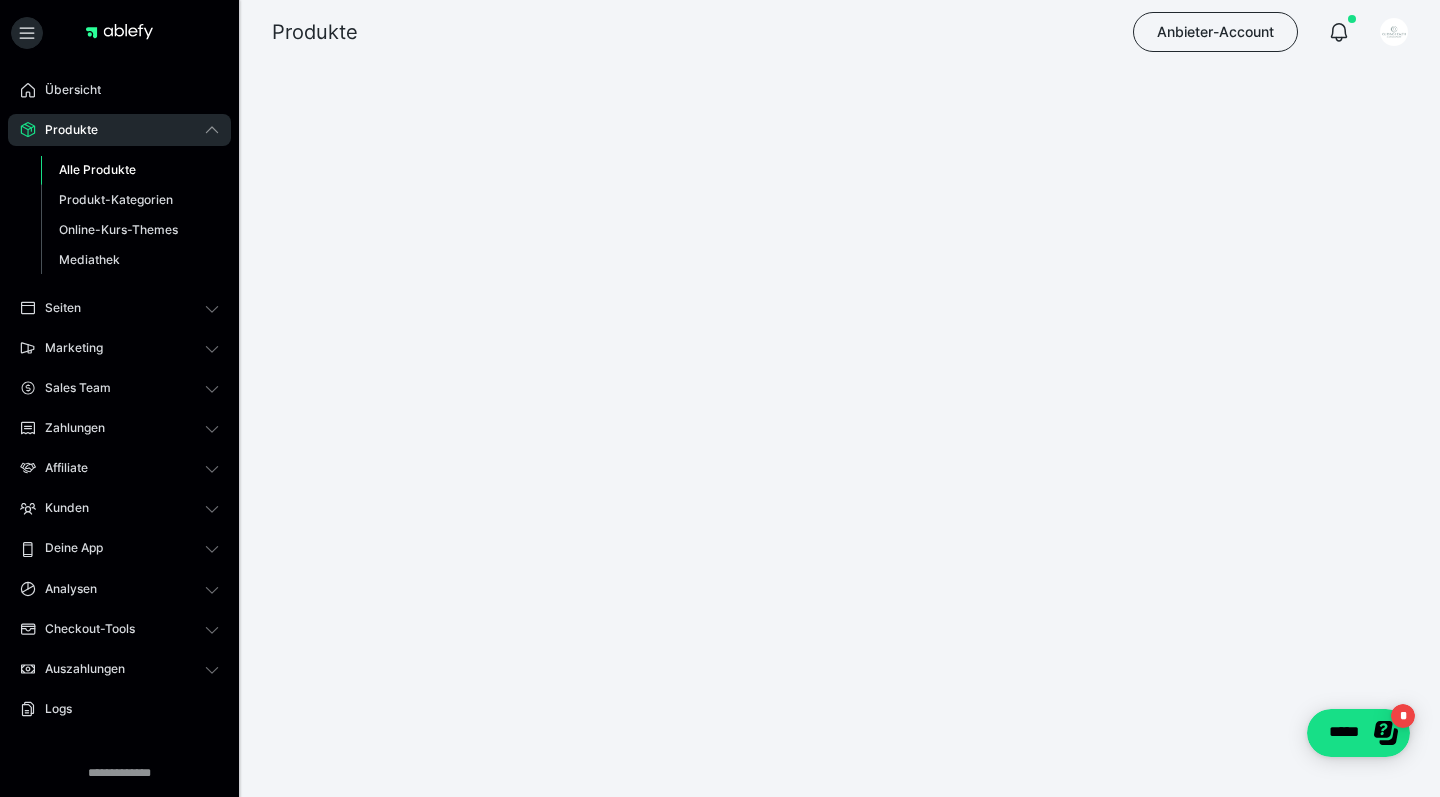 scroll, scrollTop: 0, scrollLeft: 0, axis: both 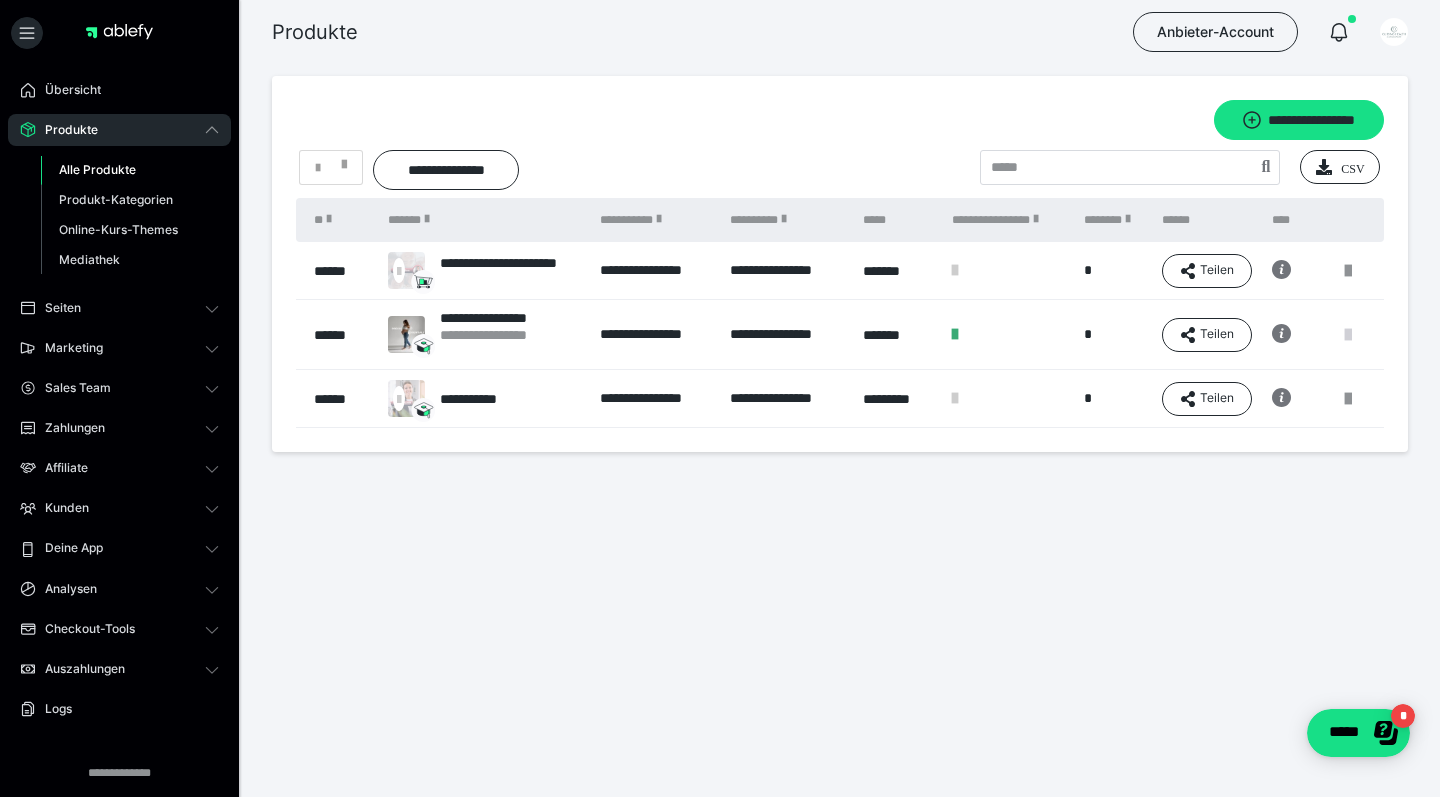click at bounding box center (1348, 335) 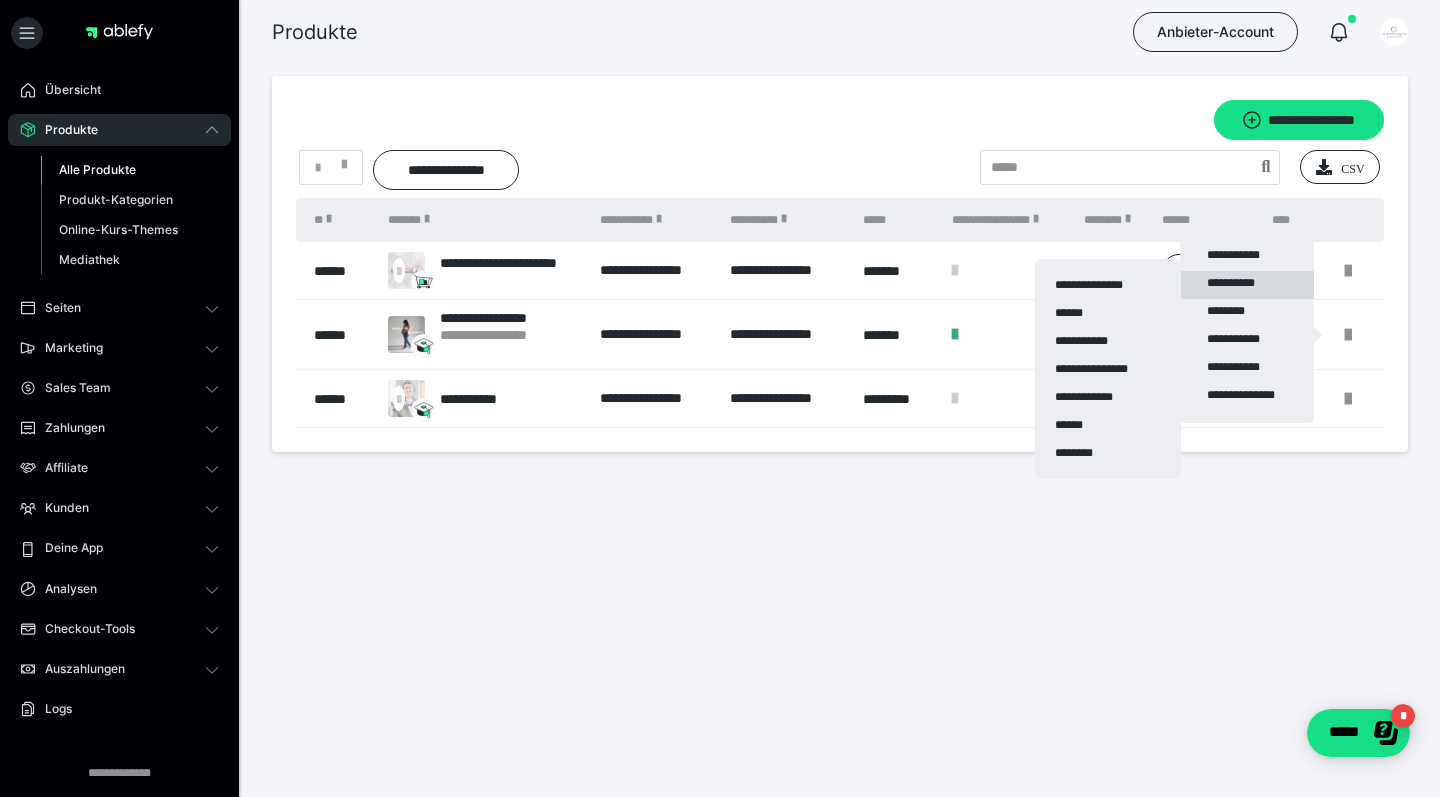 click on "**********" at bounding box center (1247, 285) 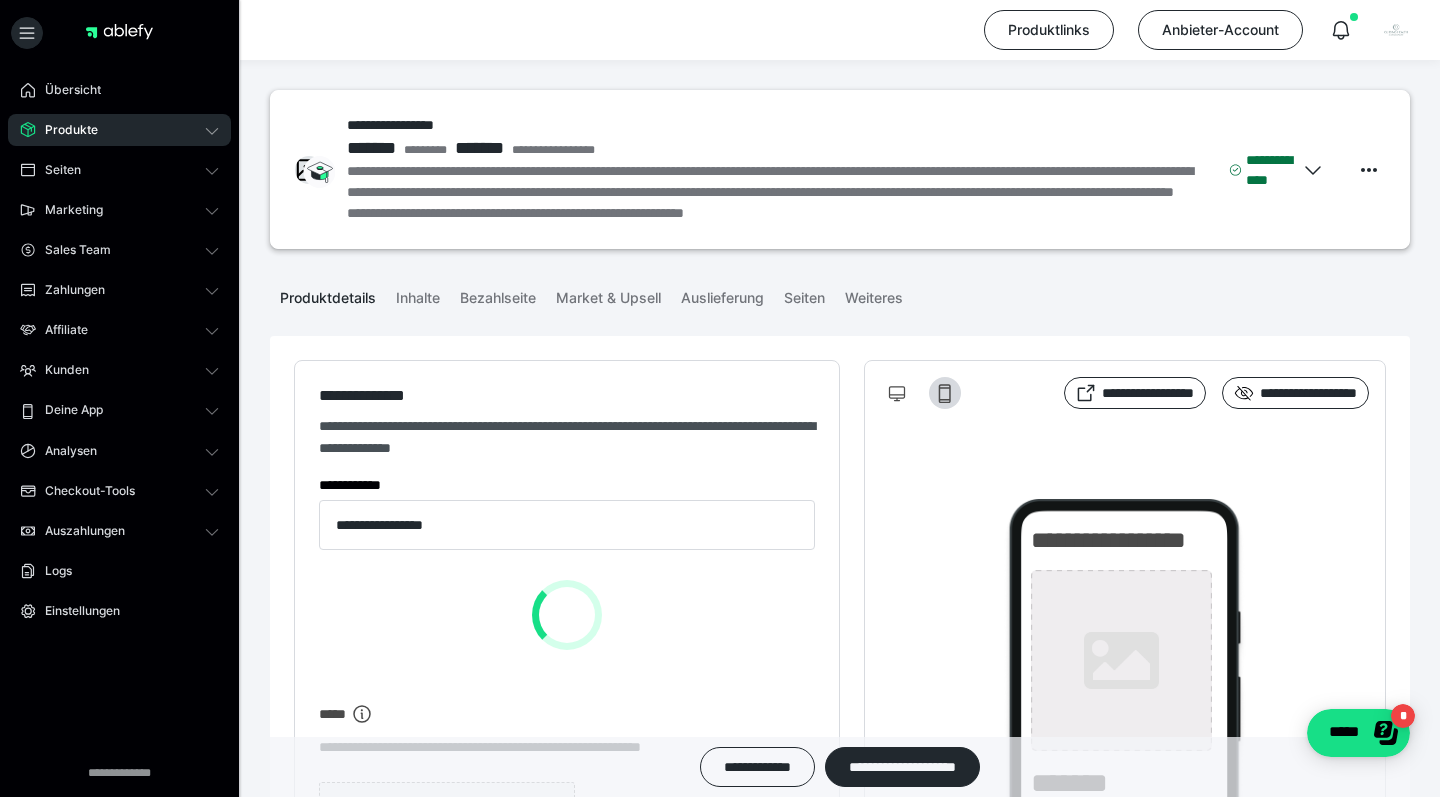 type on "**********" 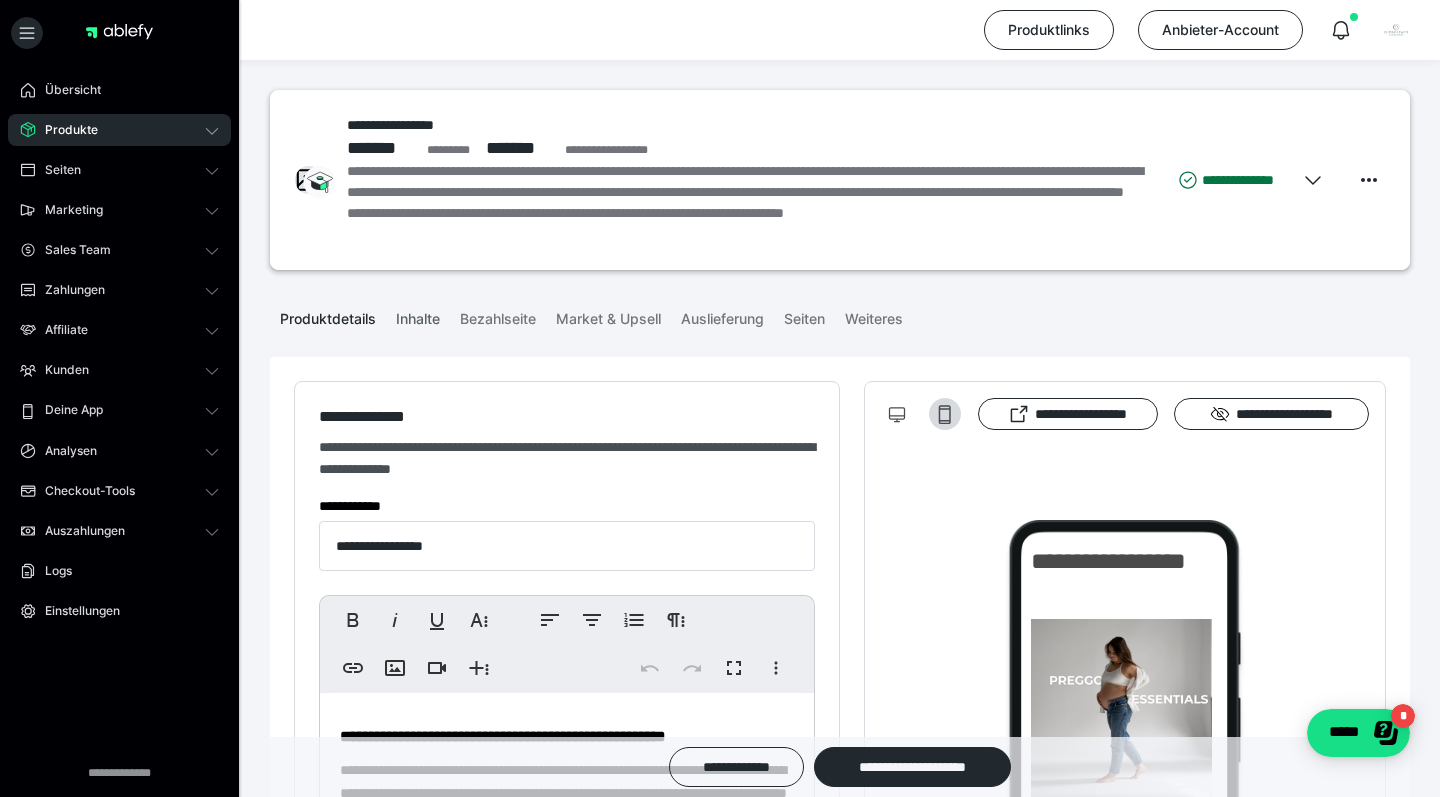 click on "Inhalte" at bounding box center [418, 315] 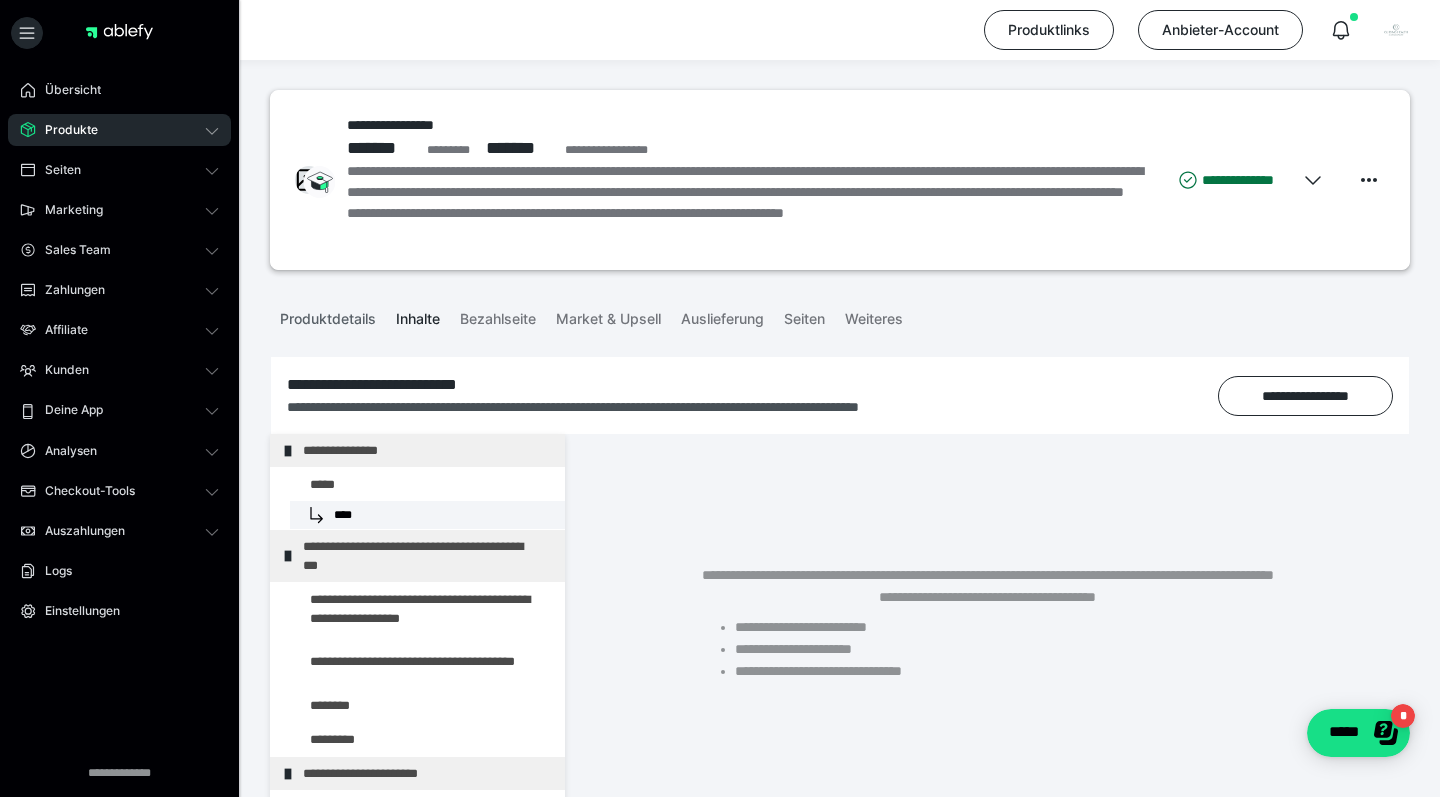 click on "Produktdetails" at bounding box center [328, 315] 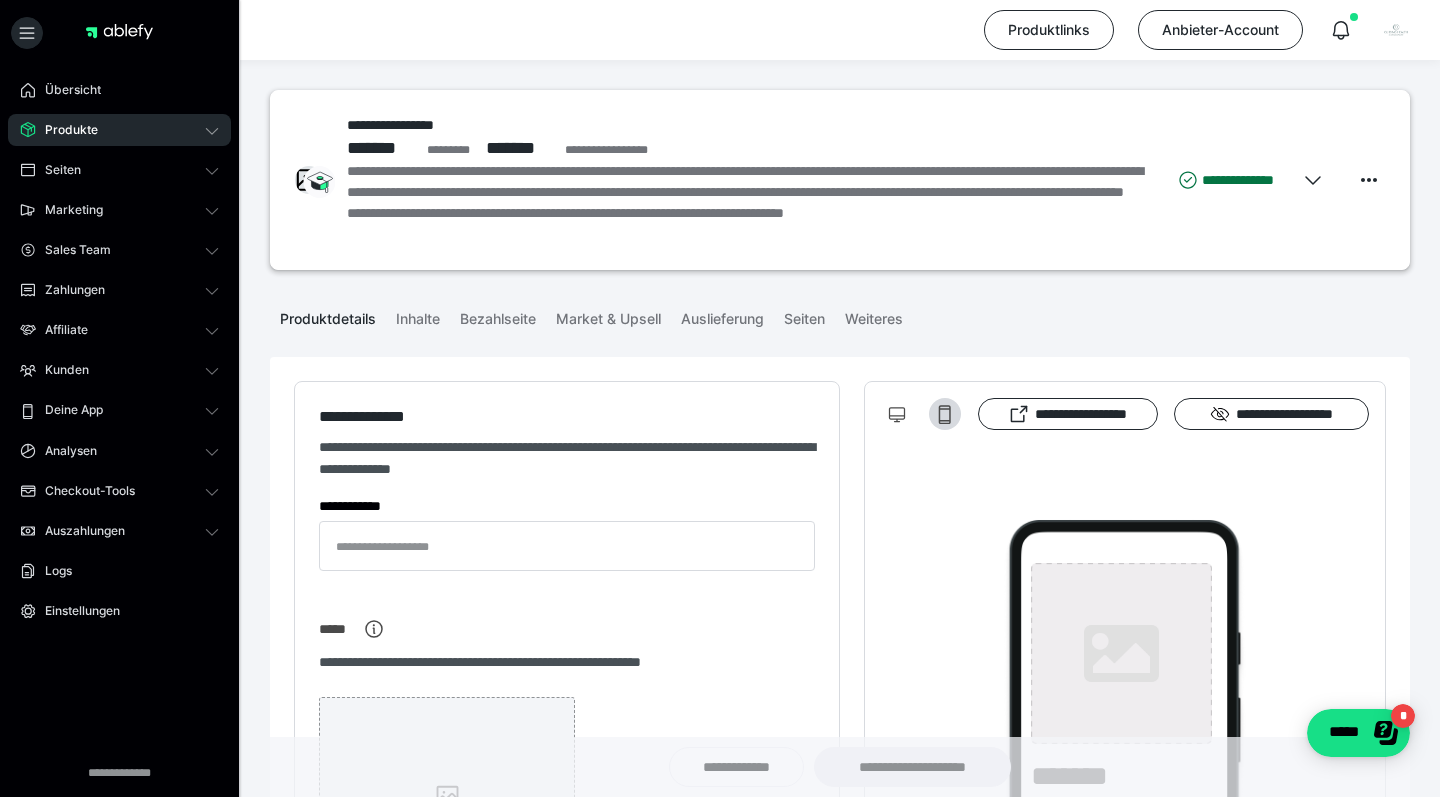 type on "**********" 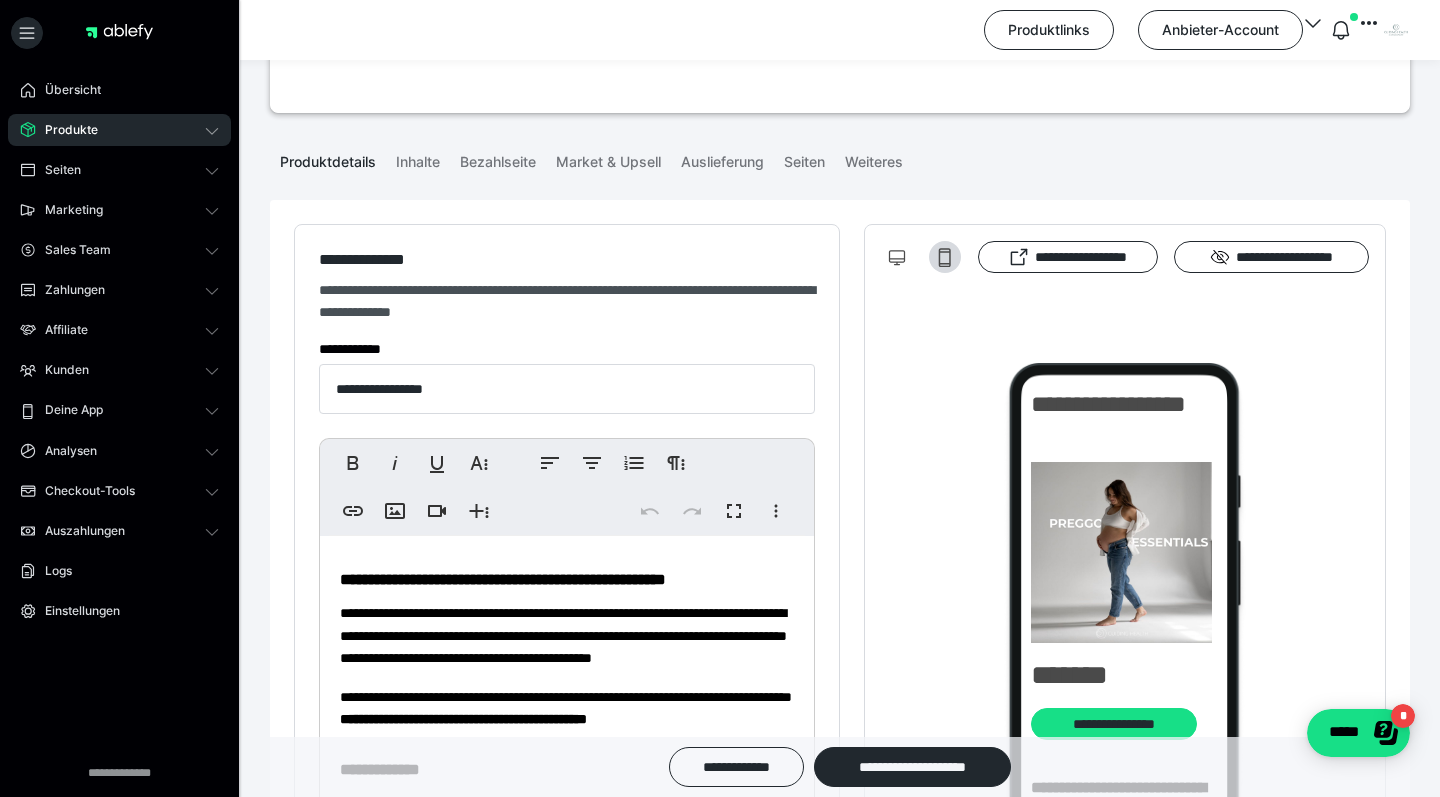 scroll, scrollTop: 555, scrollLeft: 0, axis: vertical 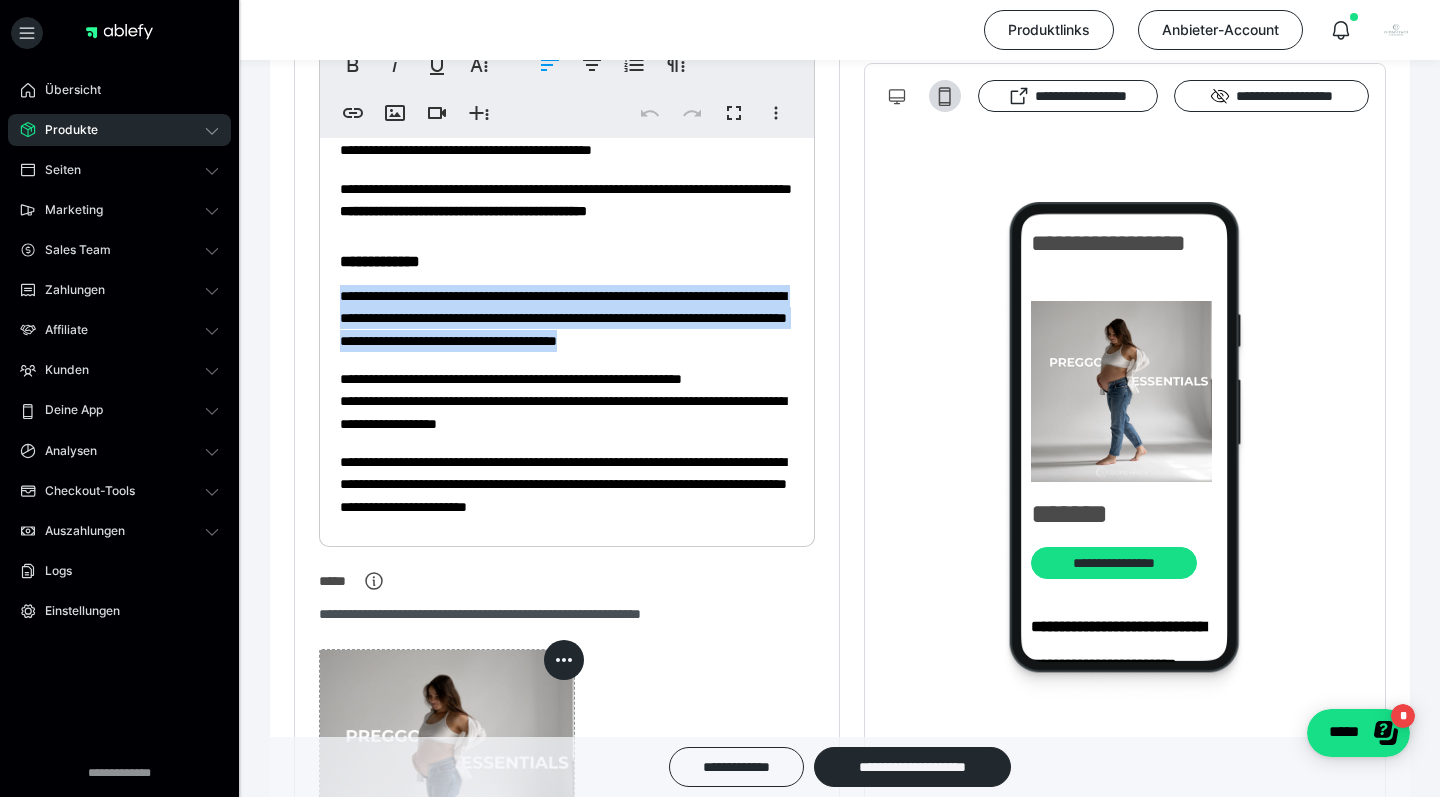 drag, startPoint x: 337, startPoint y: 334, endPoint x: 768, endPoint y: 401, distance: 436.17657 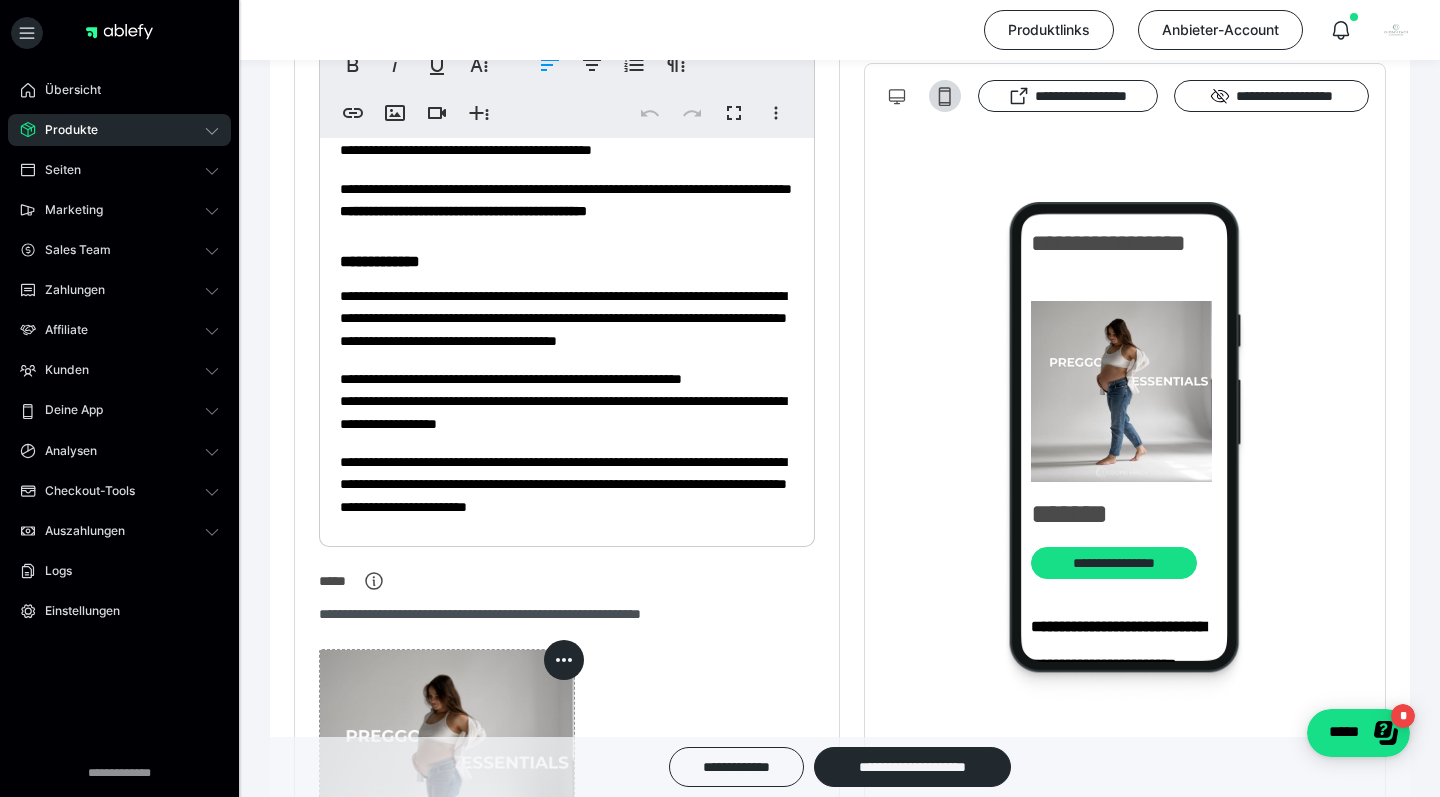 click on "**********" 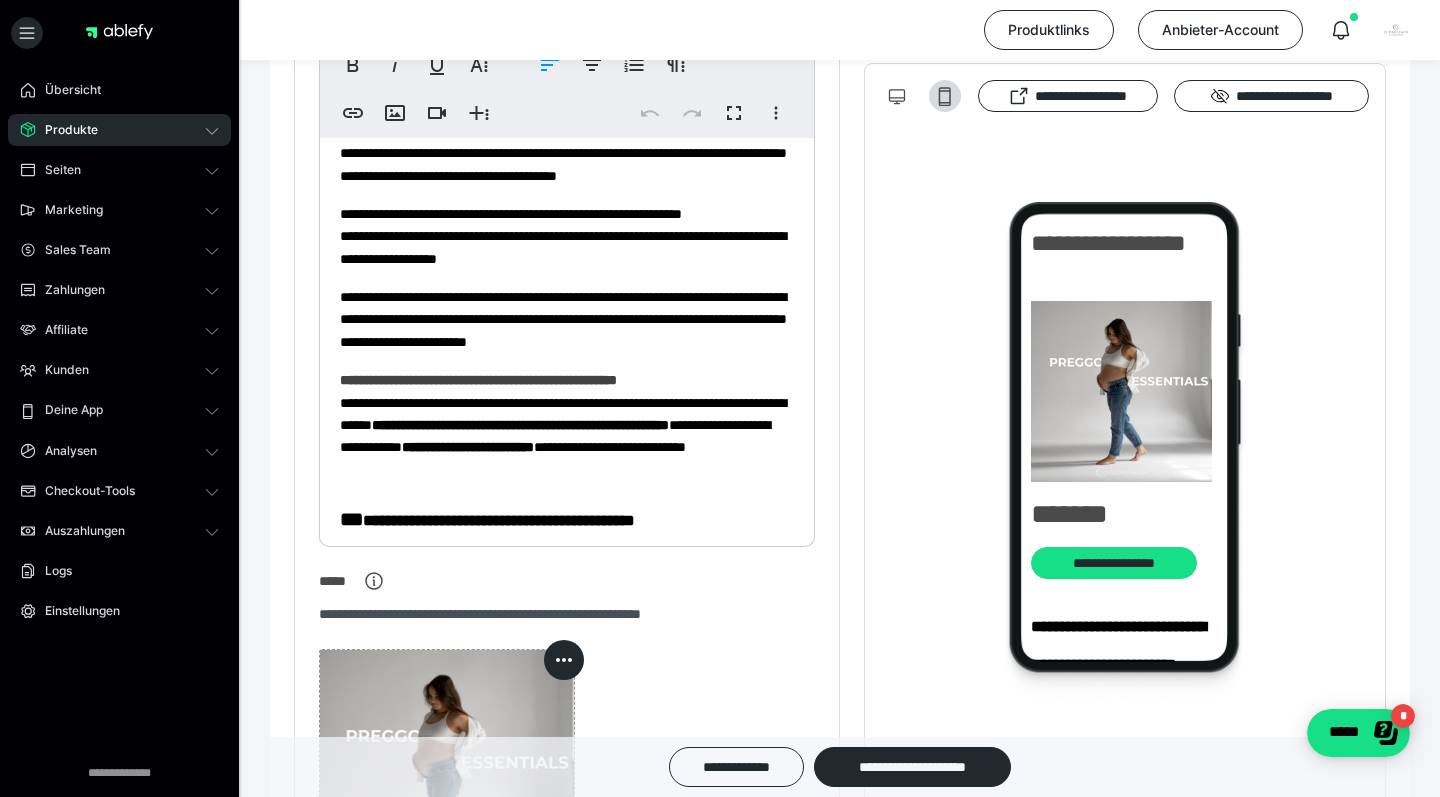scroll, scrollTop: 283, scrollLeft: 0, axis: vertical 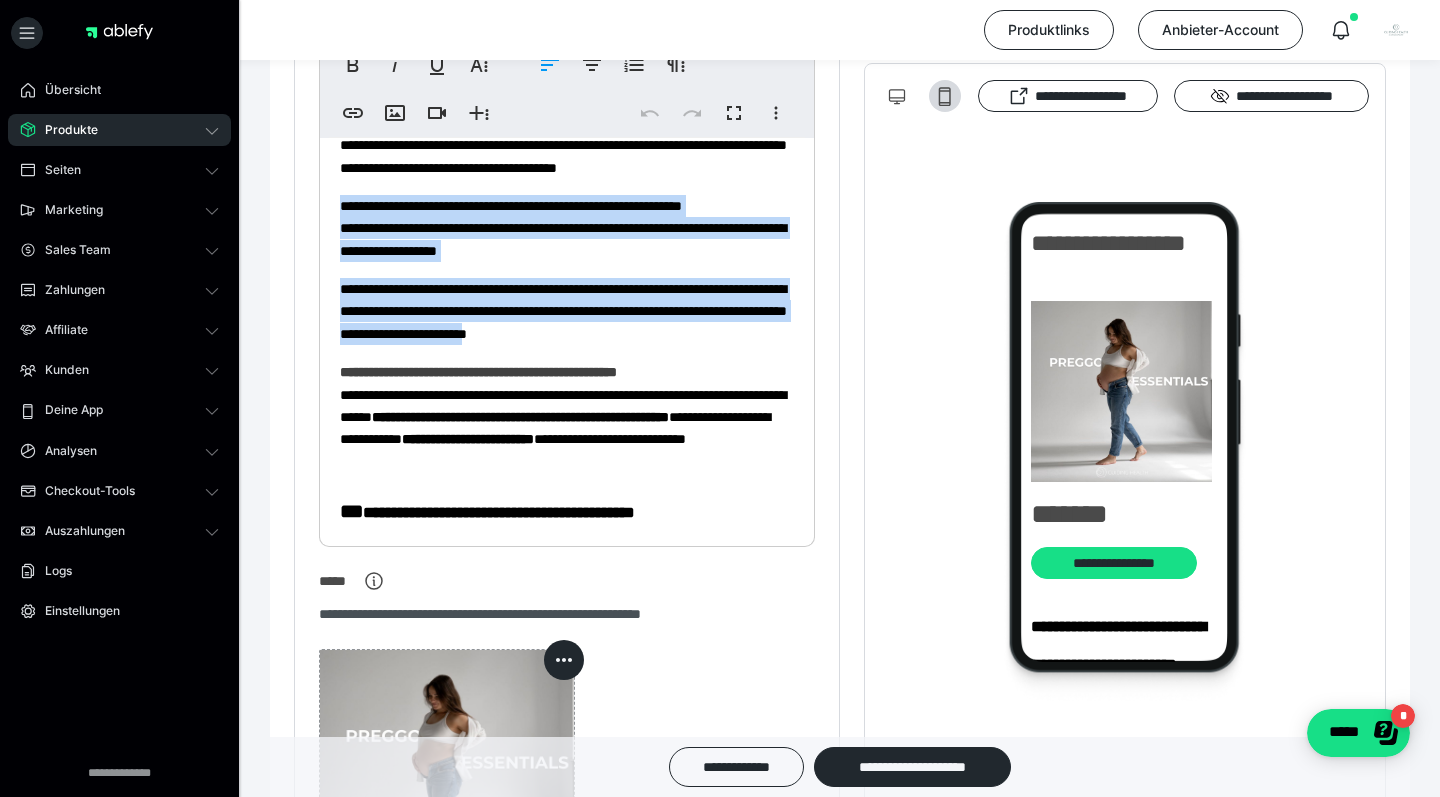 drag, startPoint x: 538, startPoint y: 435, endPoint x: 328, endPoint y: 268, distance: 268.30765 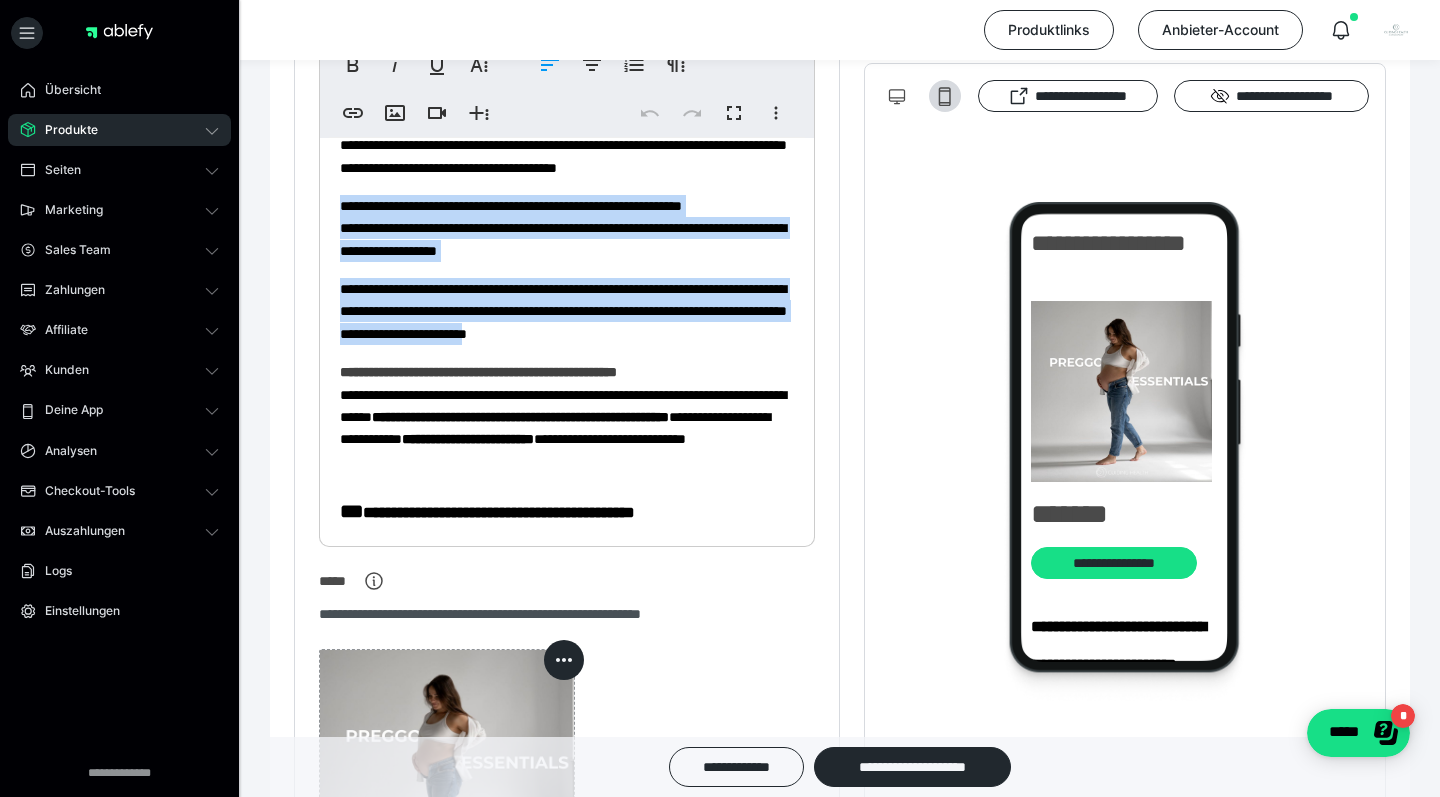 copy on "**********" 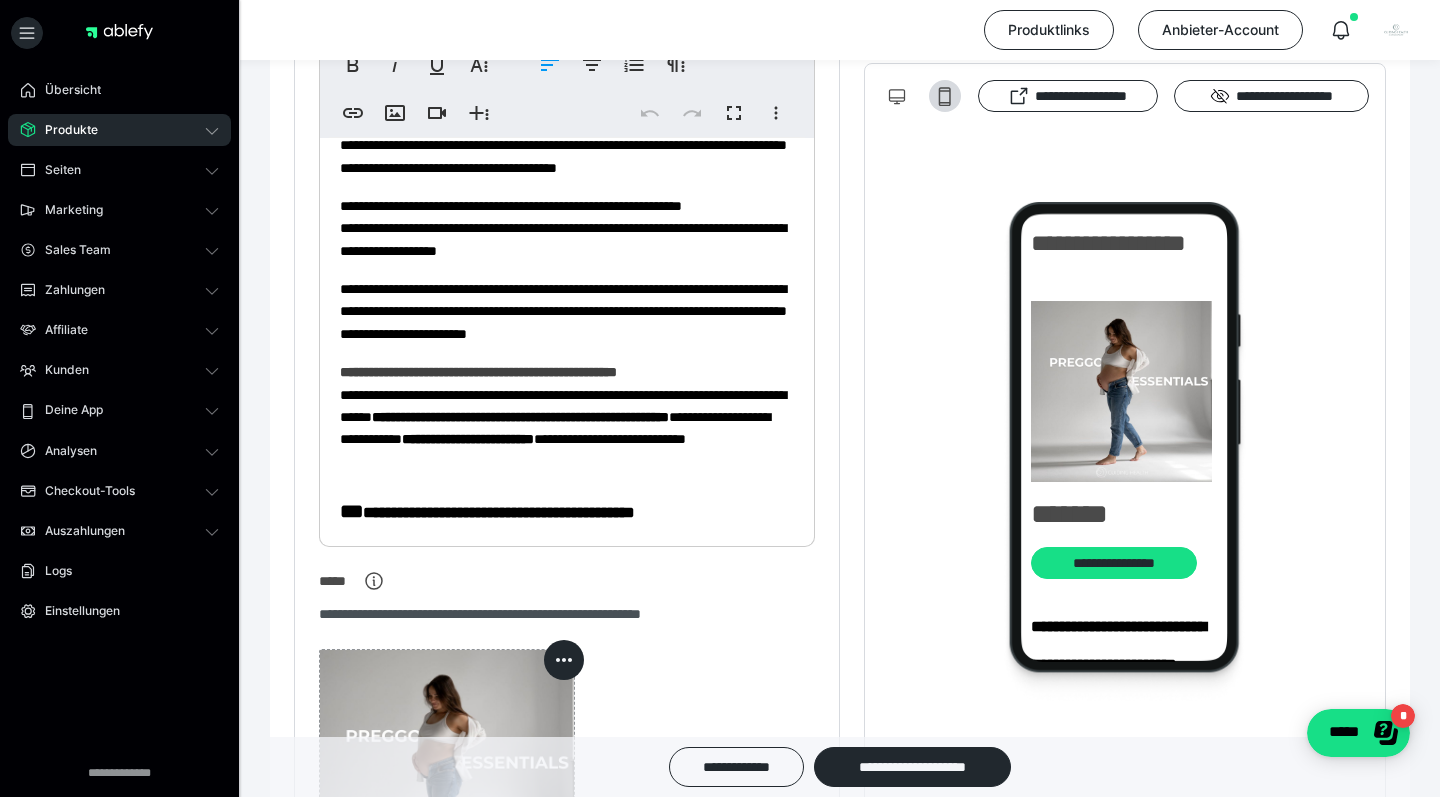 click on "**********" at bounding box center (478, 372) 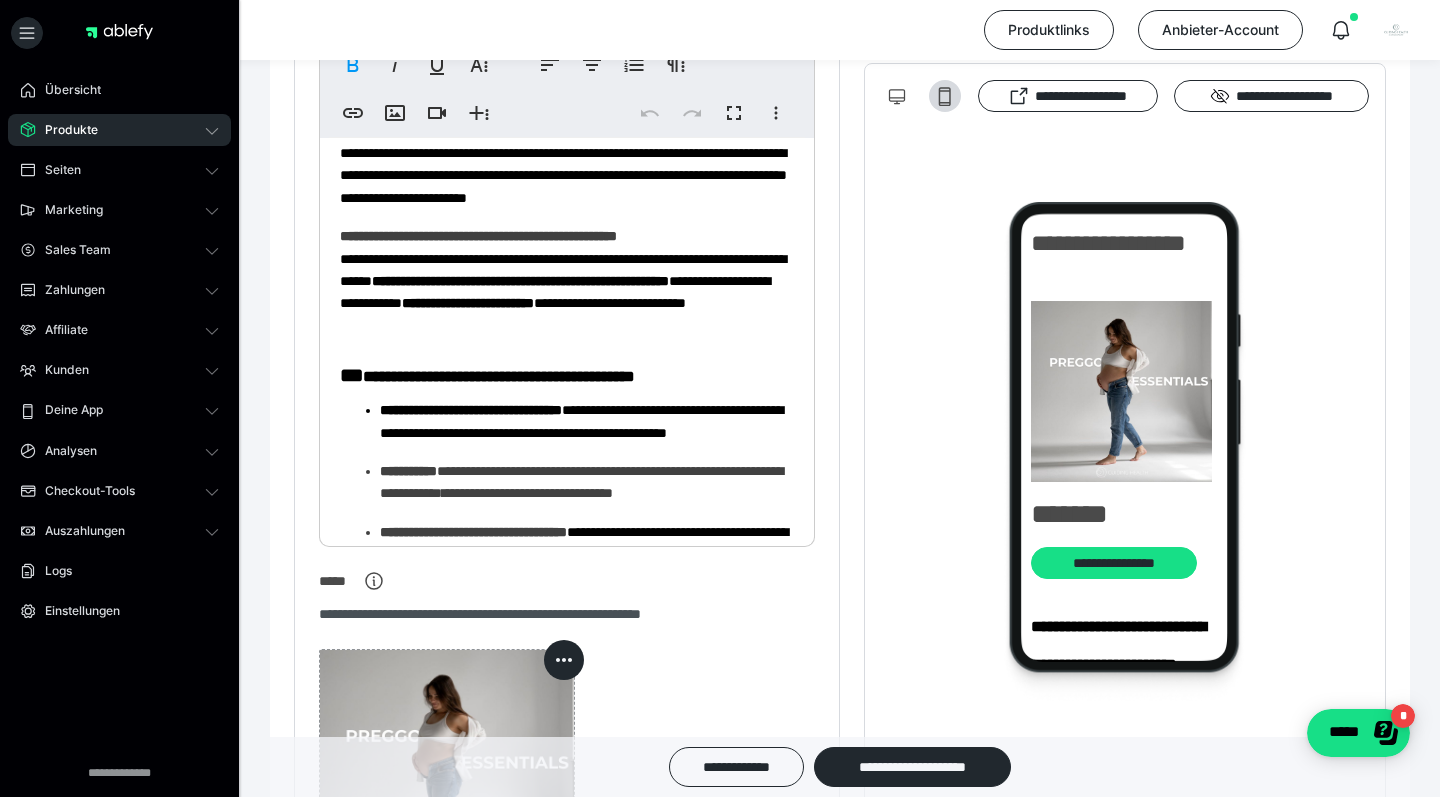 scroll, scrollTop: 437, scrollLeft: 0, axis: vertical 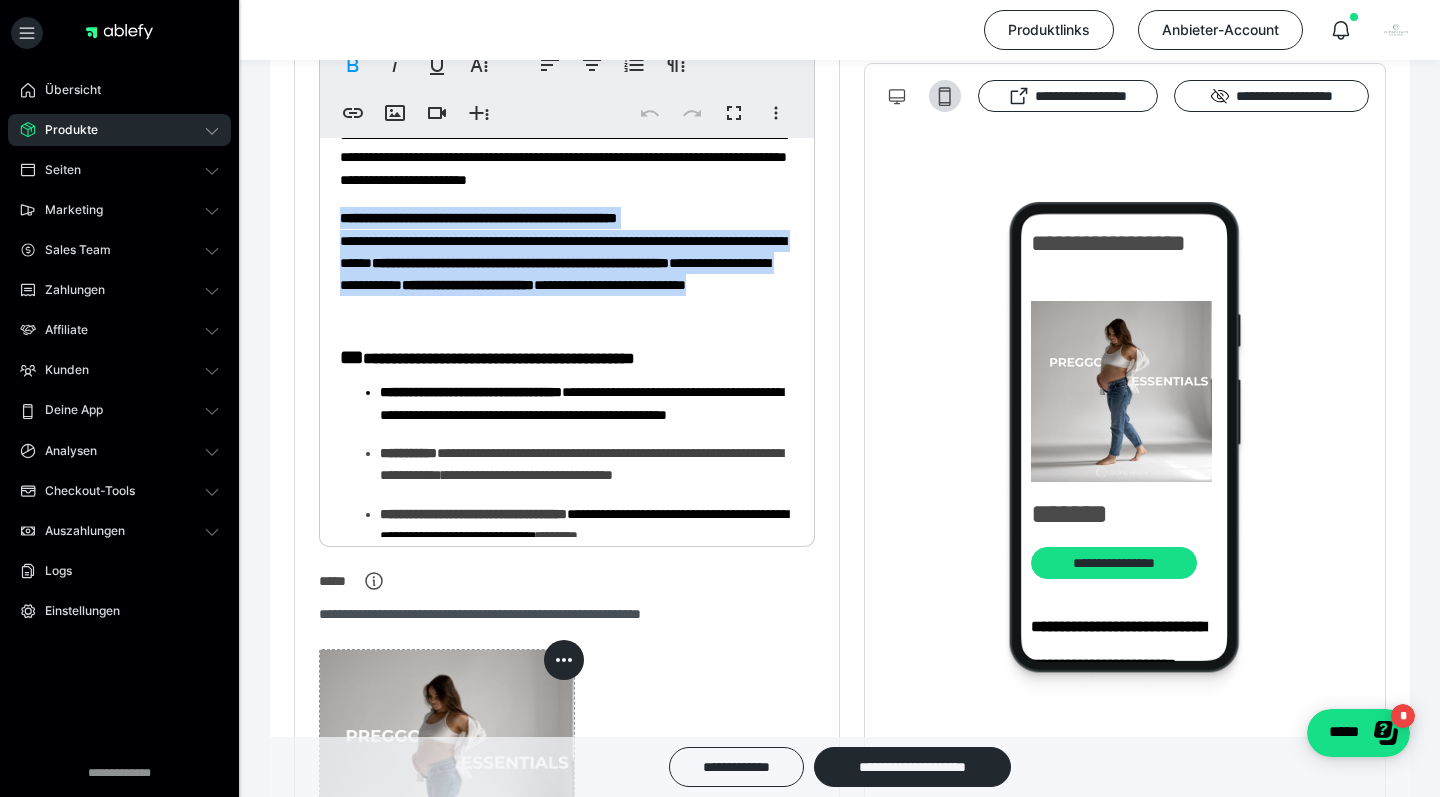 drag, startPoint x: 337, startPoint y: 316, endPoint x: 742, endPoint y: 426, distance: 419.6725 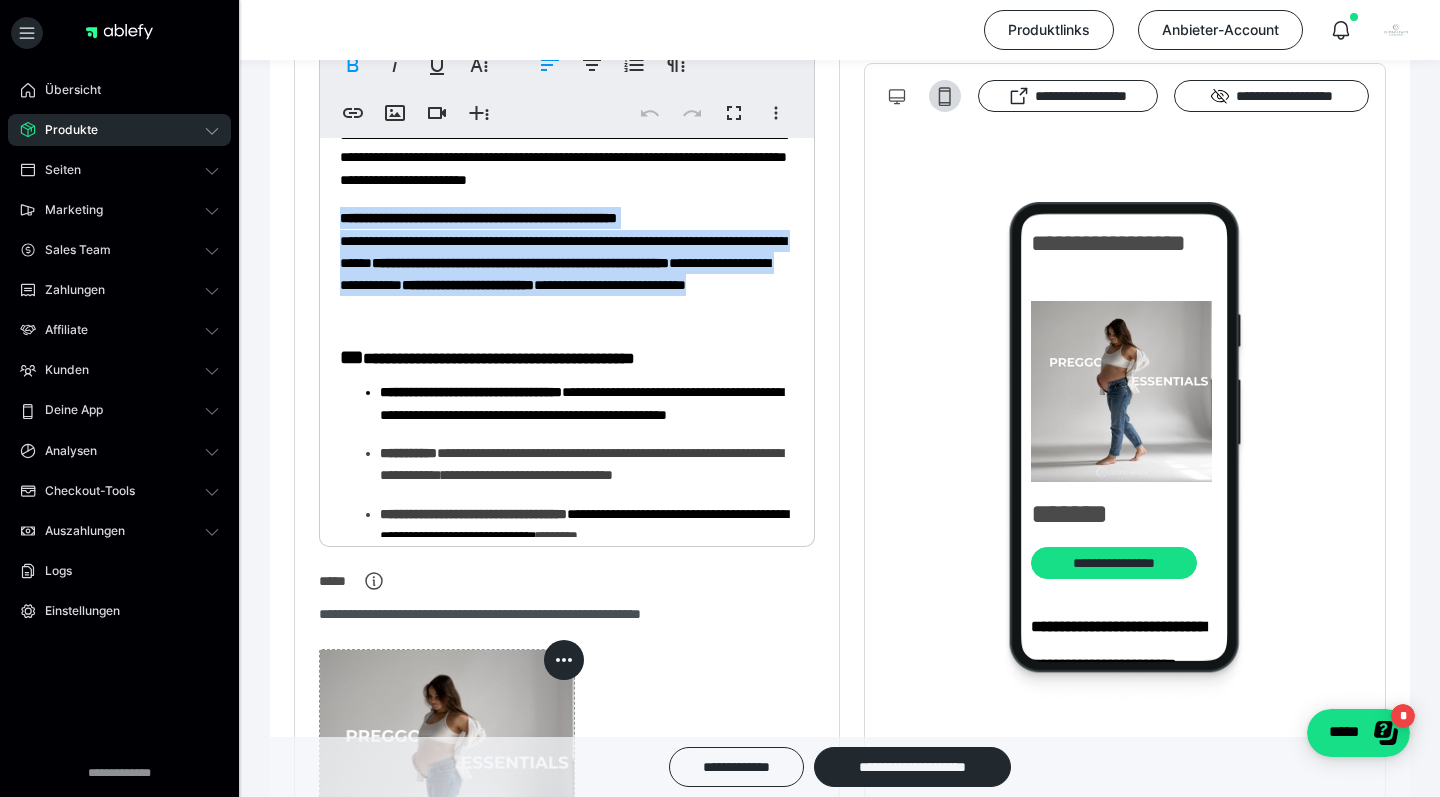copy on "**********" 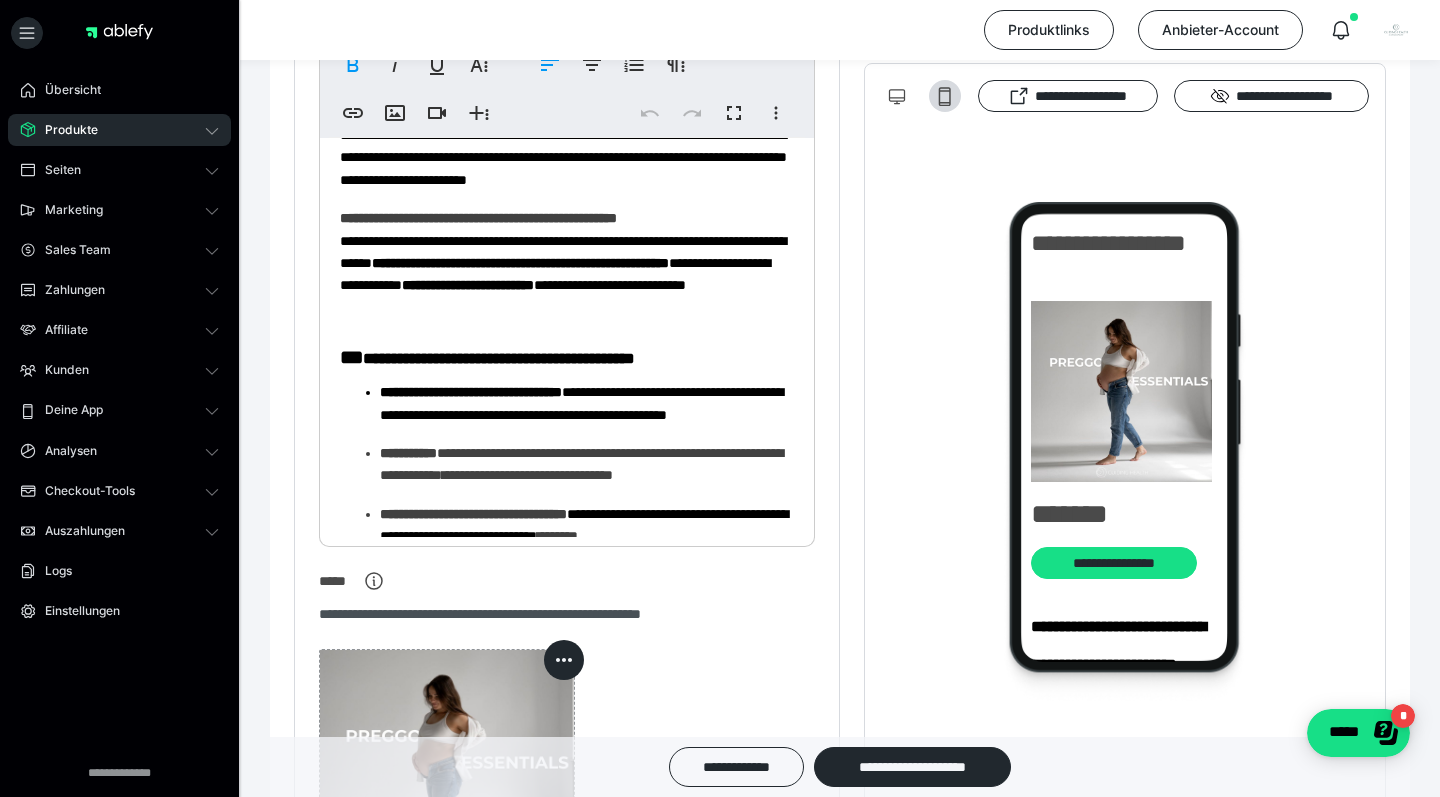 click on "**********" at bounding box center (520, 263) 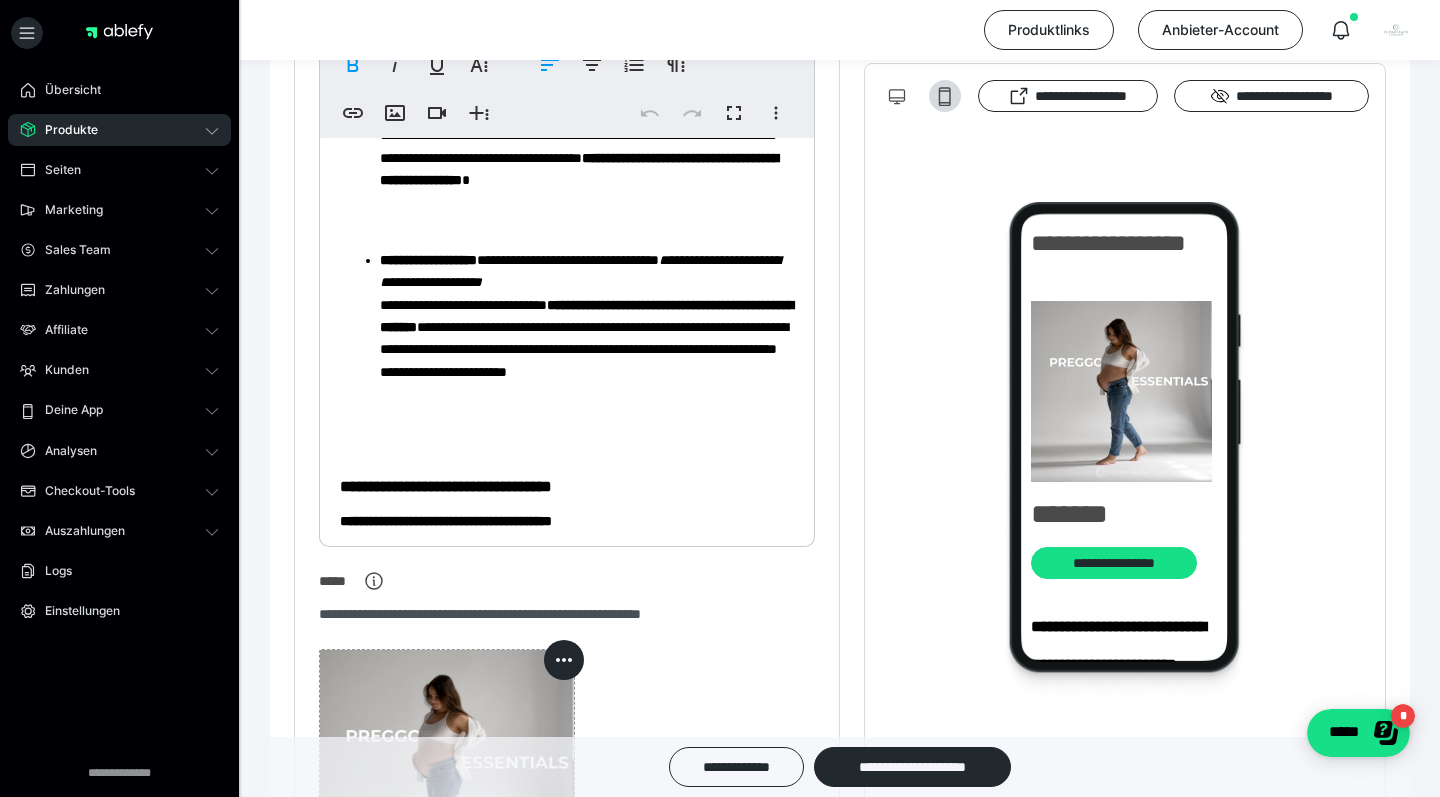 scroll, scrollTop: 1411, scrollLeft: 0, axis: vertical 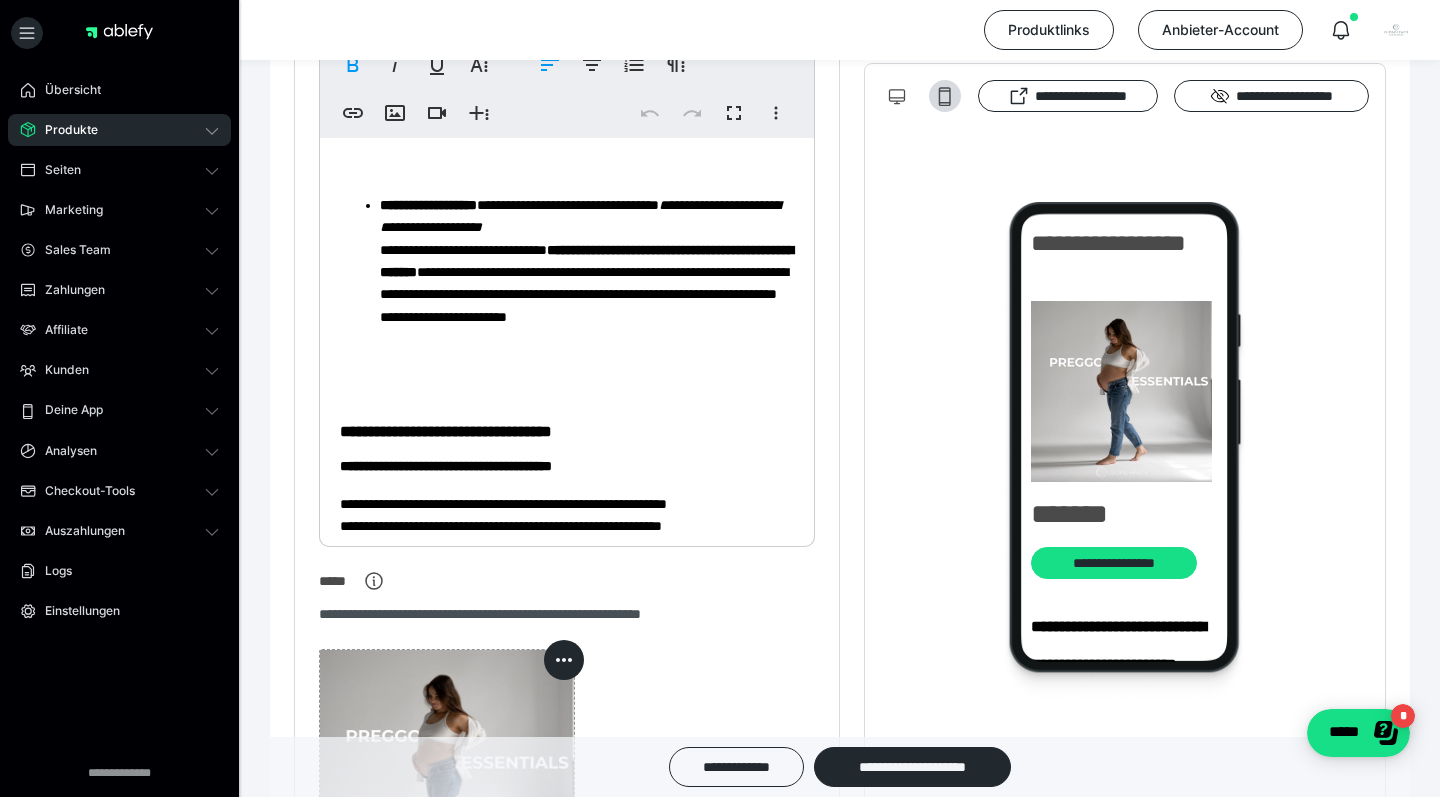 click on "**********" at bounding box center (582, 2) 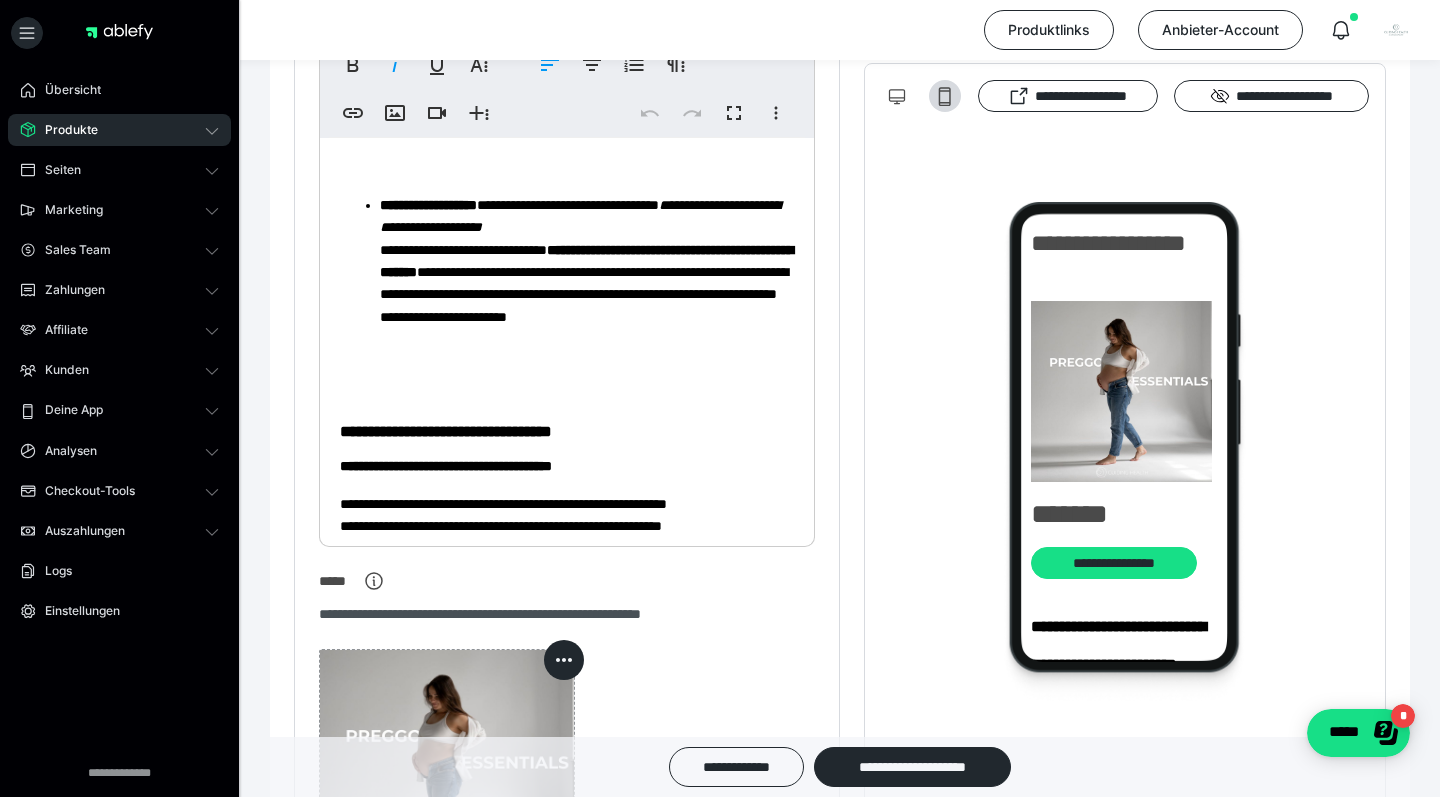 click on "**********" at bounding box center (582, 2) 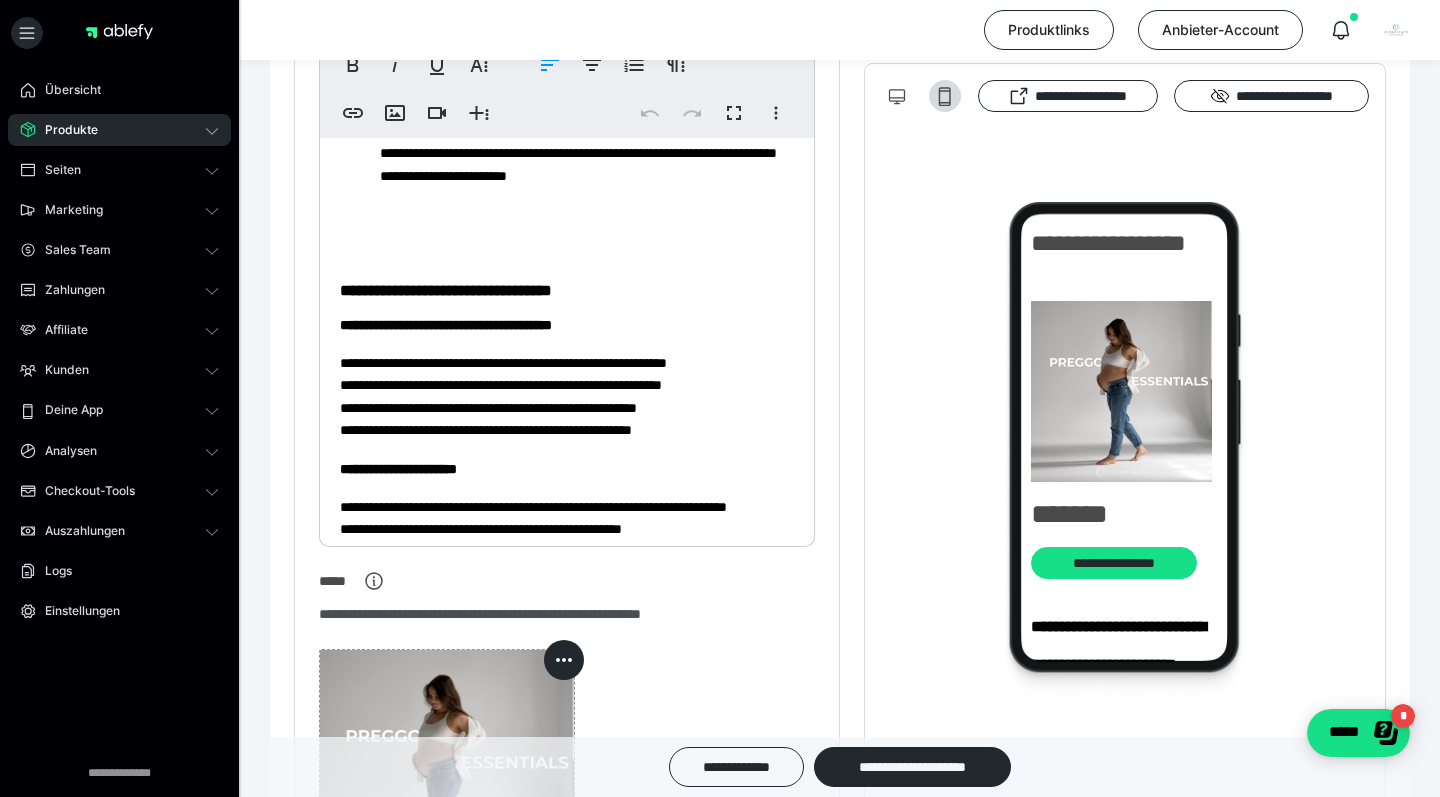 scroll, scrollTop: 1554, scrollLeft: 0, axis: vertical 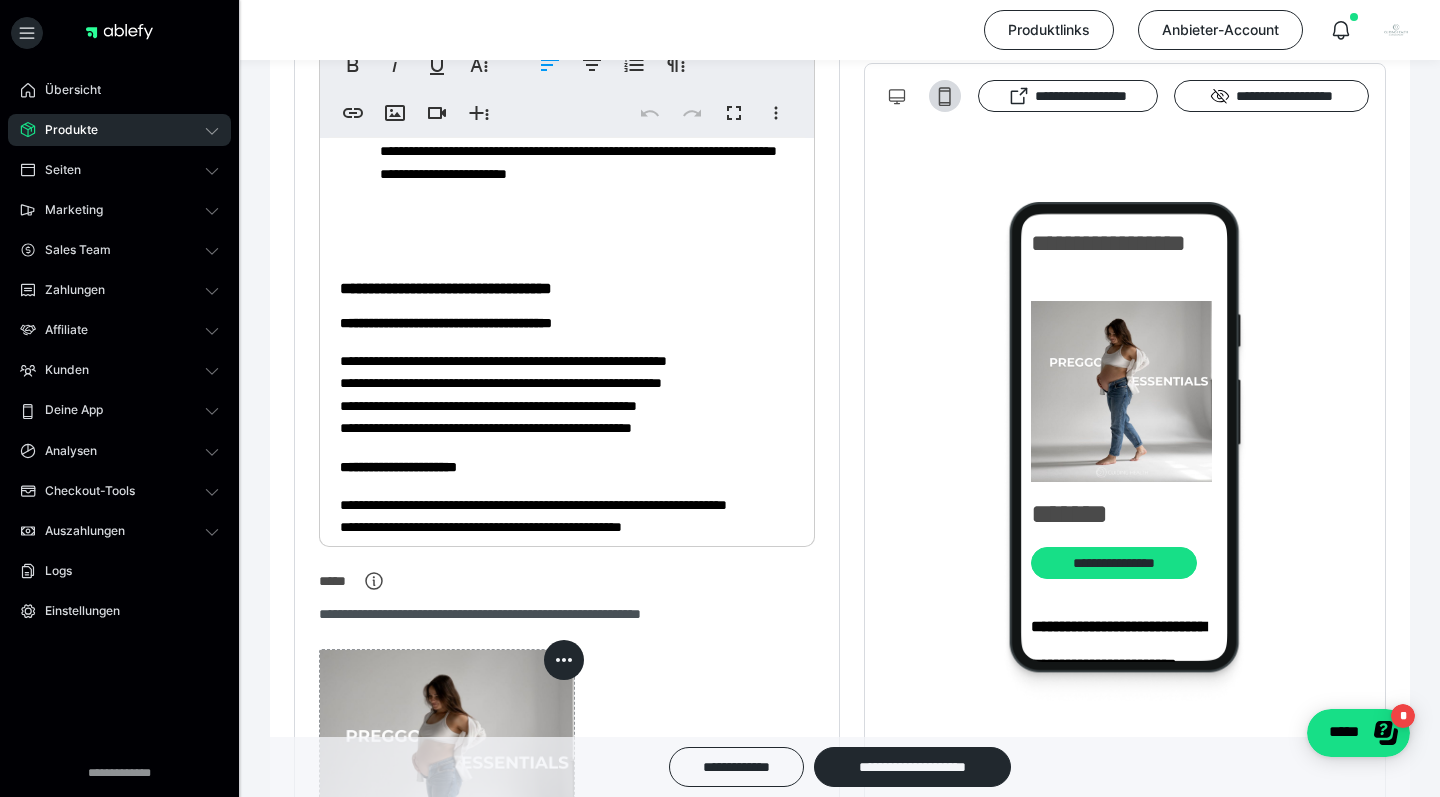 click on "**********" at bounding box center [587, 139] 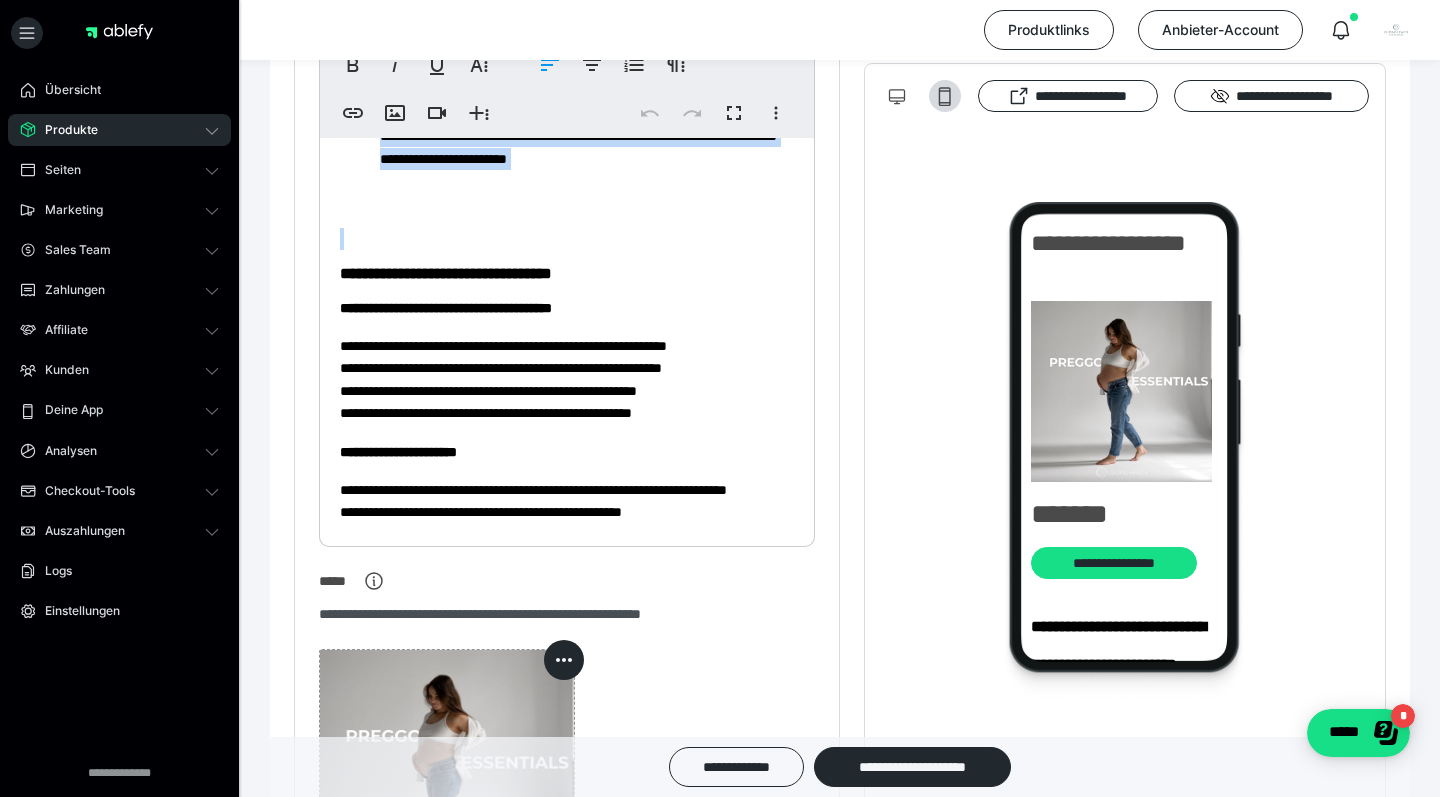 scroll, scrollTop: 1575, scrollLeft: 0, axis: vertical 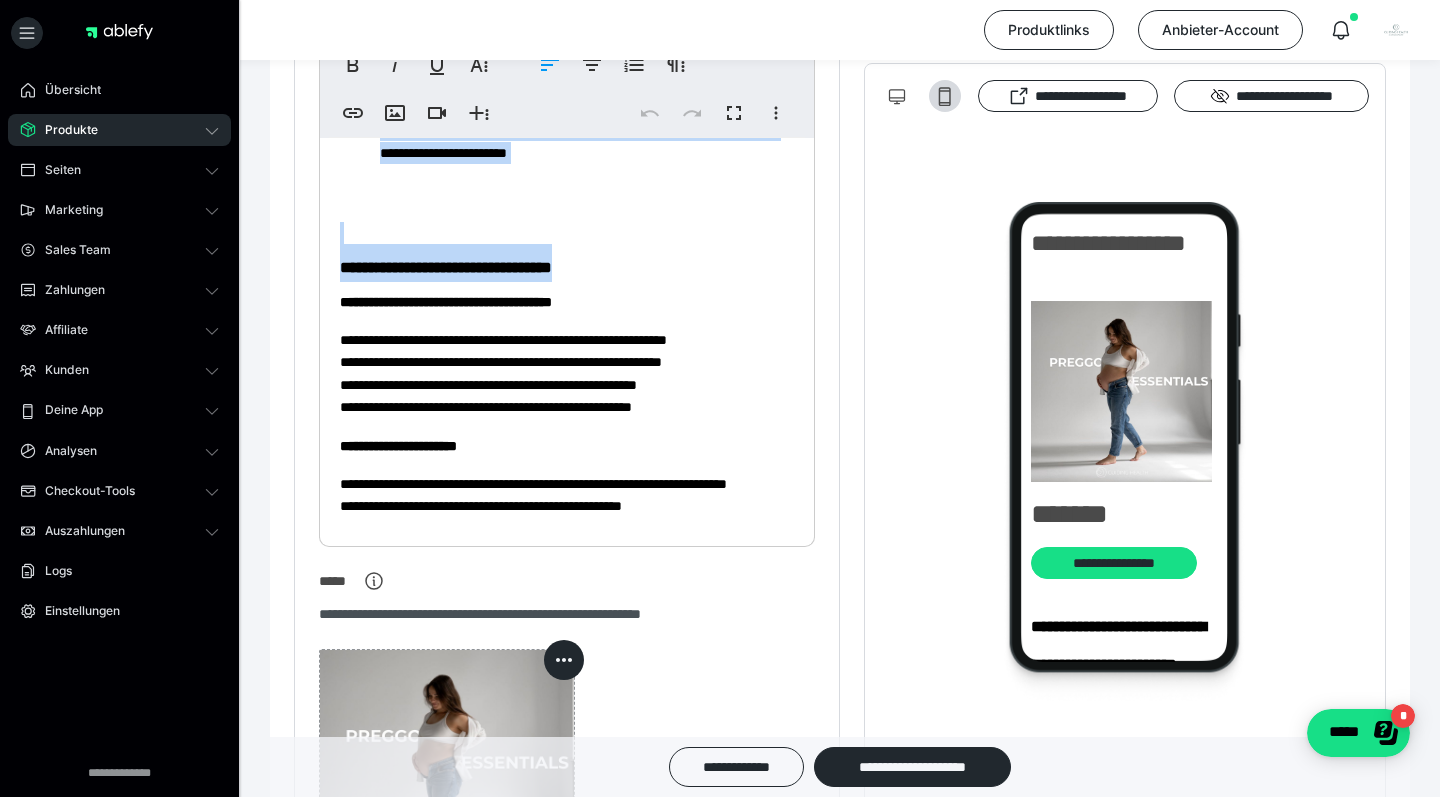 drag, startPoint x: 542, startPoint y: 355, endPoint x: 682, endPoint y: 539, distance: 231.20554 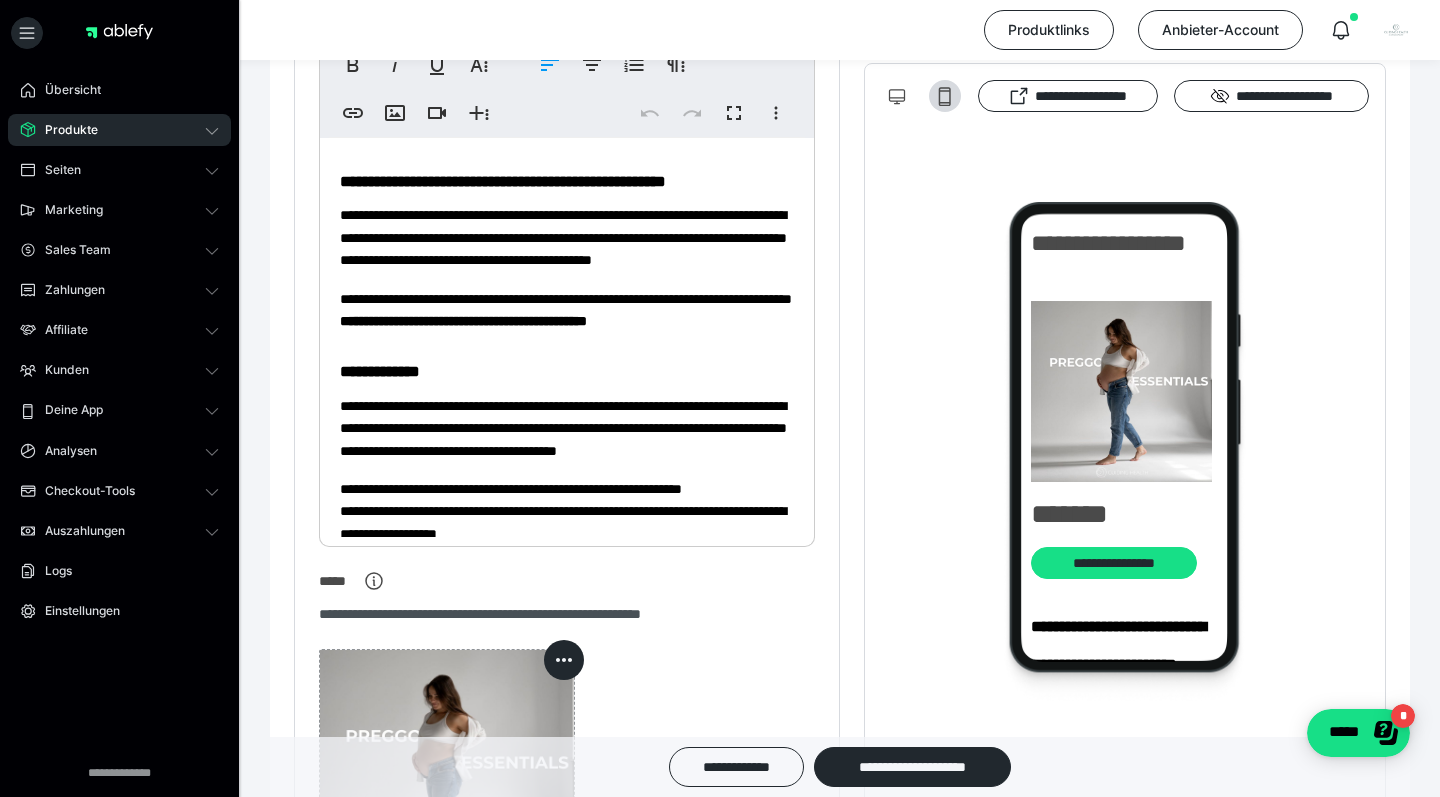 scroll, scrollTop: 0, scrollLeft: 0, axis: both 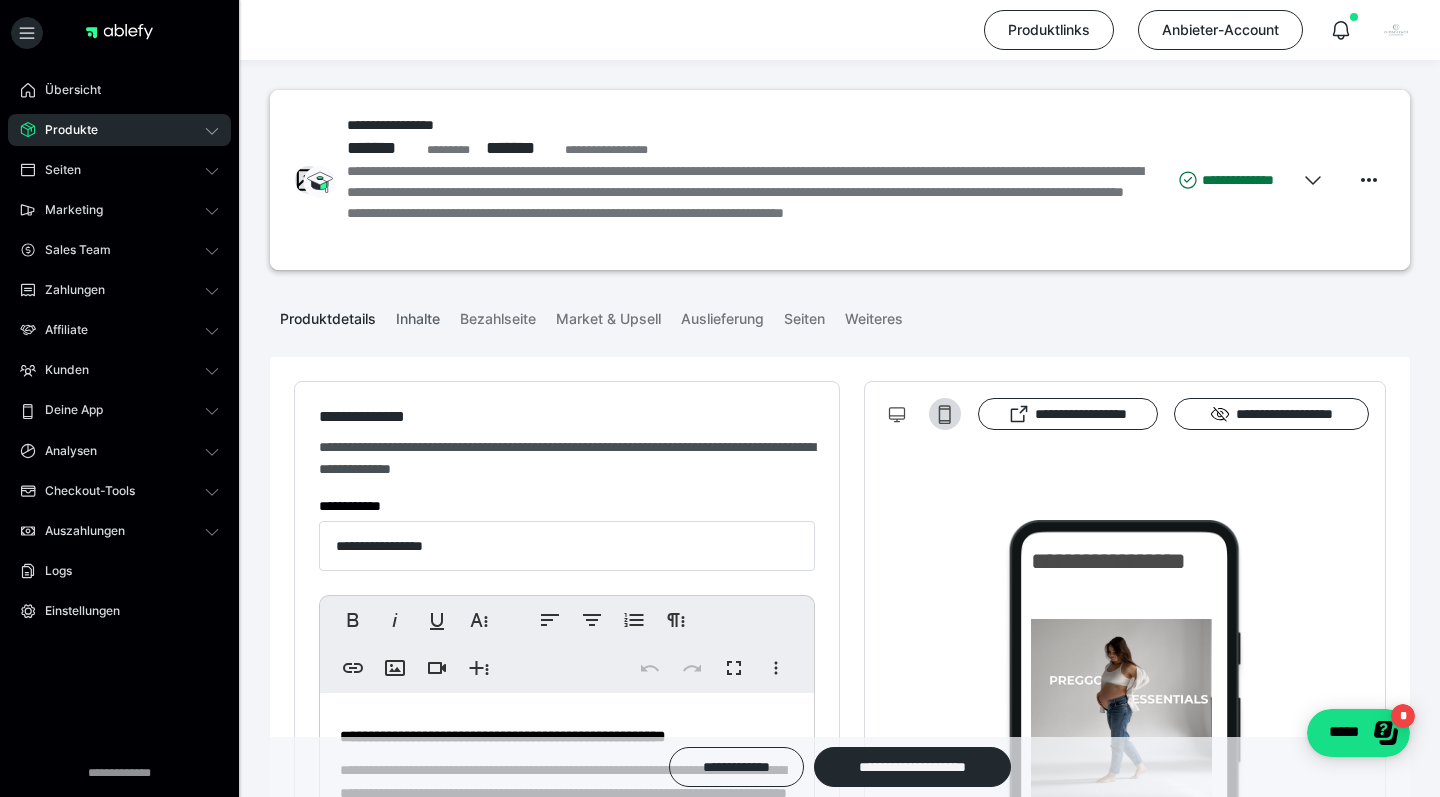 click on "Inhalte" at bounding box center [418, 315] 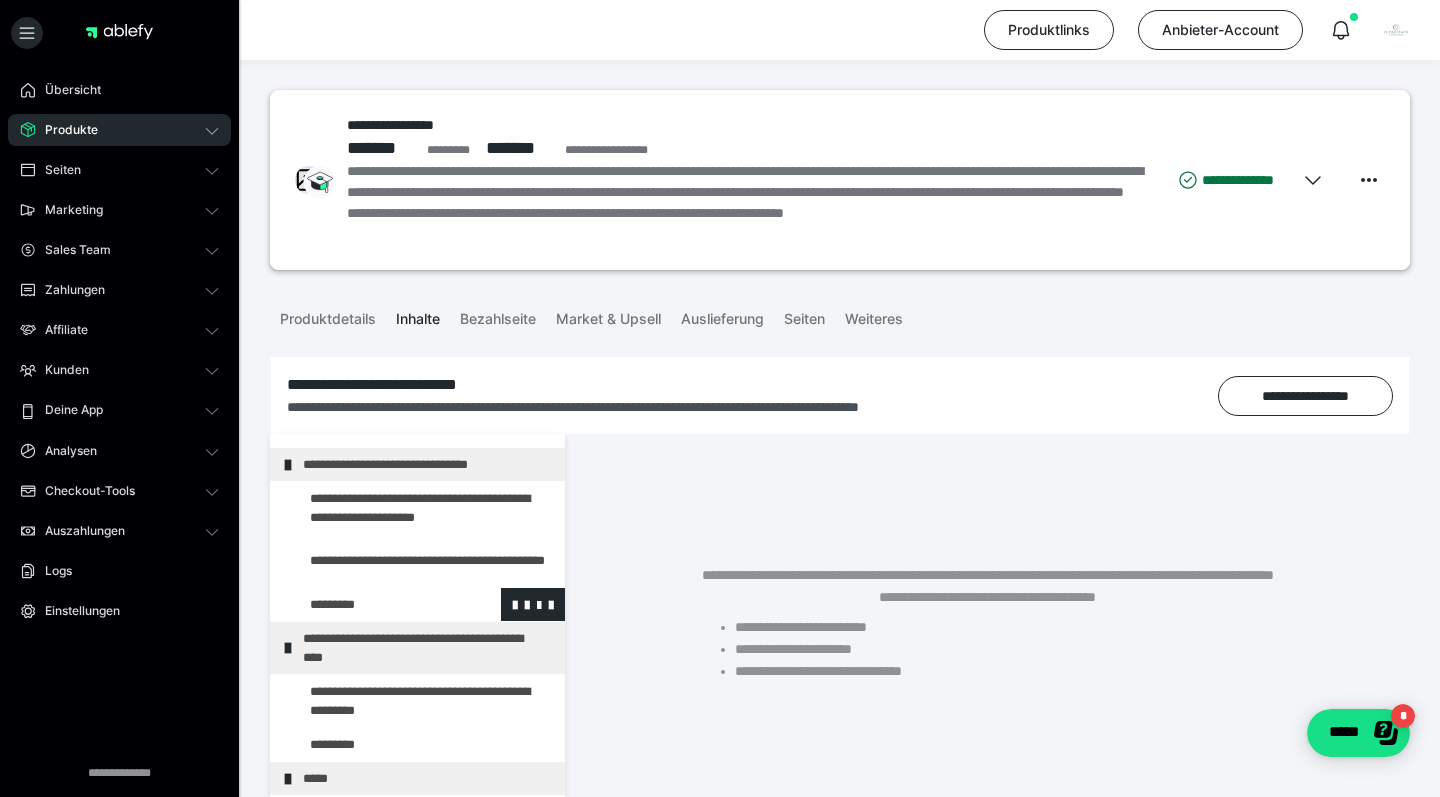 scroll, scrollTop: 720, scrollLeft: 0, axis: vertical 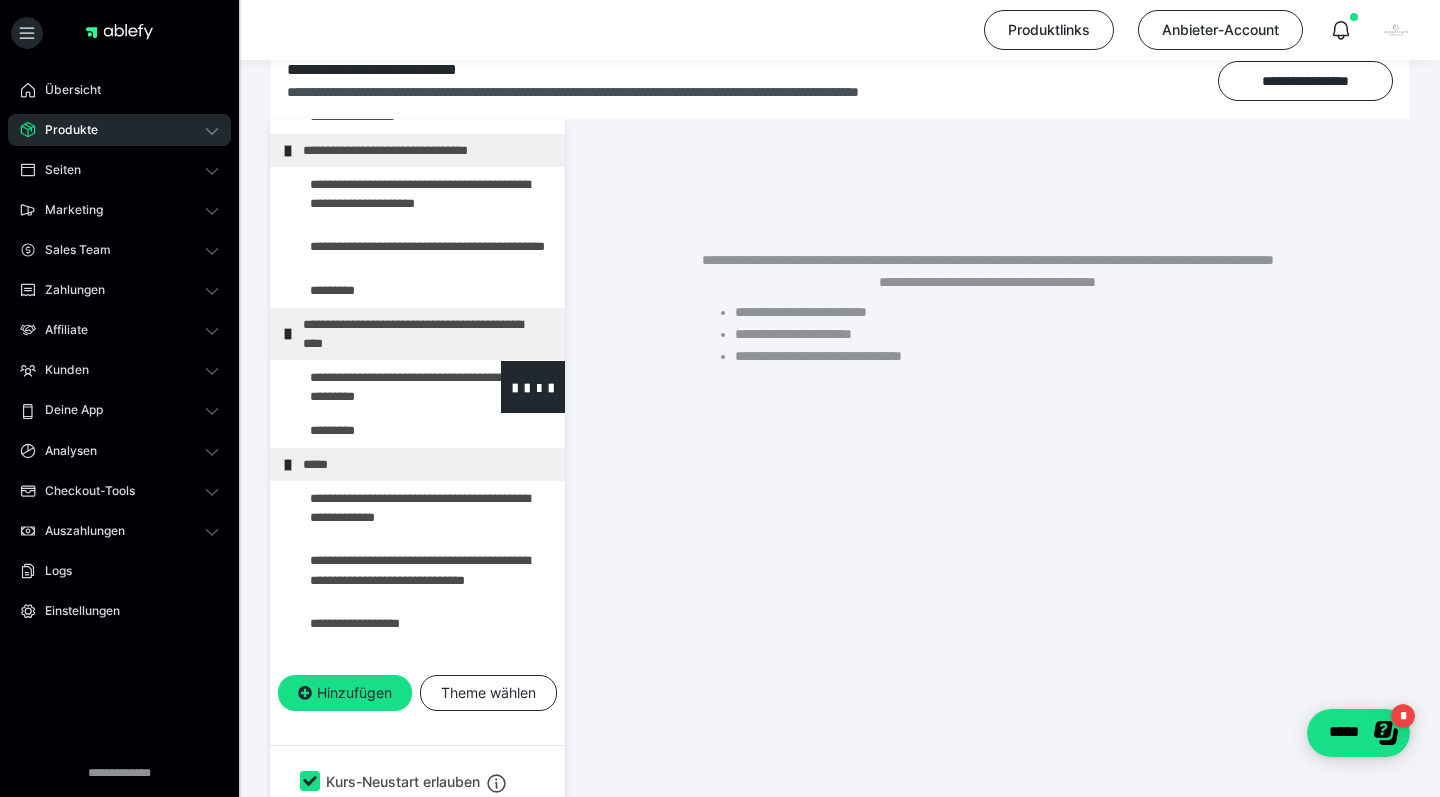 click at bounding box center (375, 387) 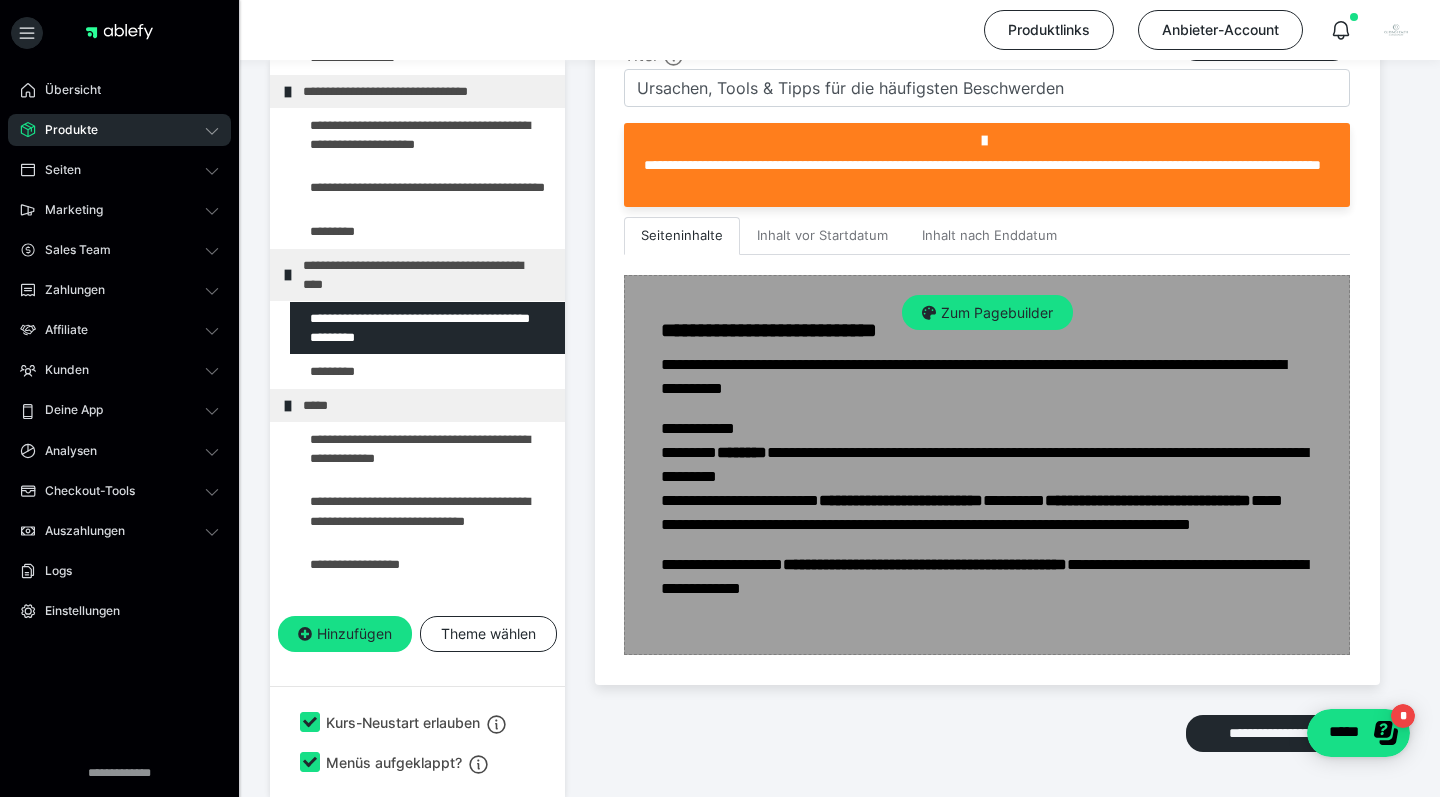 scroll, scrollTop: 650, scrollLeft: 1, axis: both 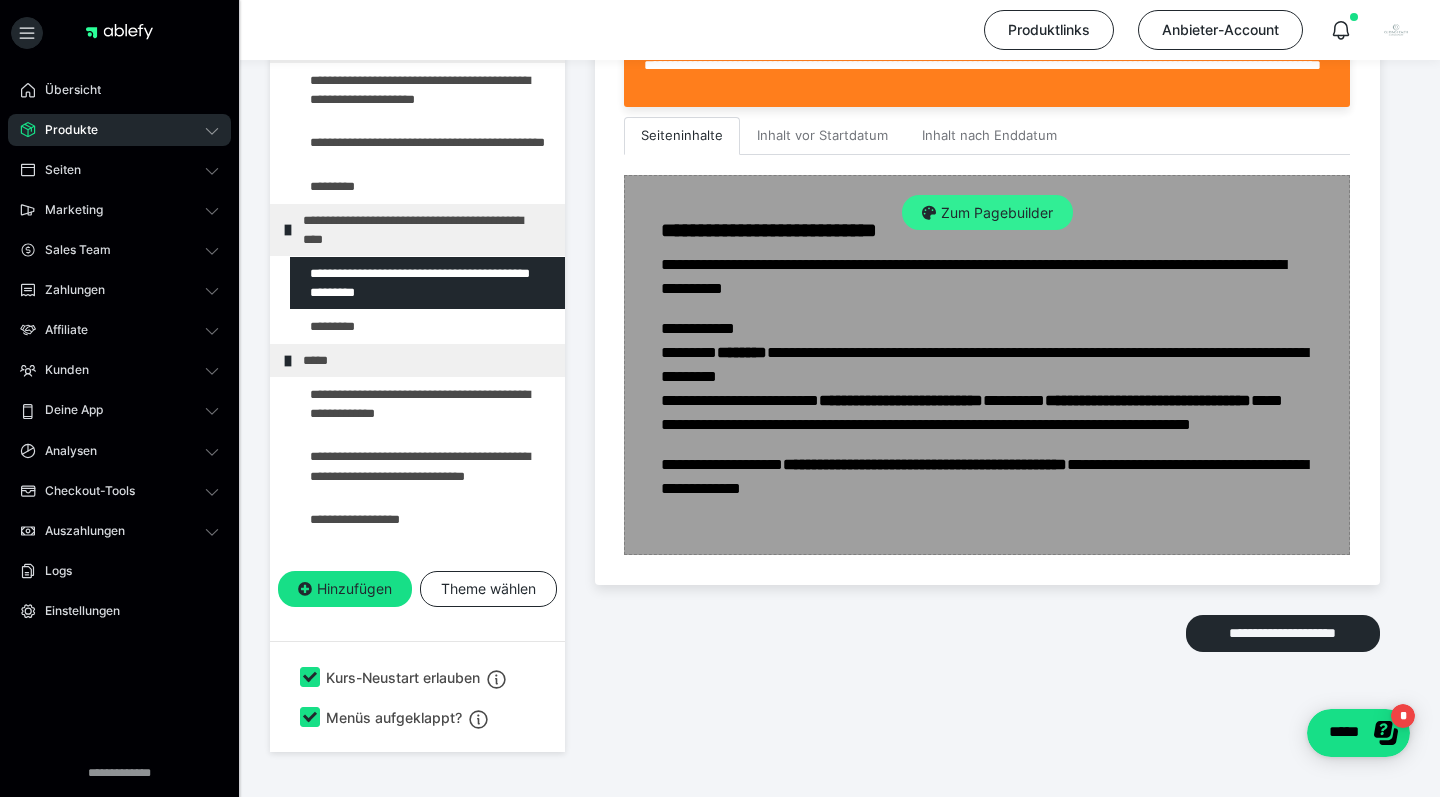 click on "Zum Pagebuilder" at bounding box center [987, 213] 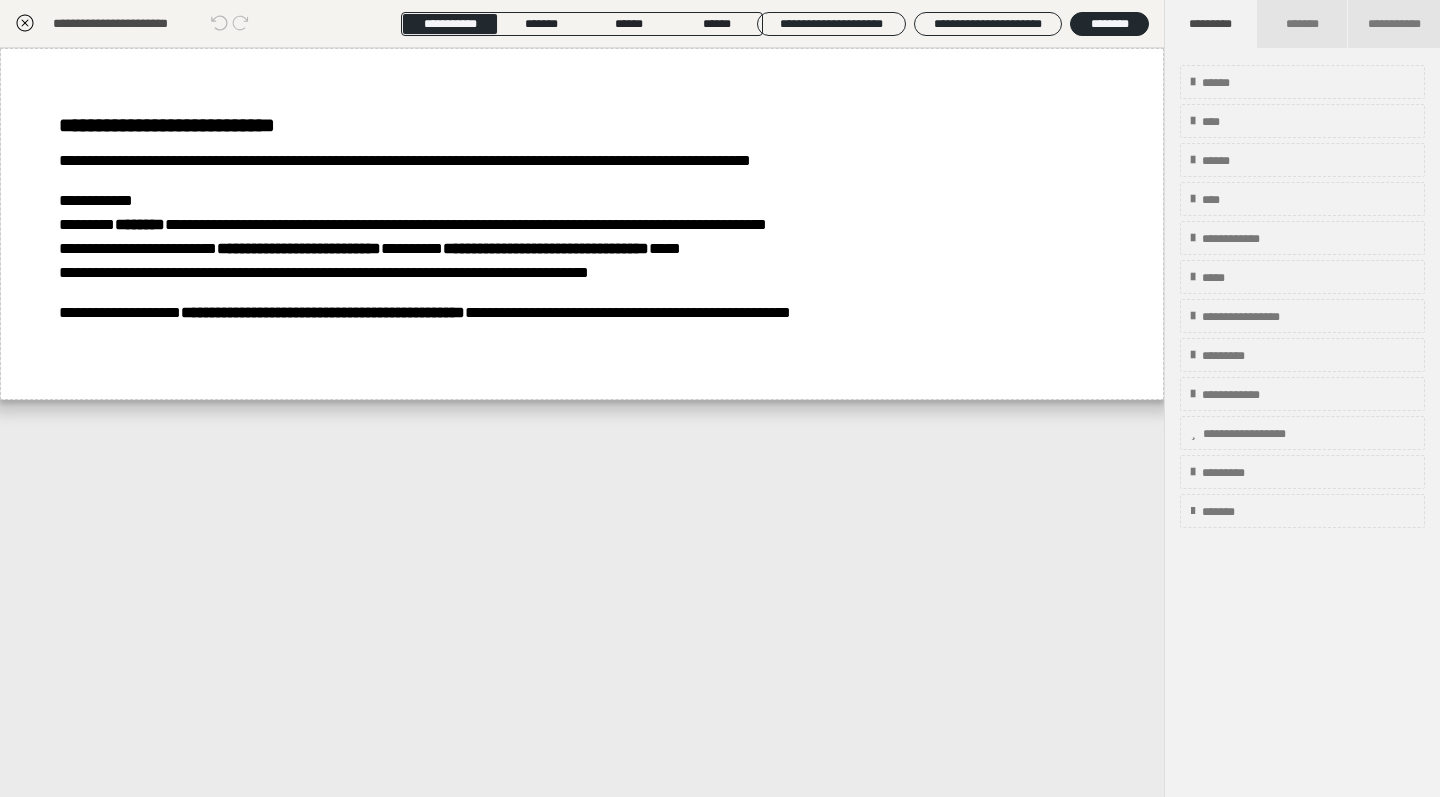 scroll, scrollTop: 374, scrollLeft: 0, axis: vertical 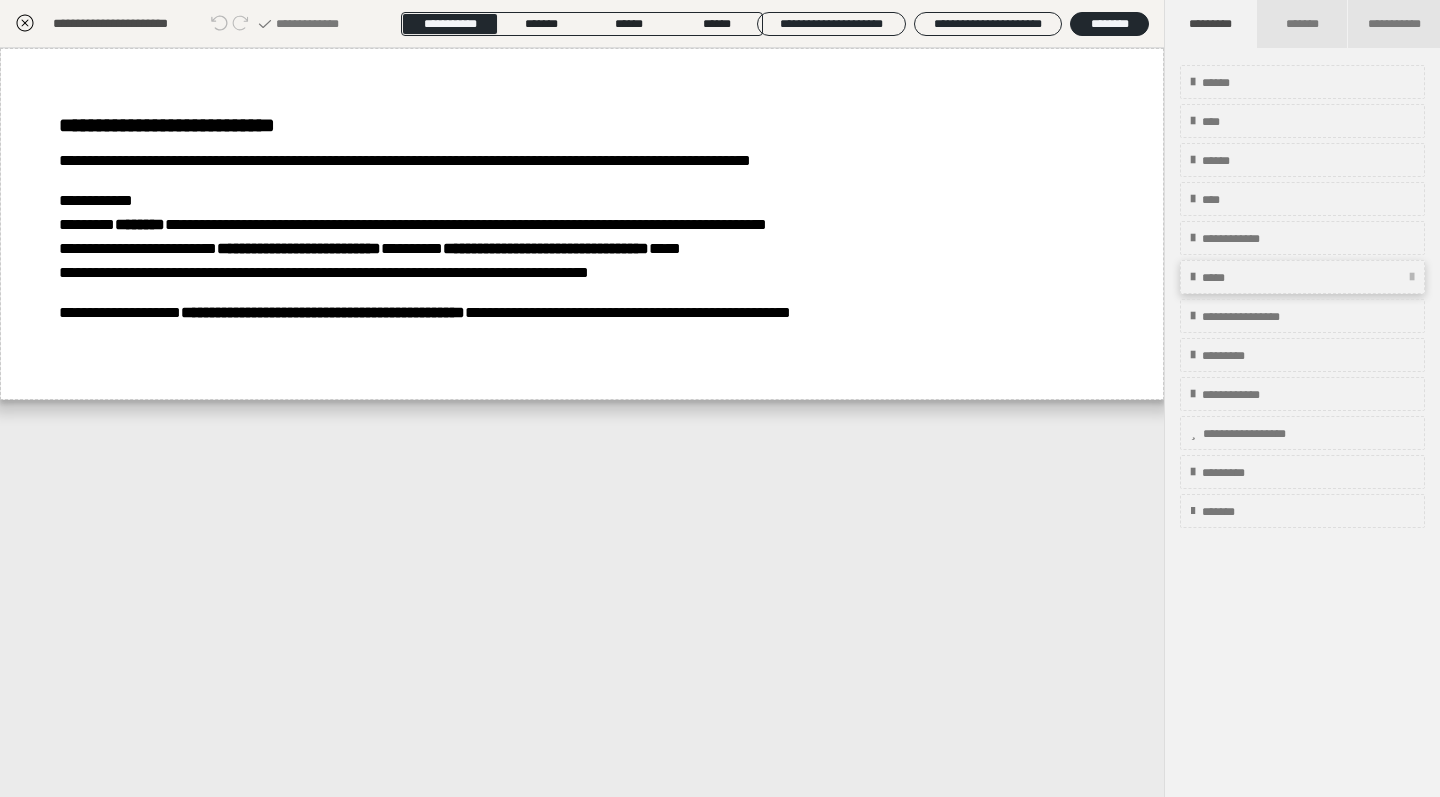 click on "*****" at bounding box center [1302, 277] 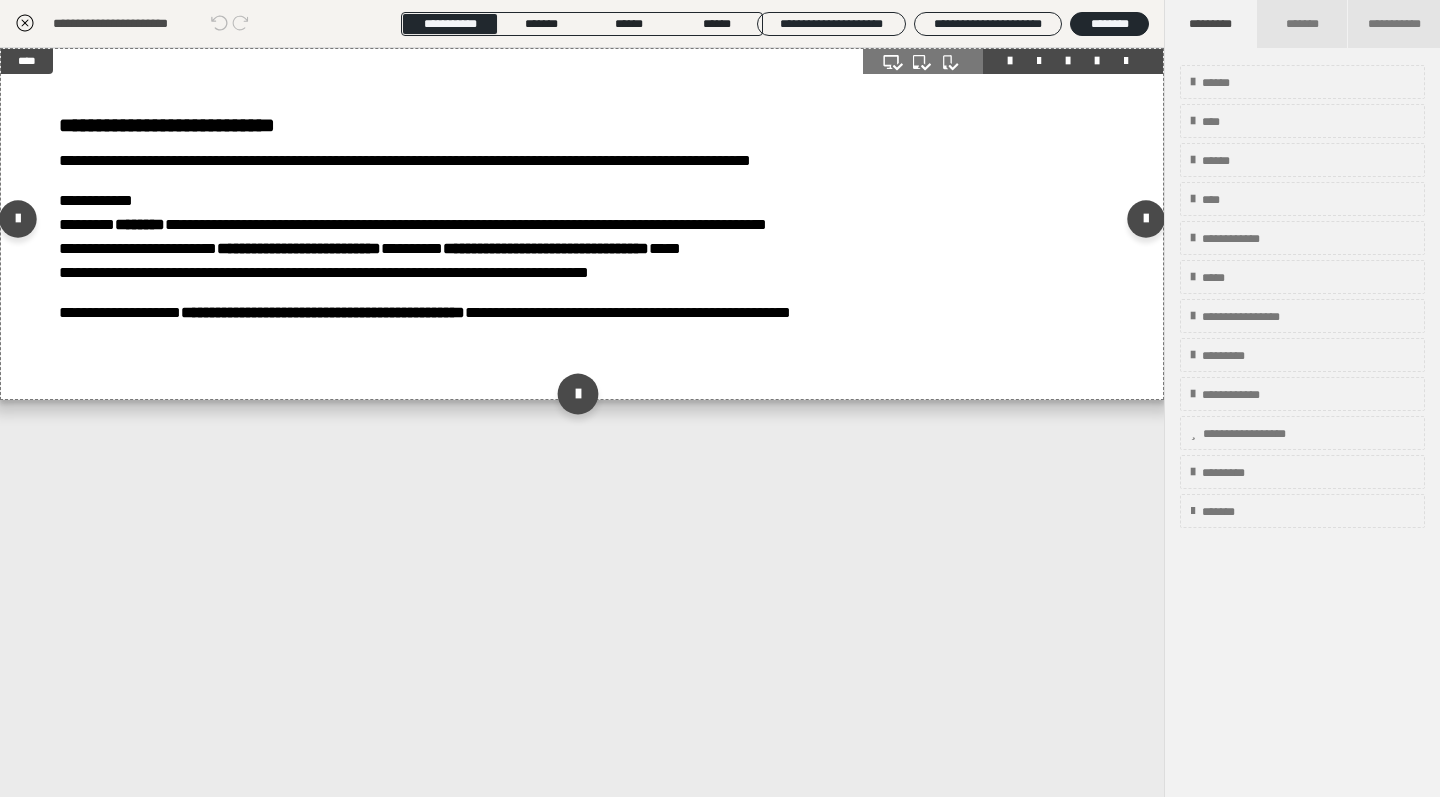 click at bounding box center [577, 394] 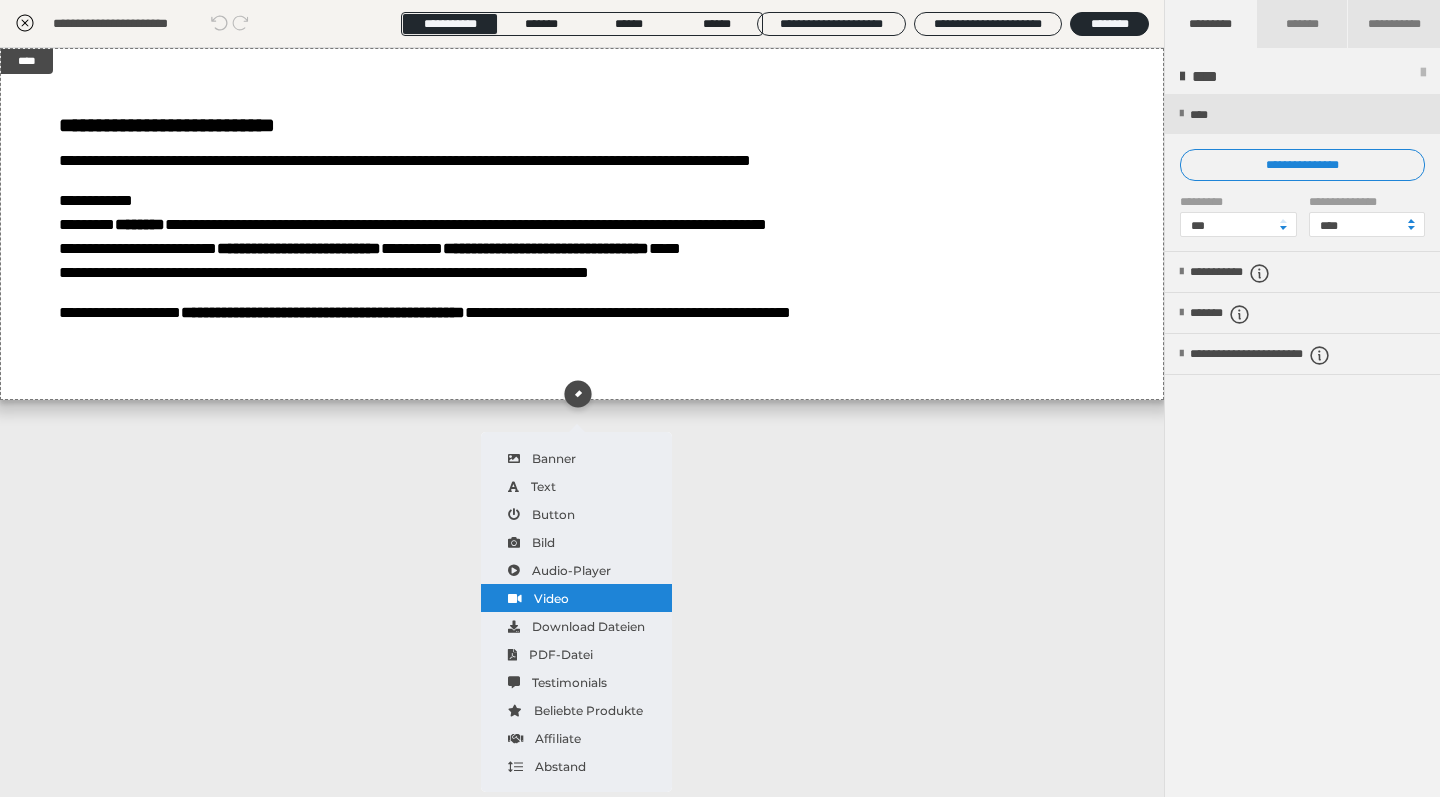 click on "Video" at bounding box center (576, 598) 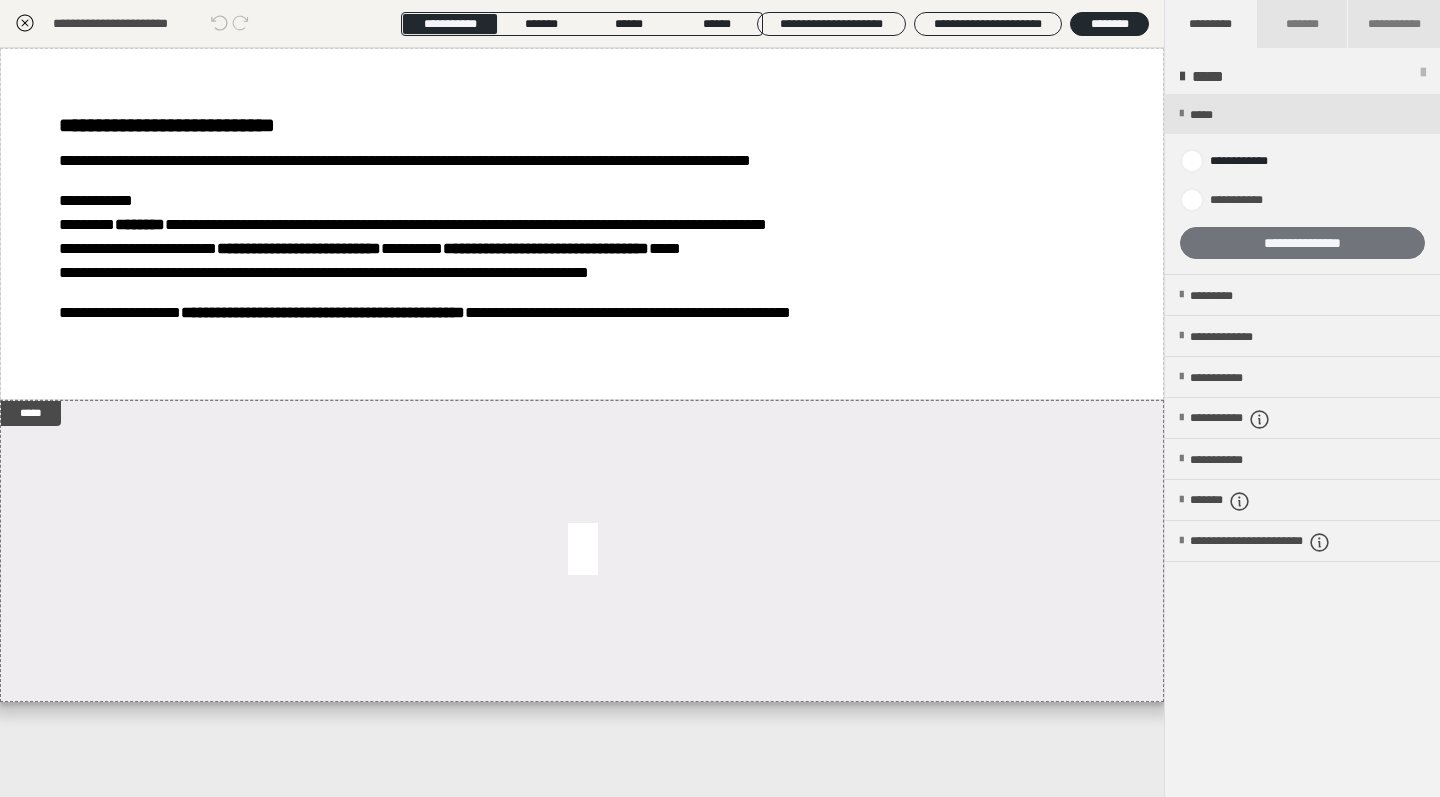 click on "**********" at bounding box center (1302, 243) 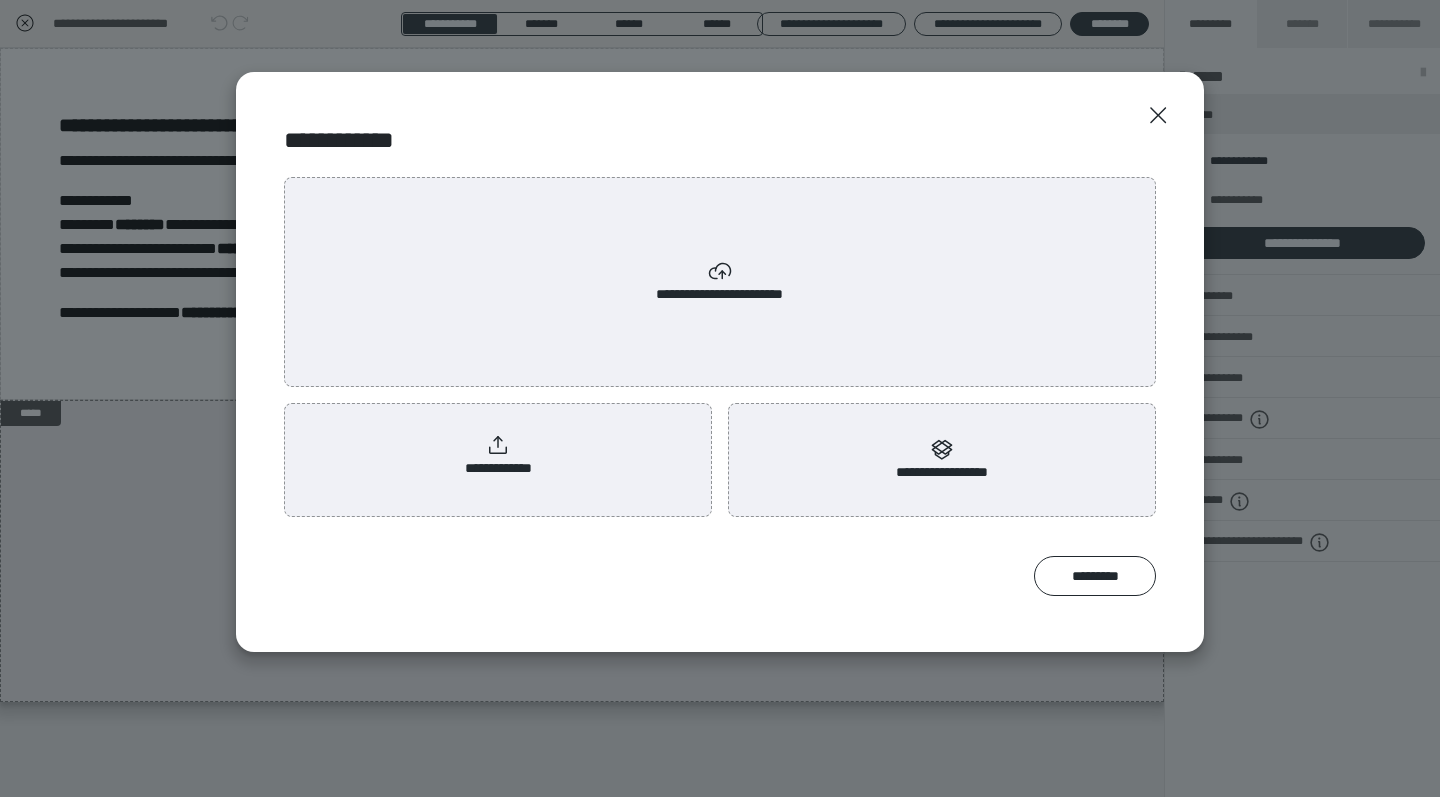 click on "**********" at bounding box center (498, 456) 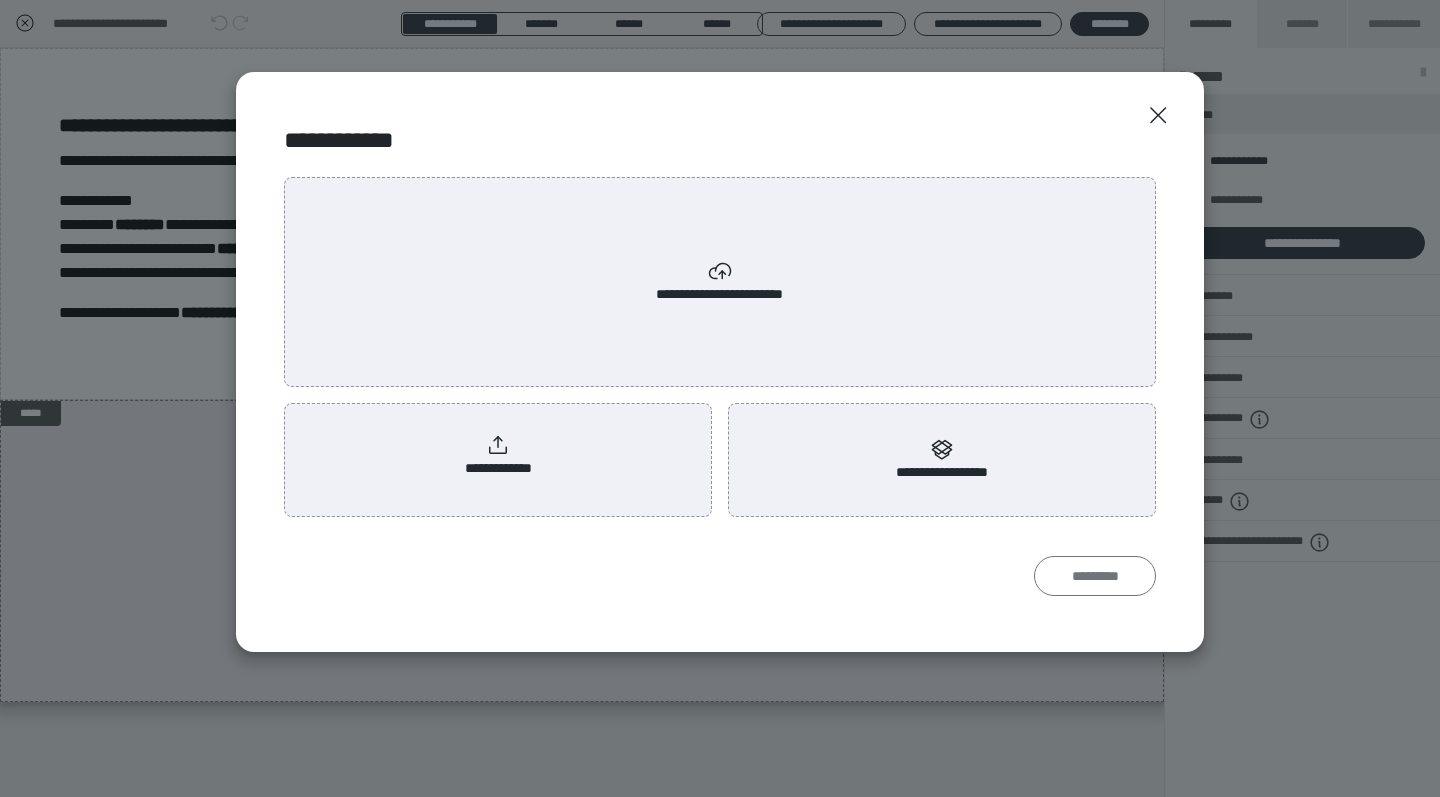 click on "*********" at bounding box center (1095, 576) 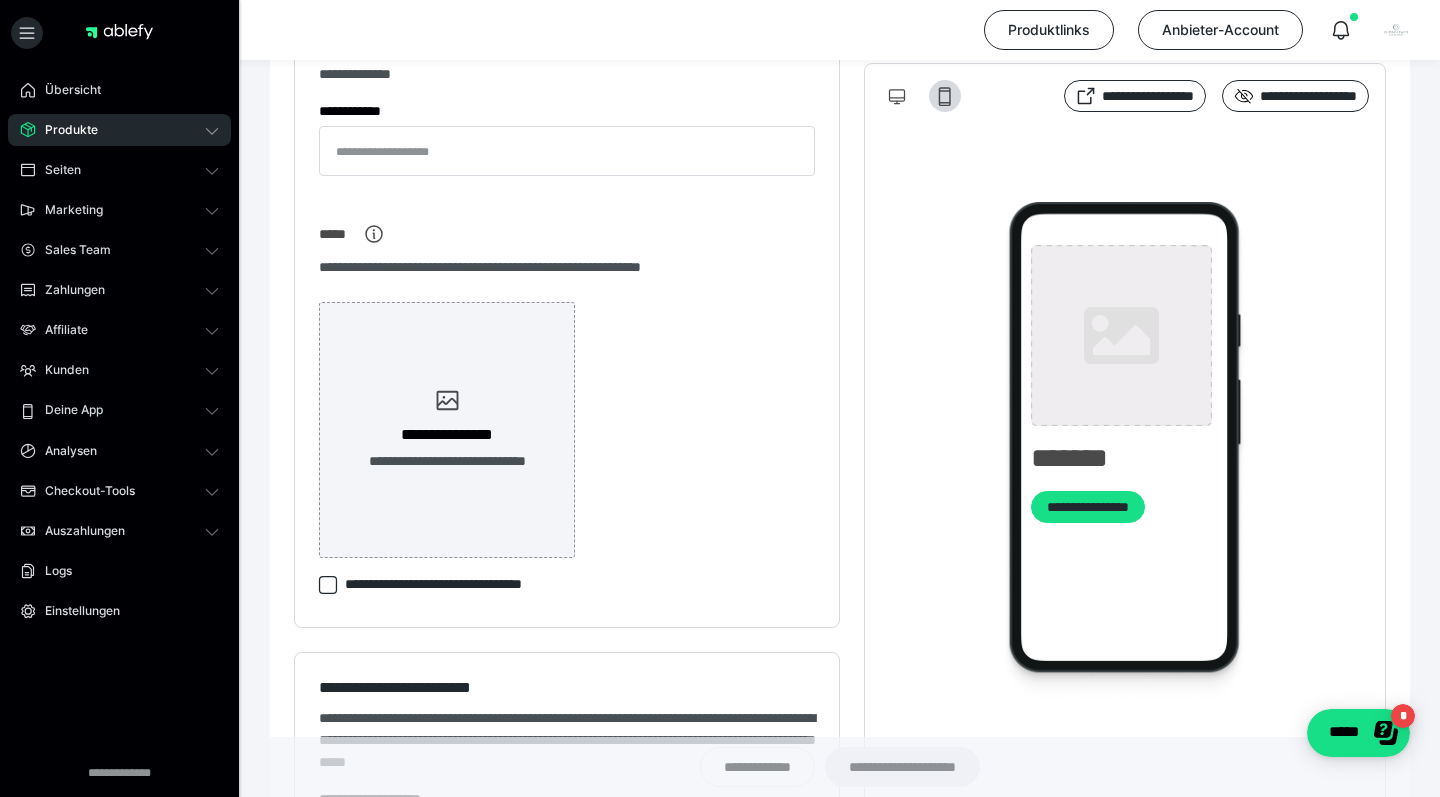 type on "**********" 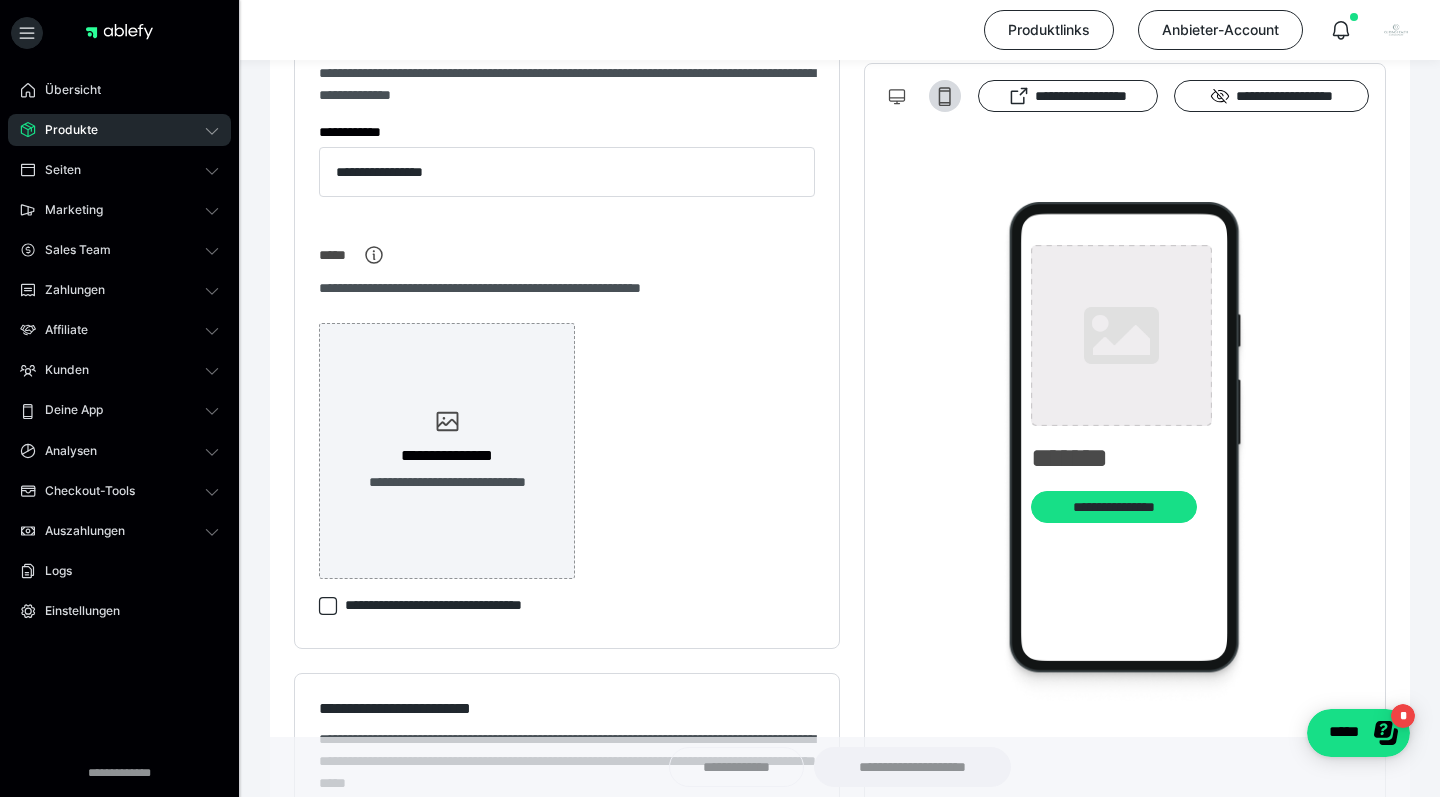 scroll, scrollTop: 0, scrollLeft: 0, axis: both 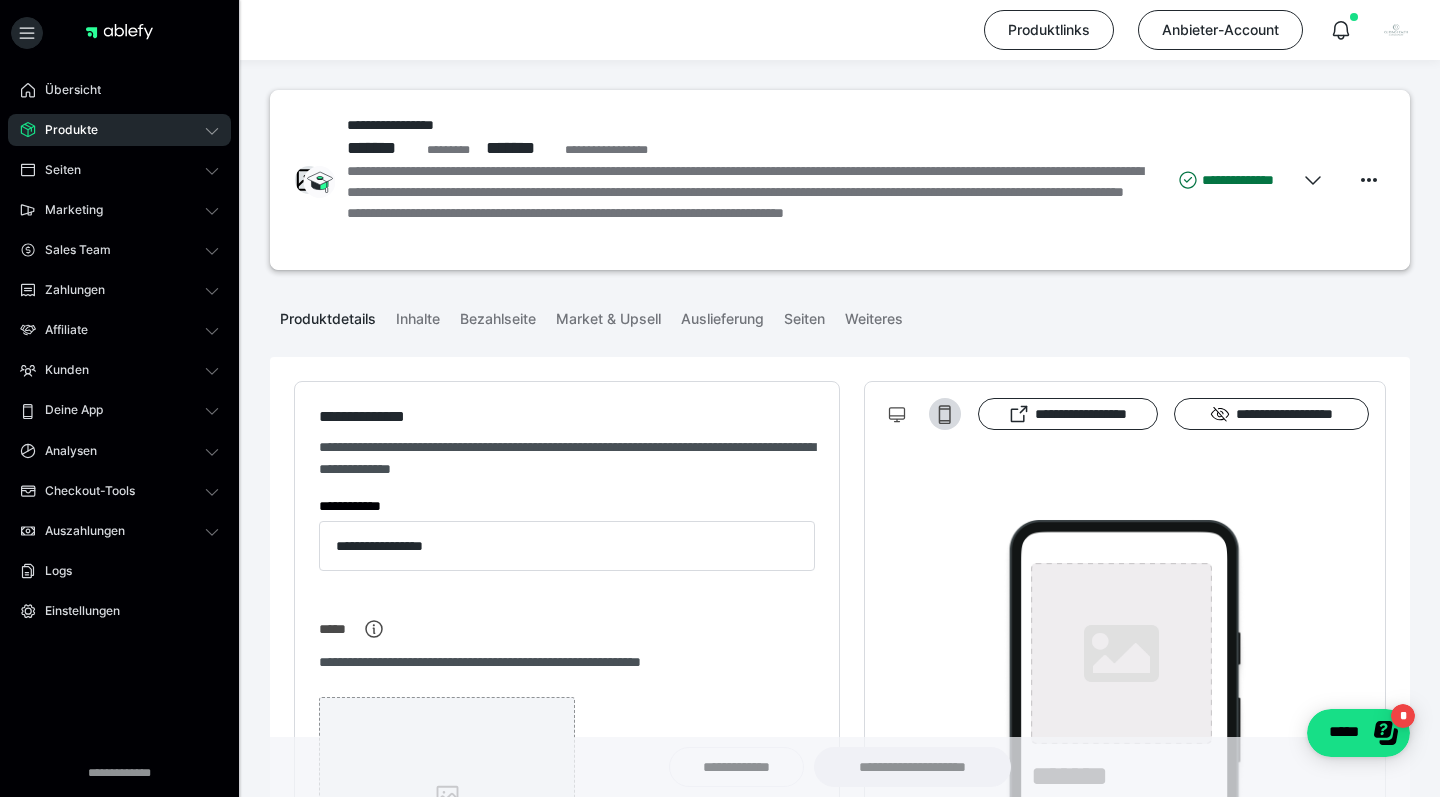 type on "**********" 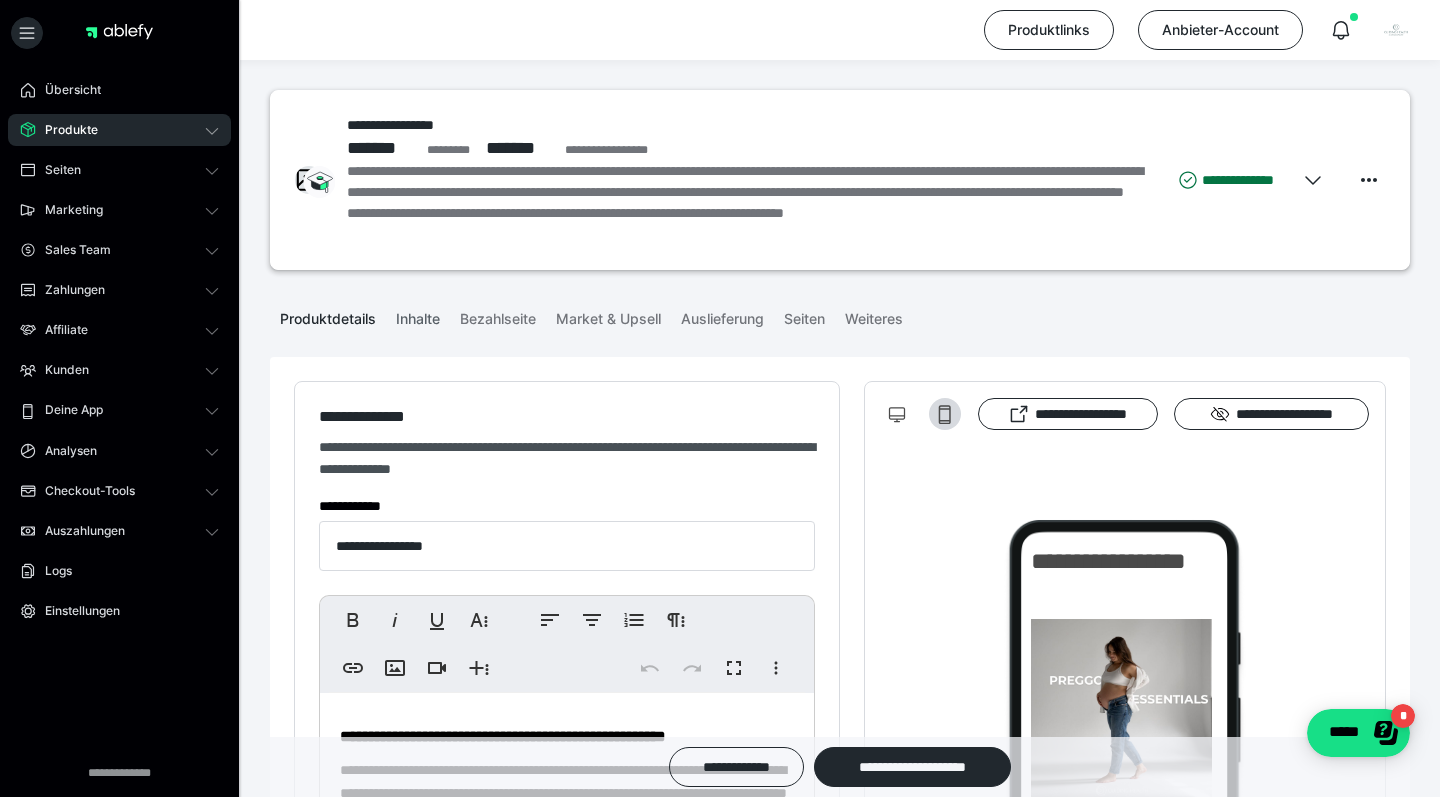 click on "Inhalte" at bounding box center (418, 315) 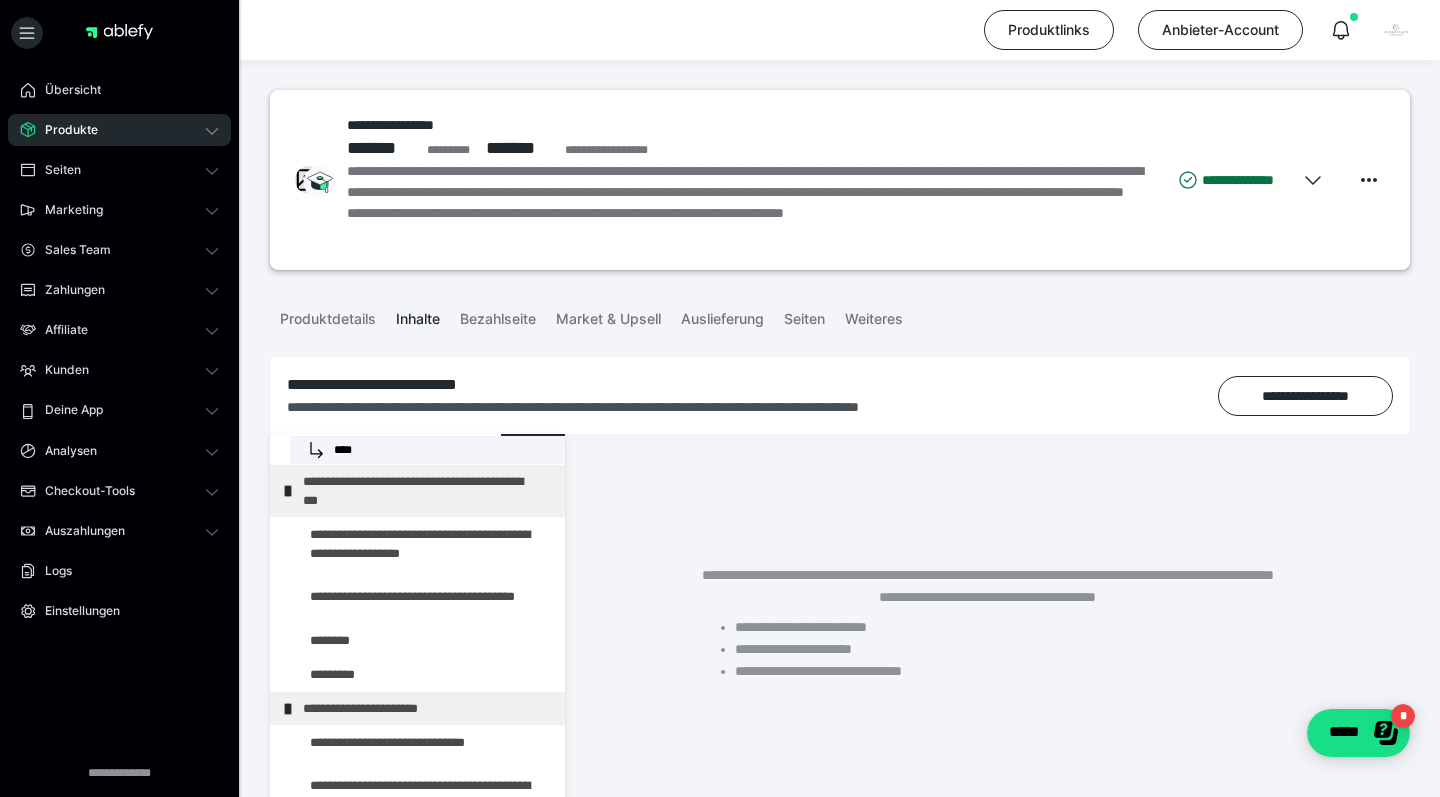 scroll, scrollTop: 0, scrollLeft: 0, axis: both 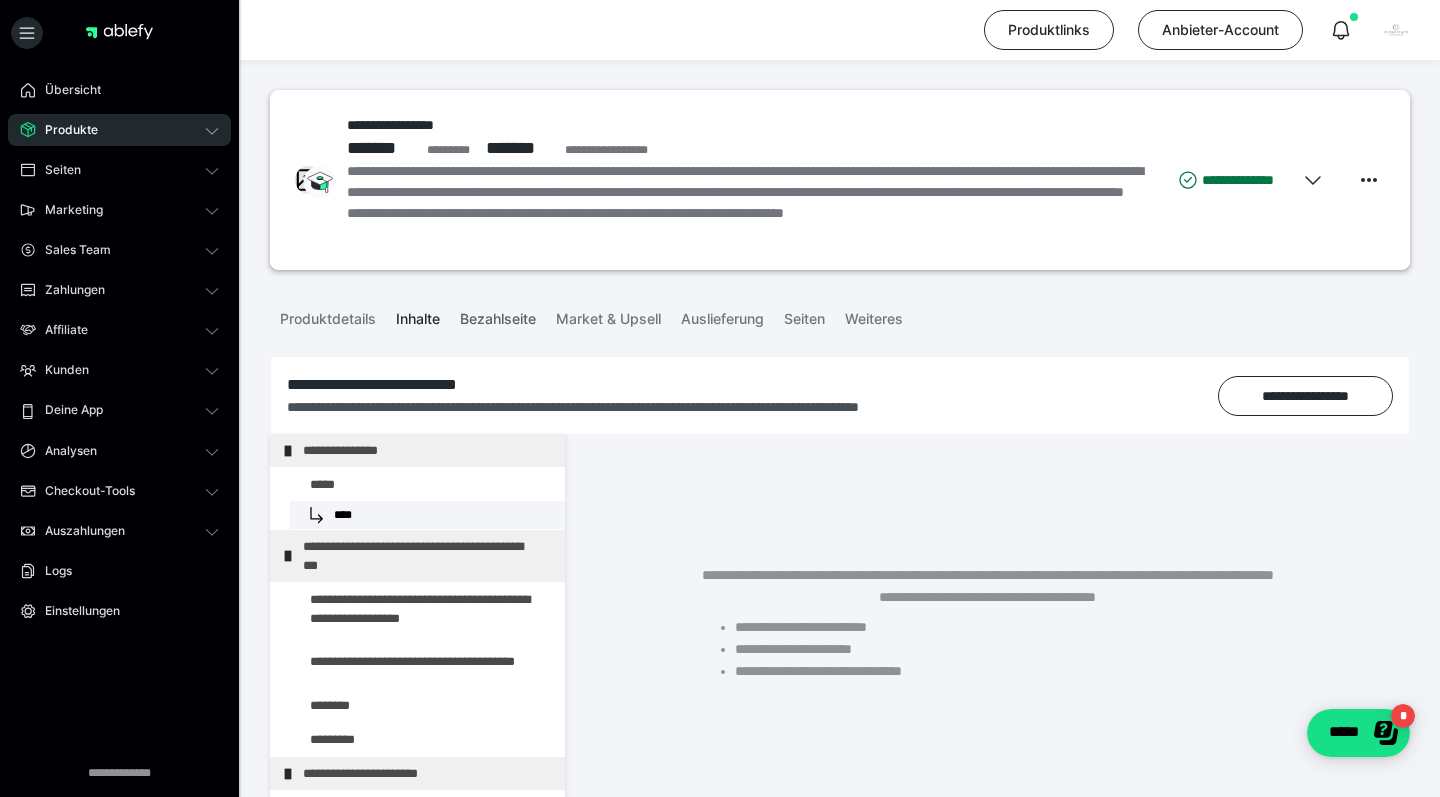 click on "Bezahlseite" at bounding box center (498, 315) 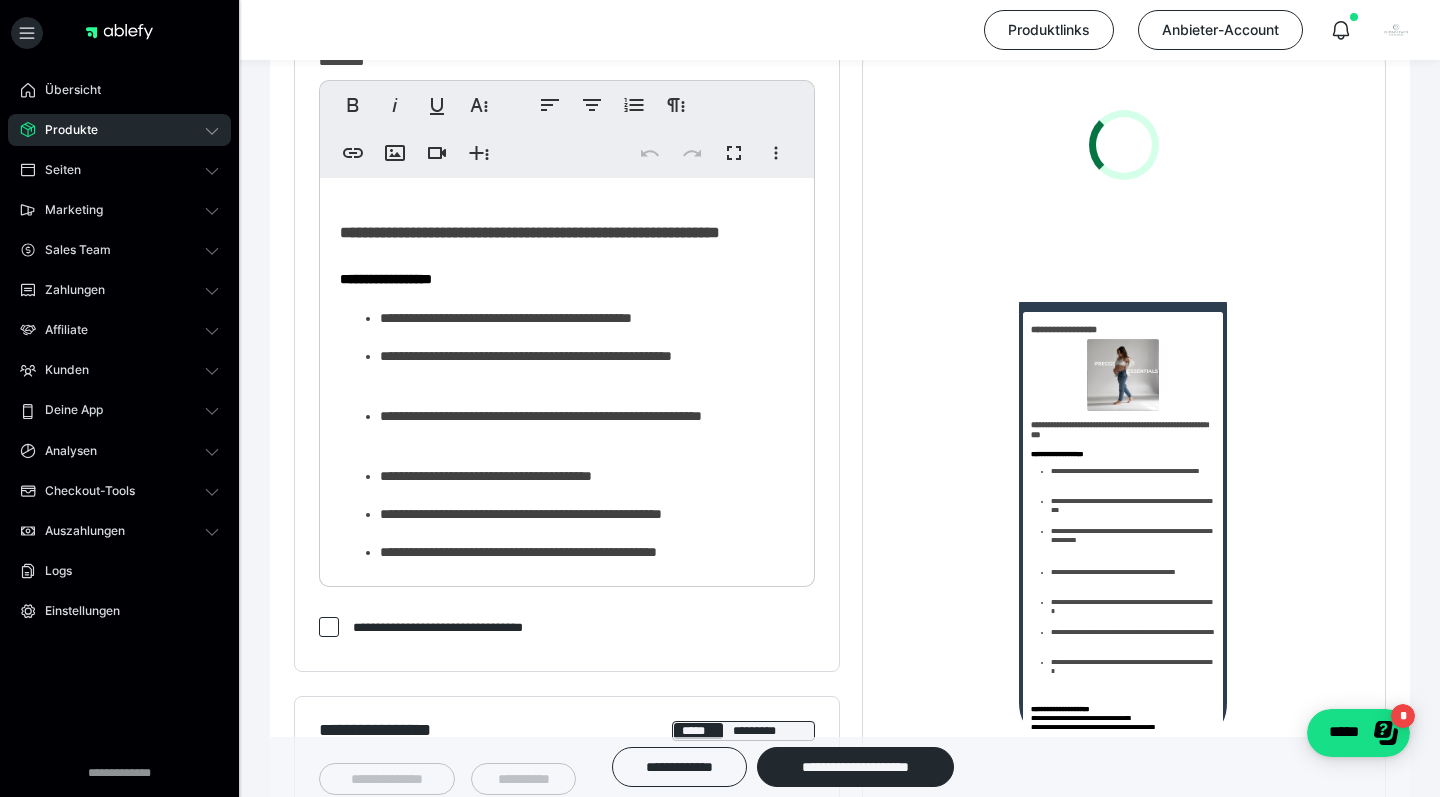 scroll, scrollTop: 0, scrollLeft: 0, axis: both 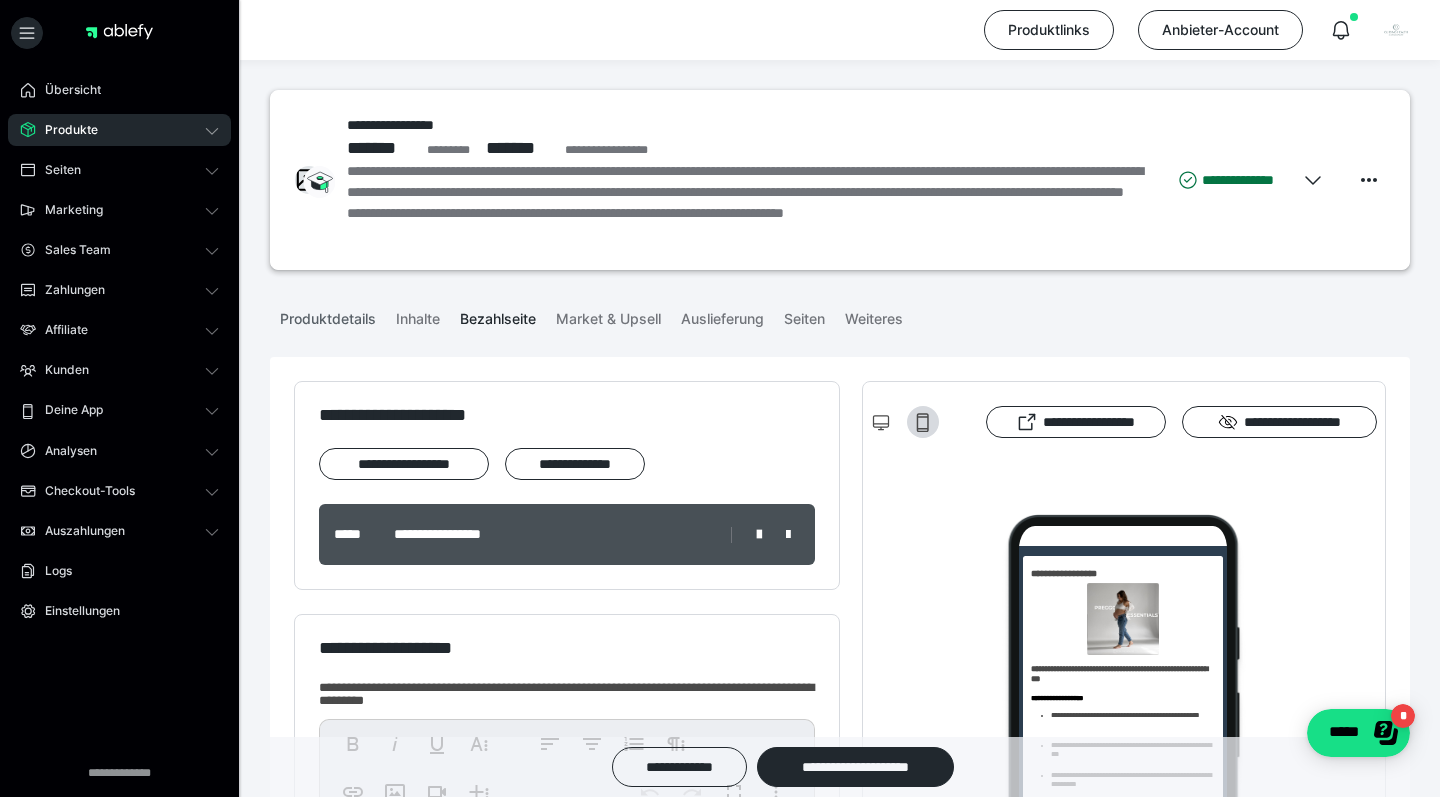 click on "Produktdetails" at bounding box center [328, 315] 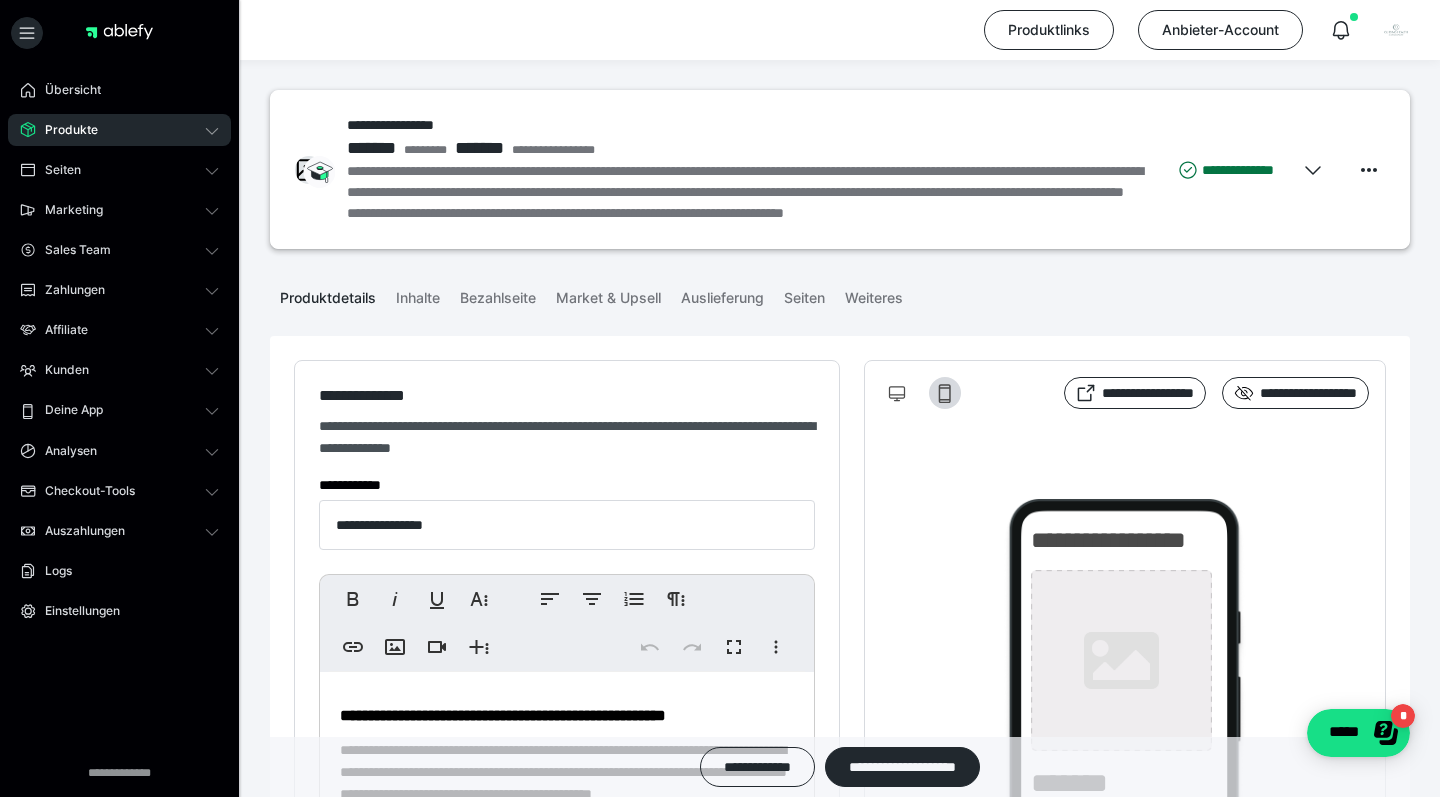 type on "**********" 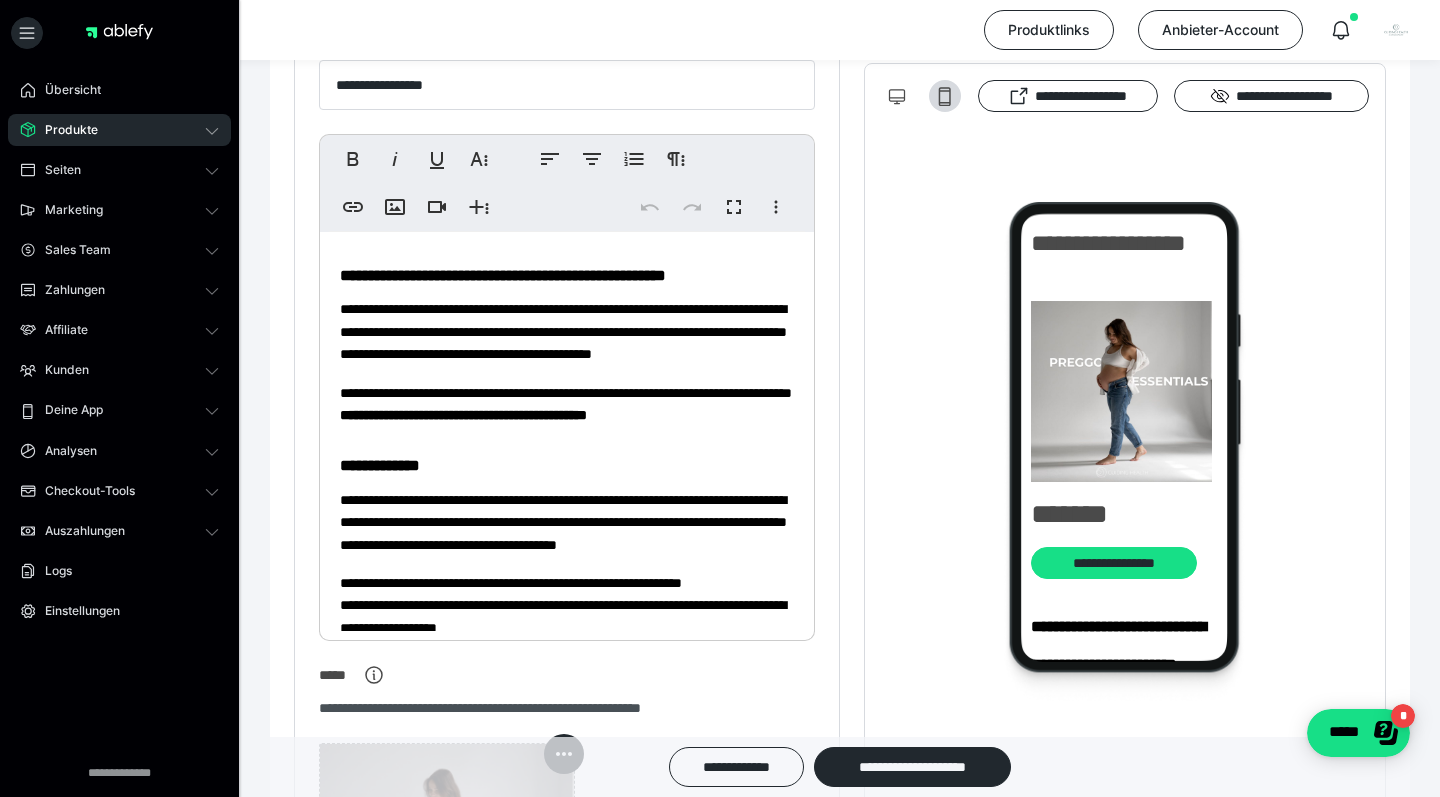 scroll, scrollTop: 461, scrollLeft: 0, axis: vertical 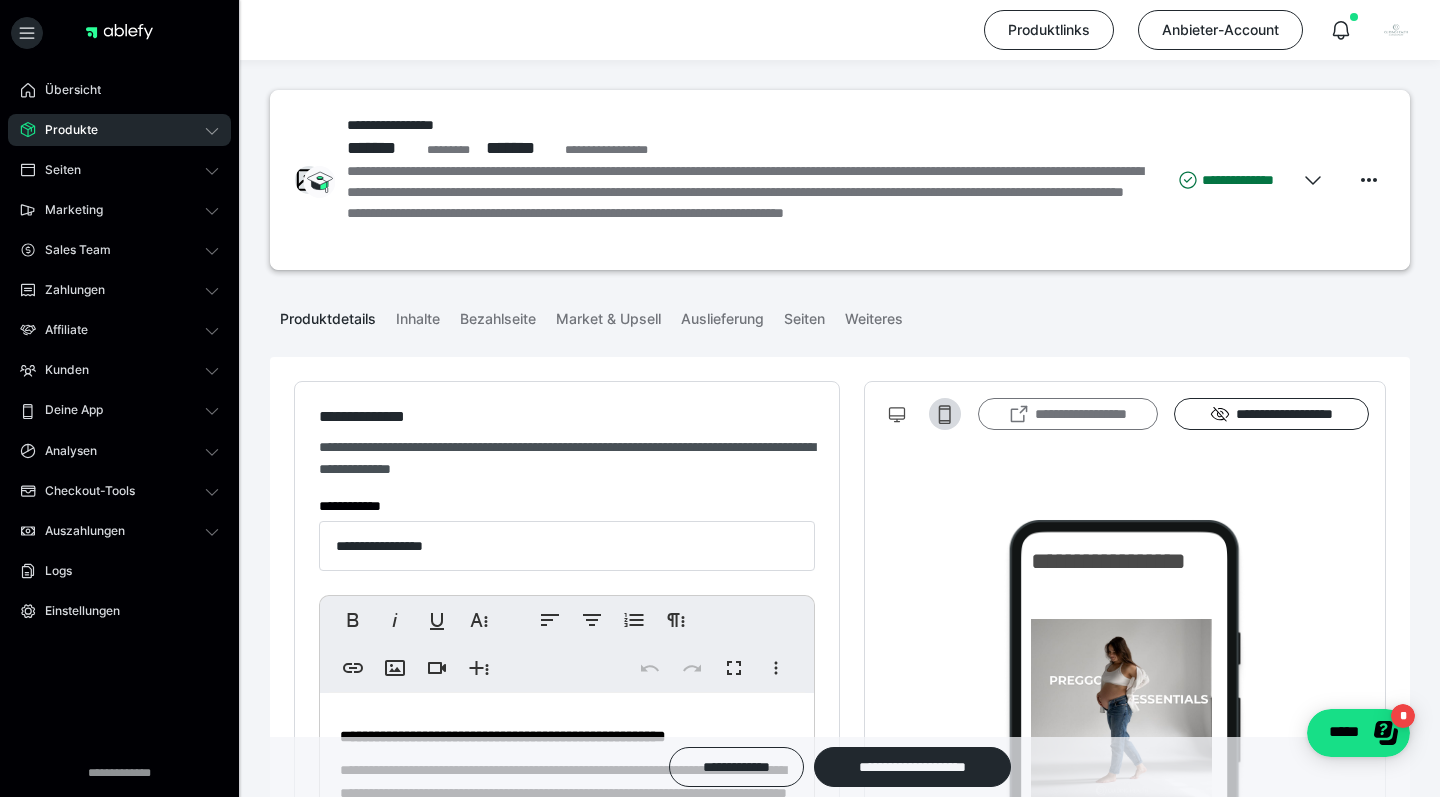click on "**********" at bounding box center (1068, 414) 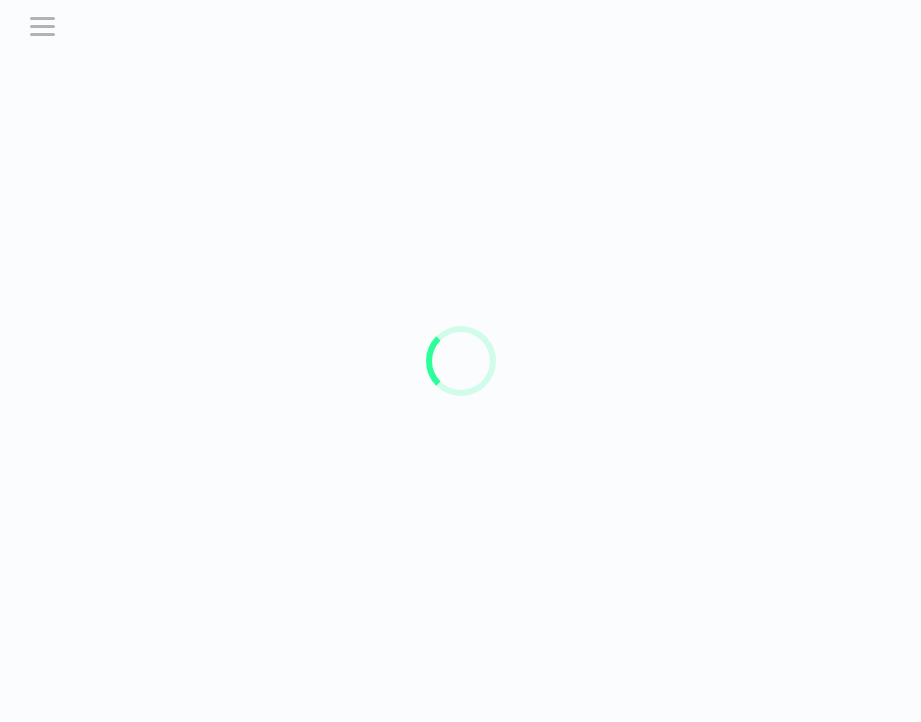 scroll, scrollTop: 0, scrollLeft: 0, axis: both 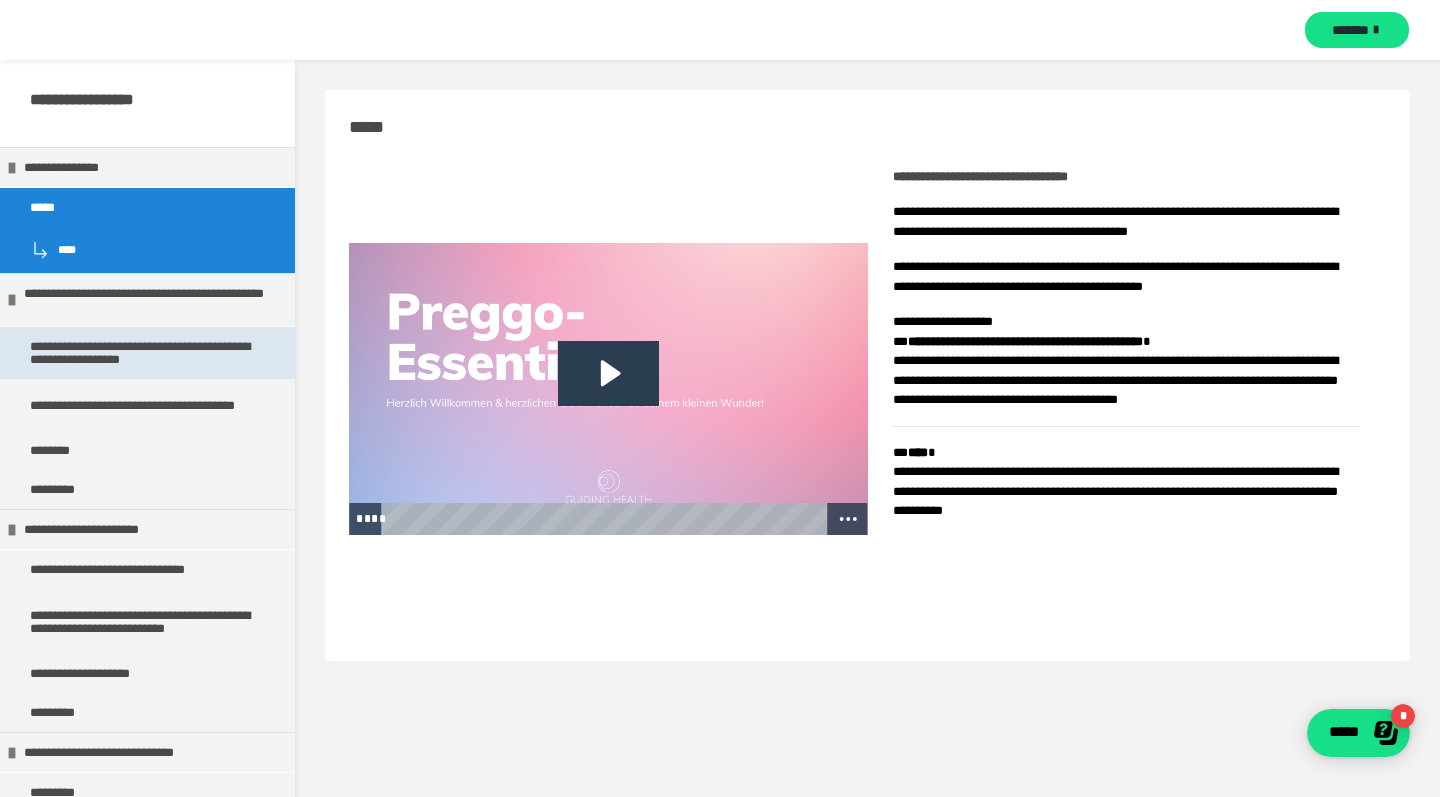 click on "**********" at bounding box center (147, 353) 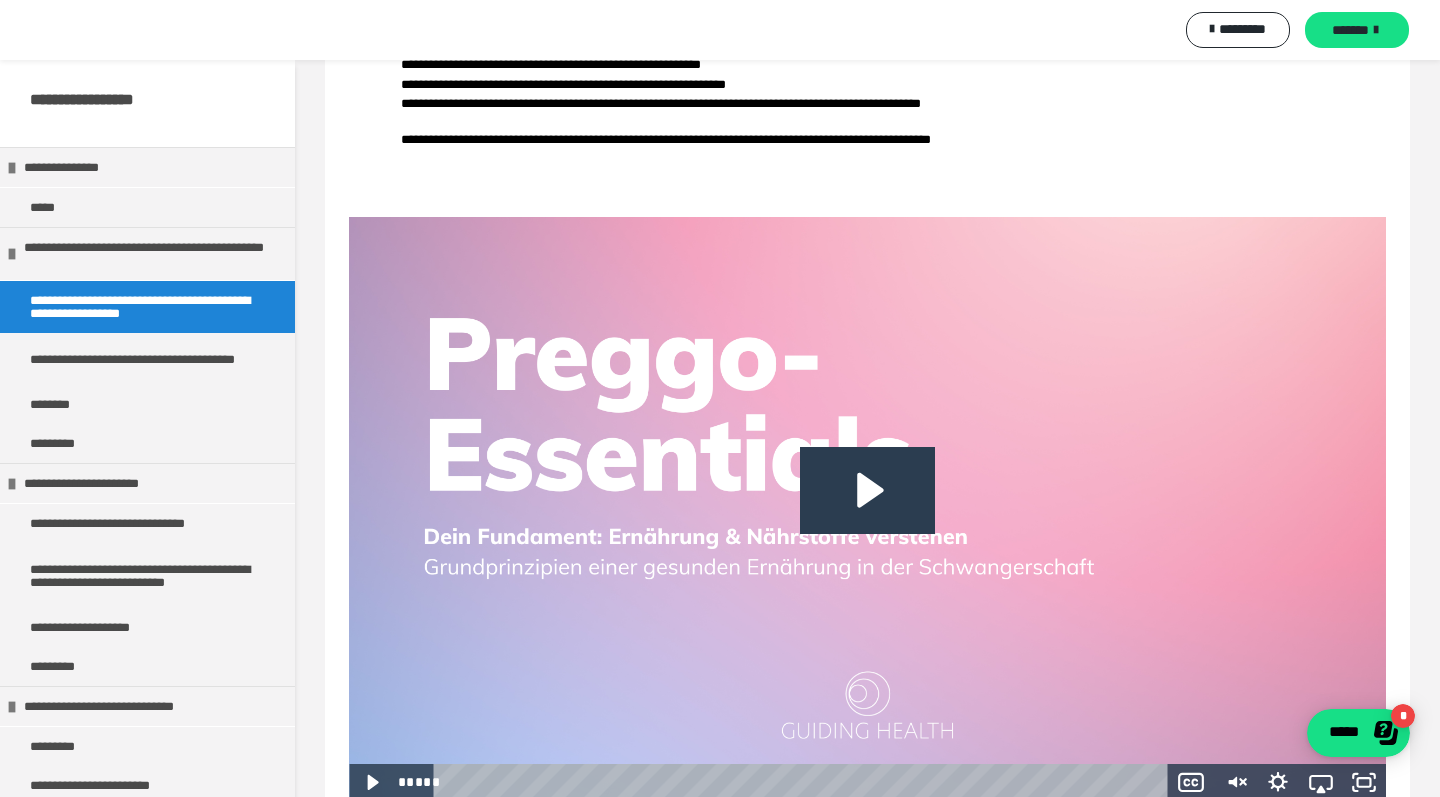 scroll, scrollTop: 268, scrollLeft: 0, axis: vertical 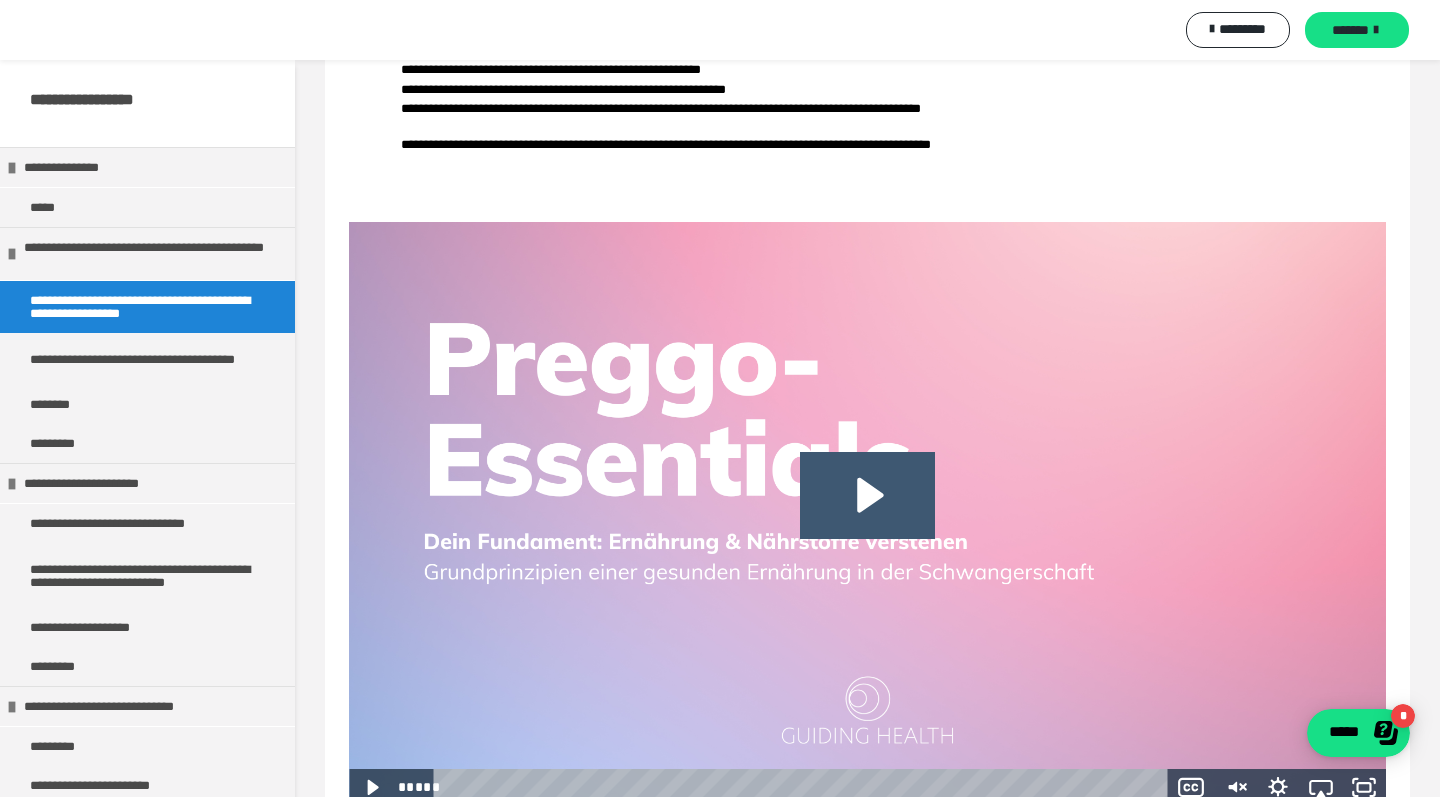 click 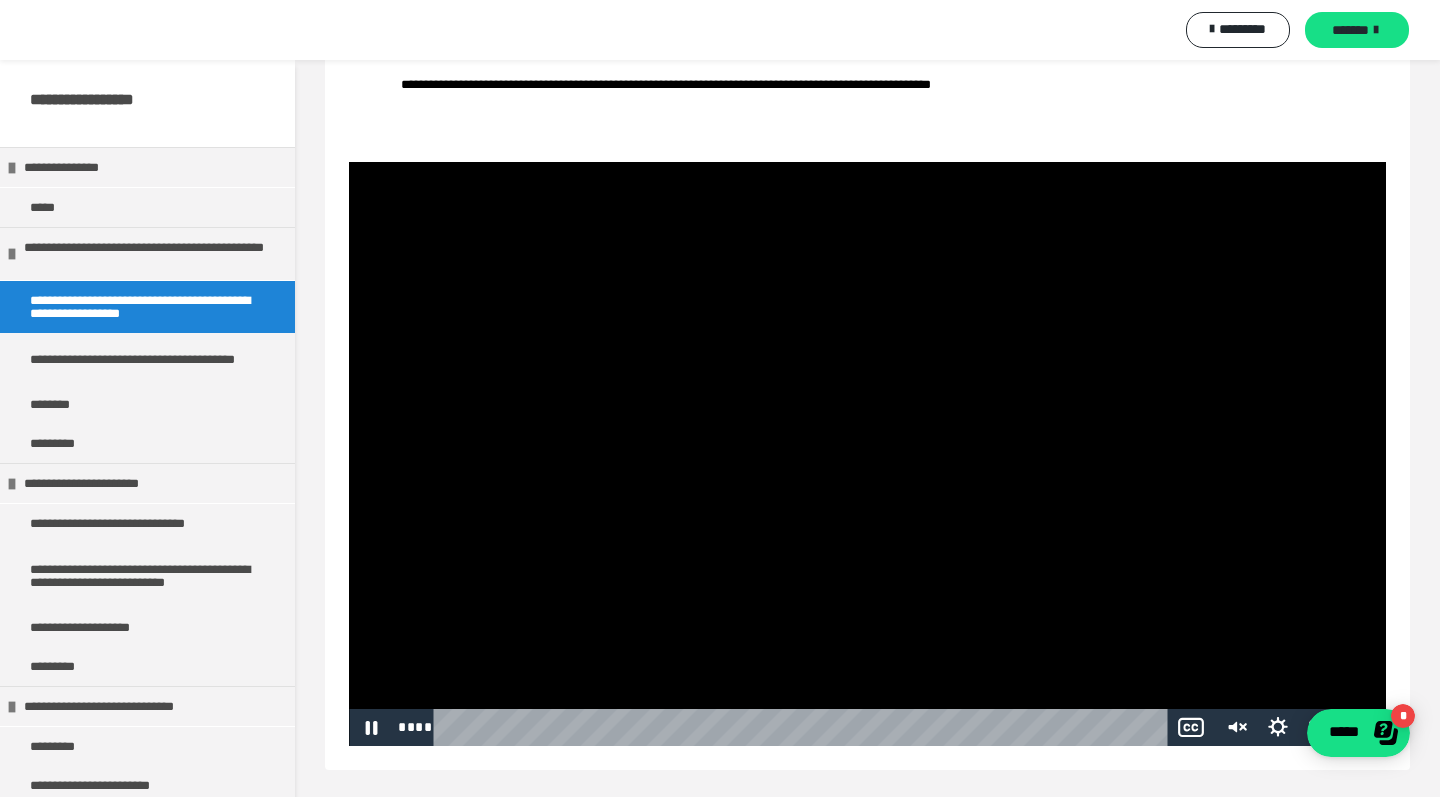 scroll, scrollTop: 326, scrollLeft: 0, axis: vertical 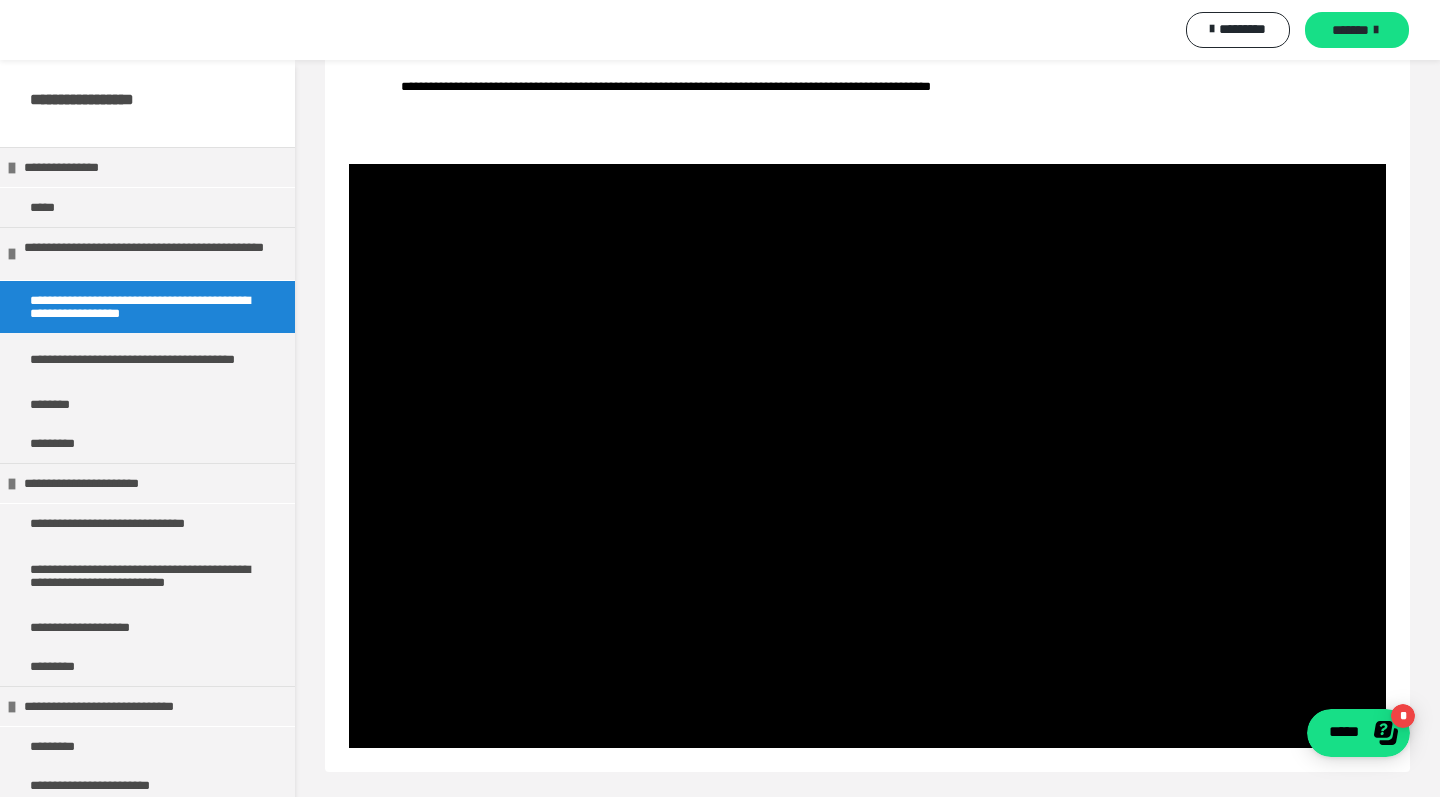type 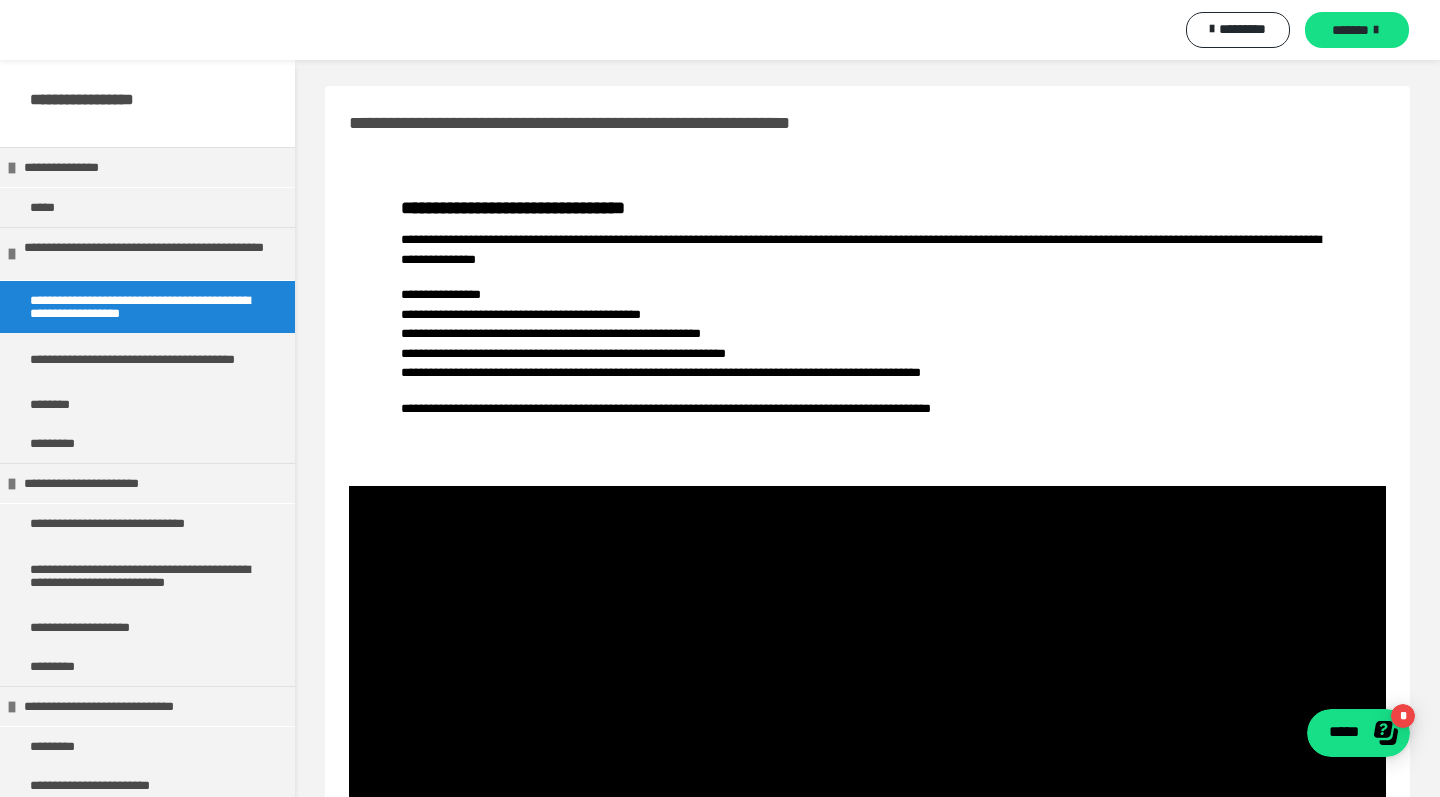 scroll, scrollTop: 0, scrollLeft: 0, axis: both 